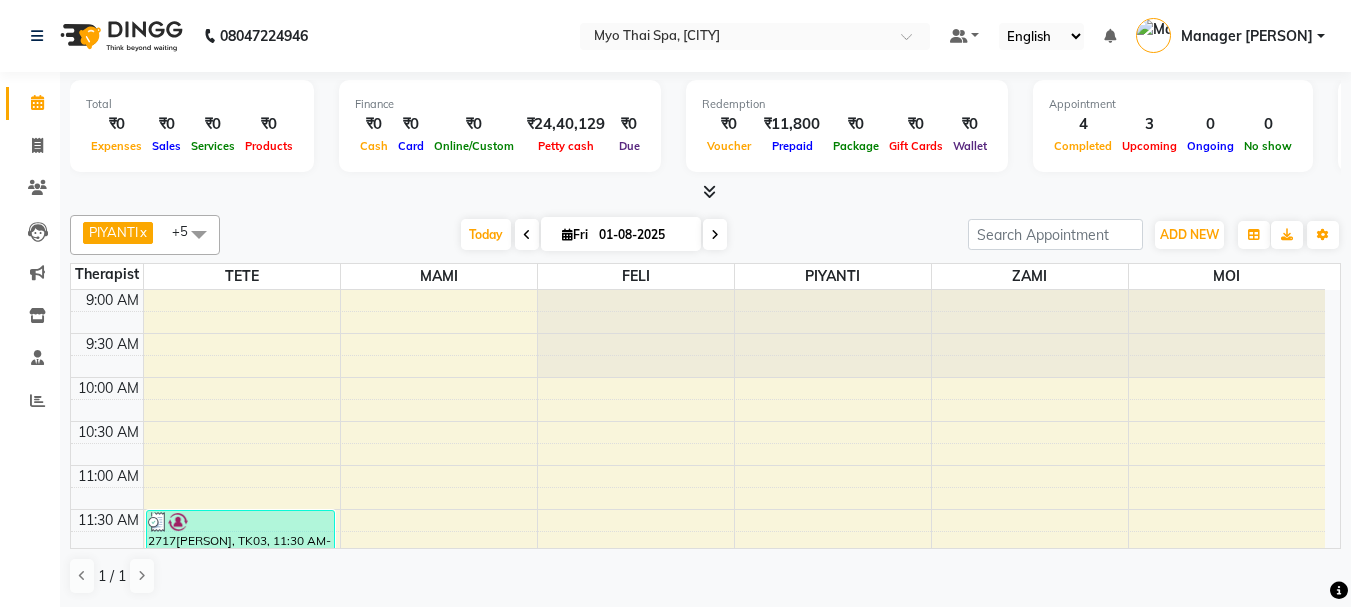 scroll, scrollTop: 1, scrollLeft: 0, axis: vertical 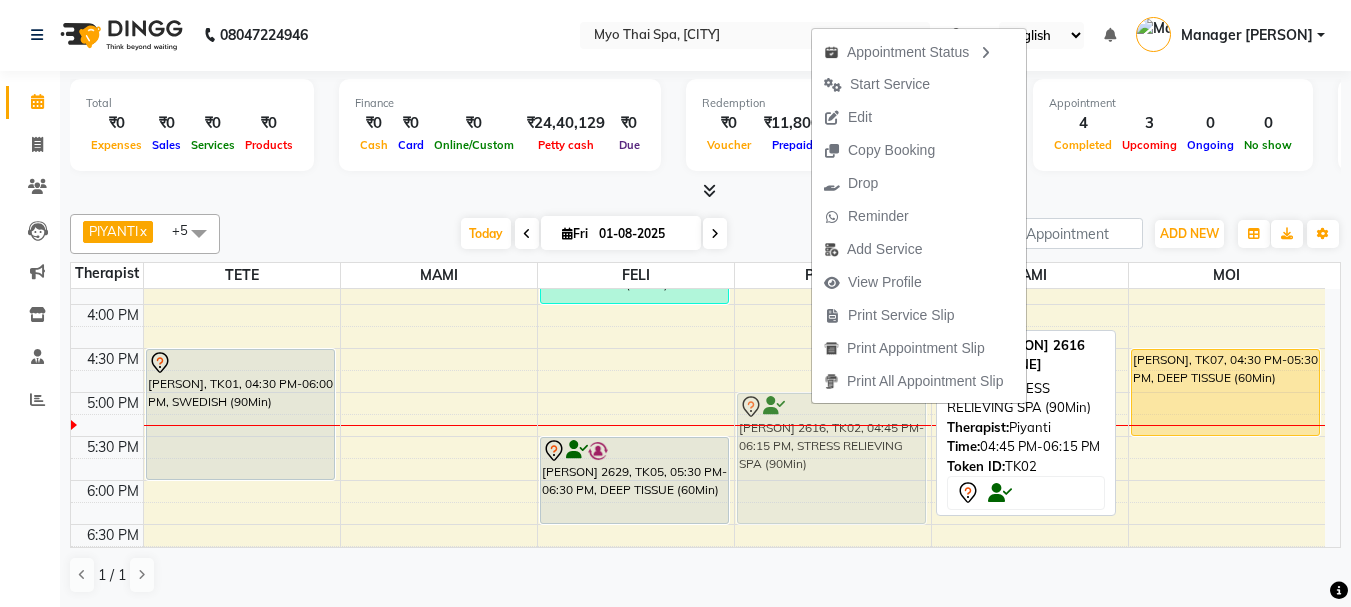 drag, startPoint x: 802, startPoint y: 457, endPoint x: 805, endPoint y: 476, distance: 19.235384 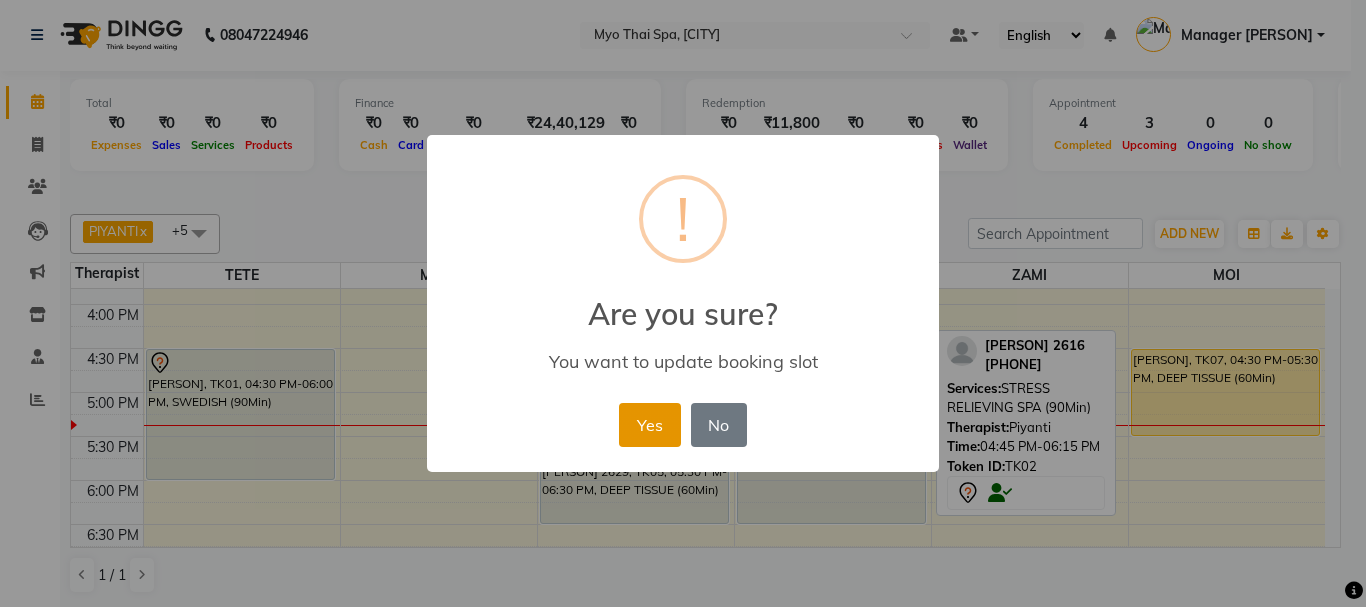click on "Yes" at bounding box center [649, 425] 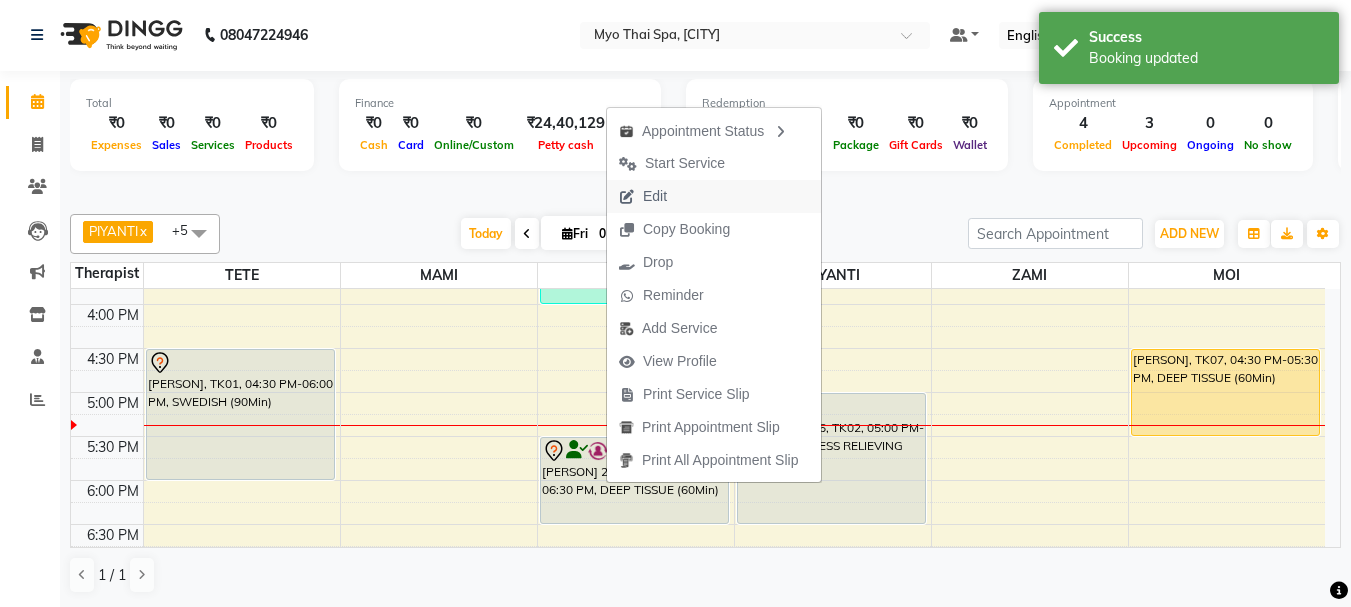 click on "Edit" at bounding box center [714, 196] 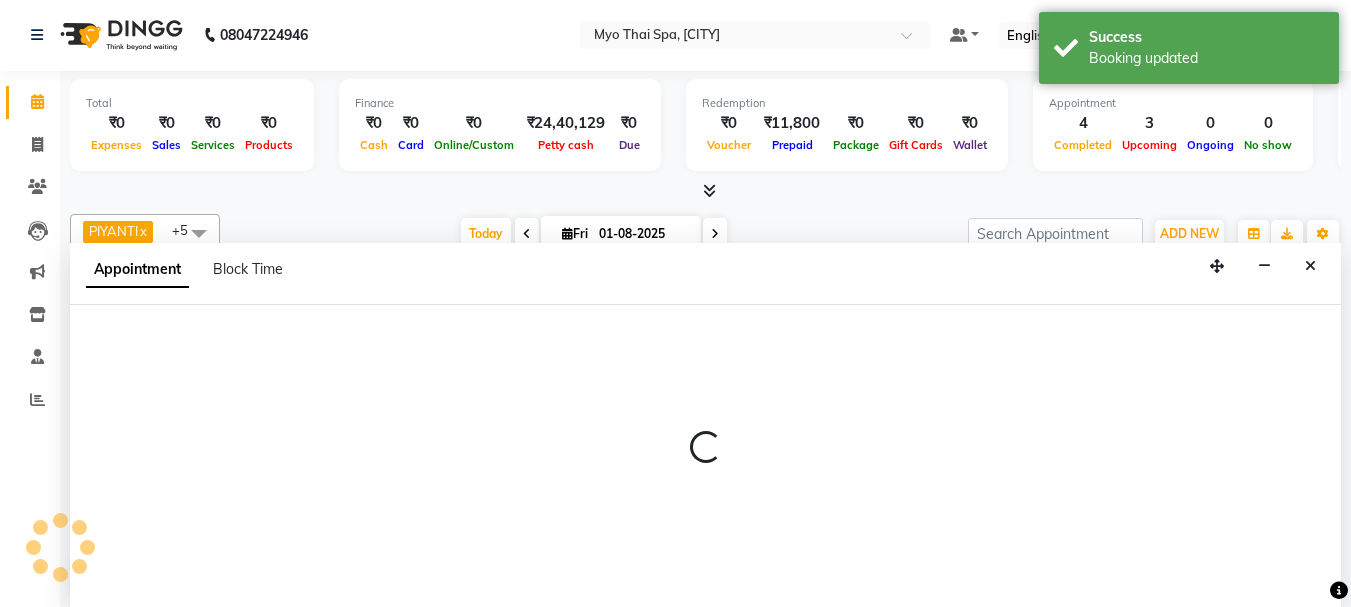 select on "tentative" 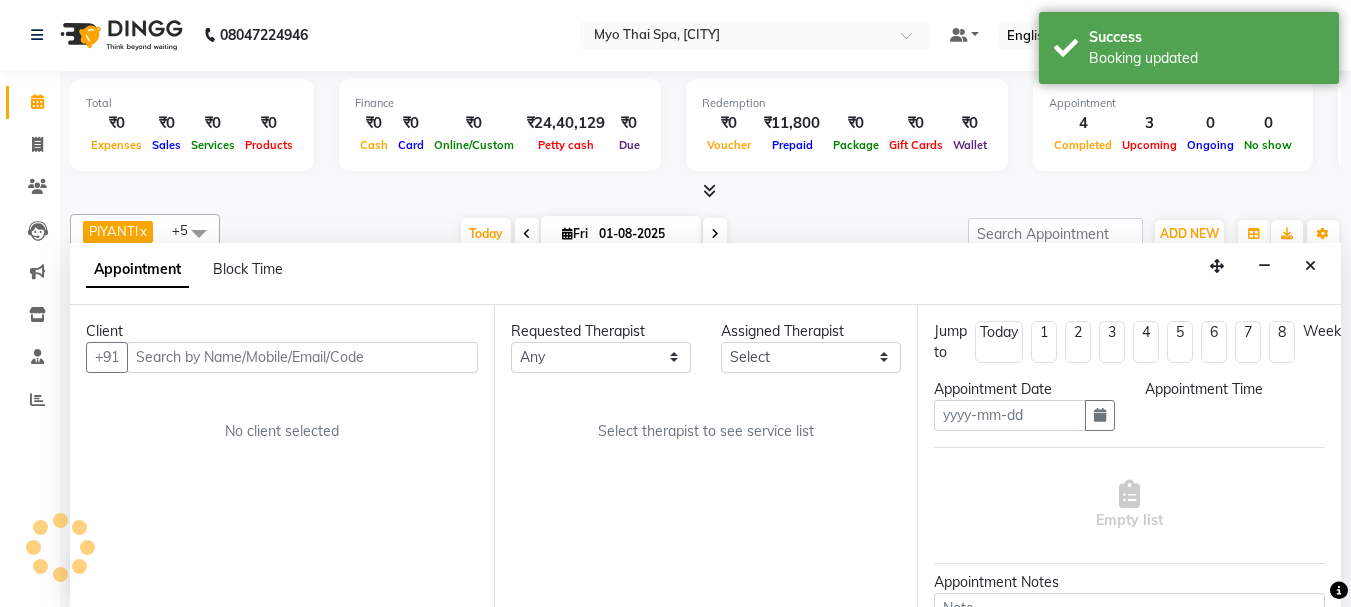 type on "01-08-2025" 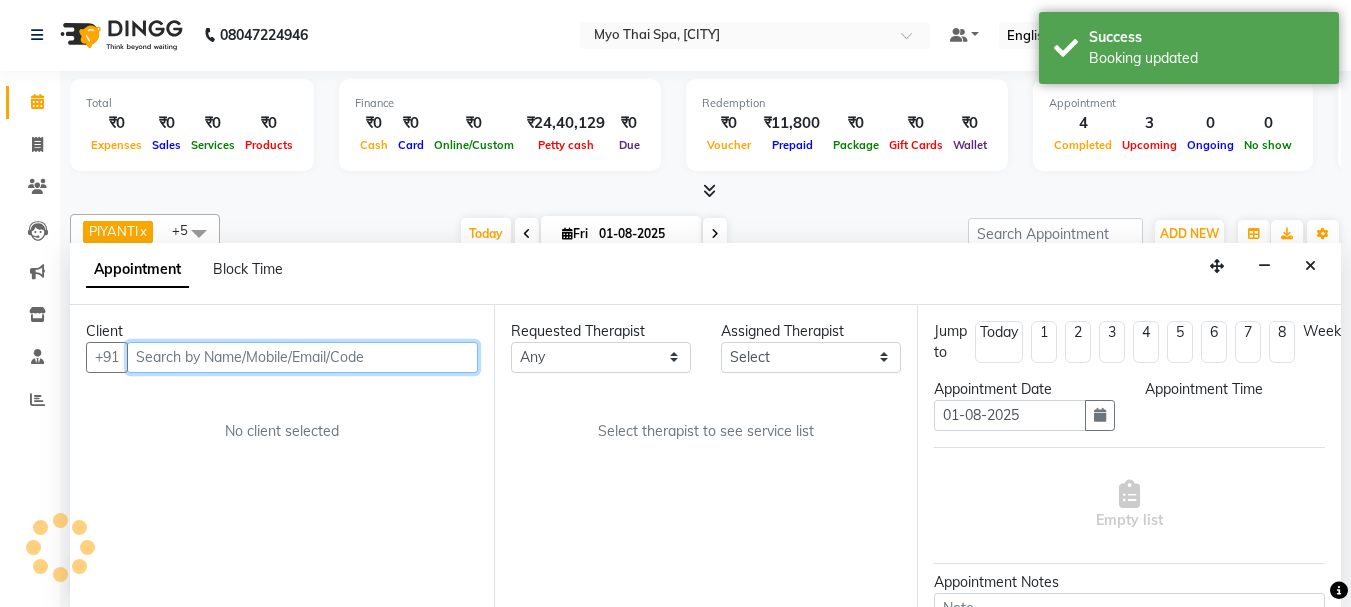 scroll, scrollTop: 0, scrollLeft: 0, axis: both 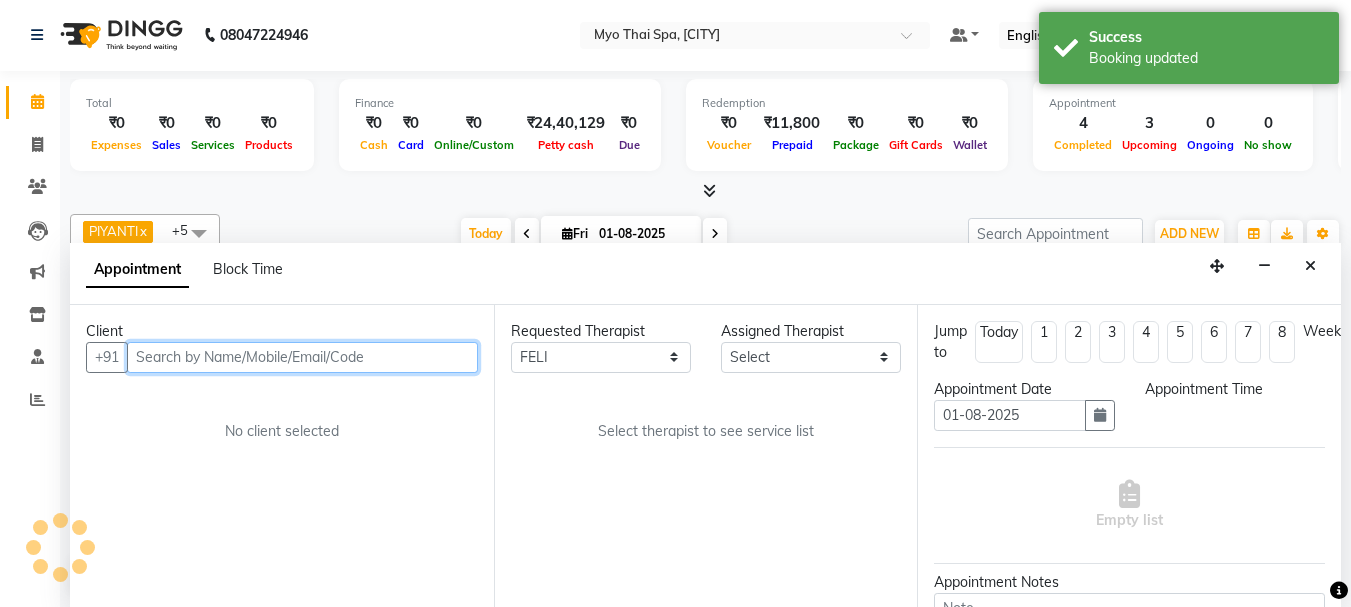select on "42923" 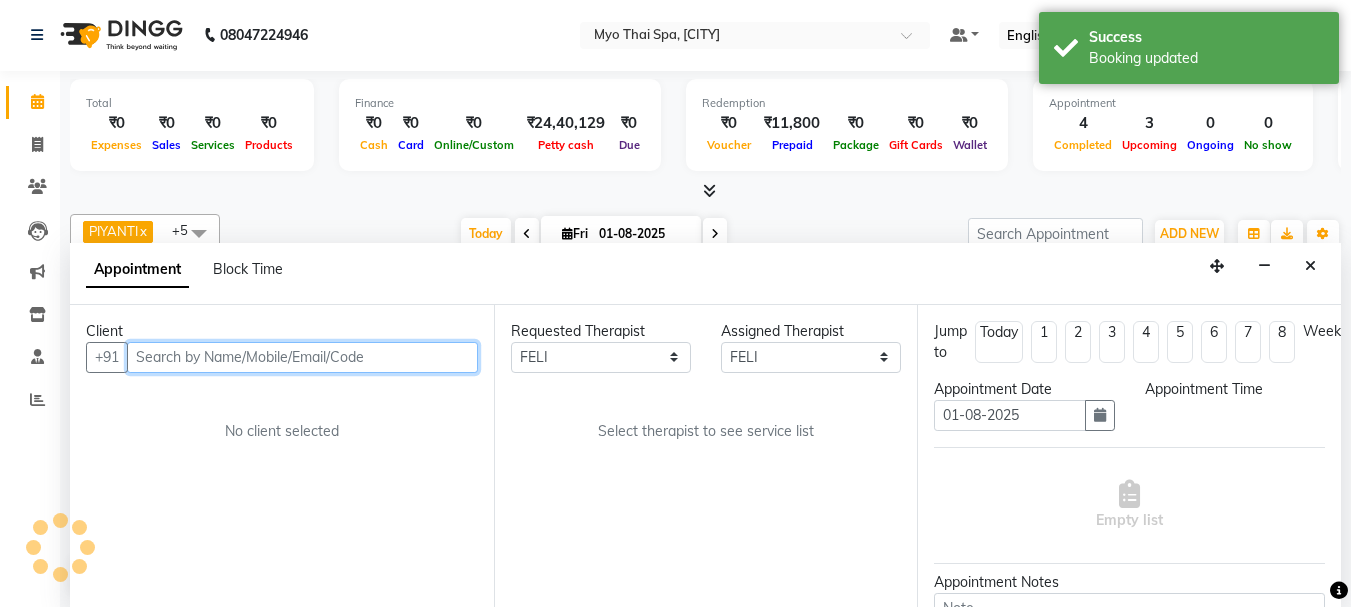 select on "1050" 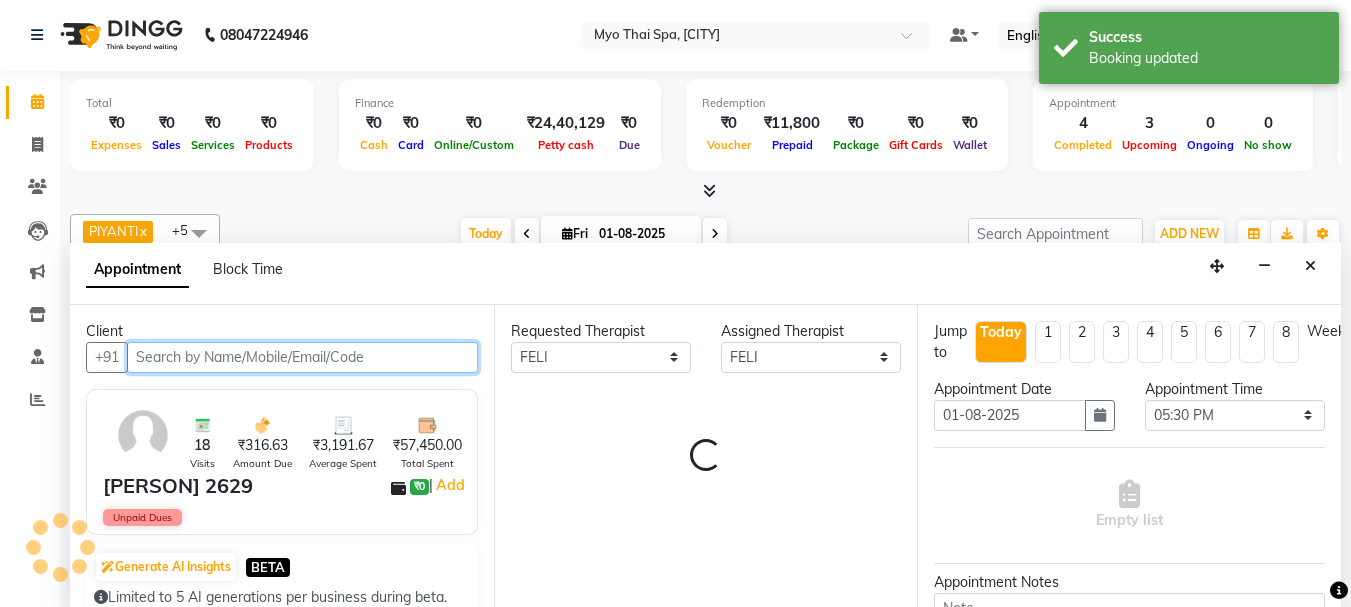 scroll, scrollTop: 705, scrollLeft: 0, axis: vertical 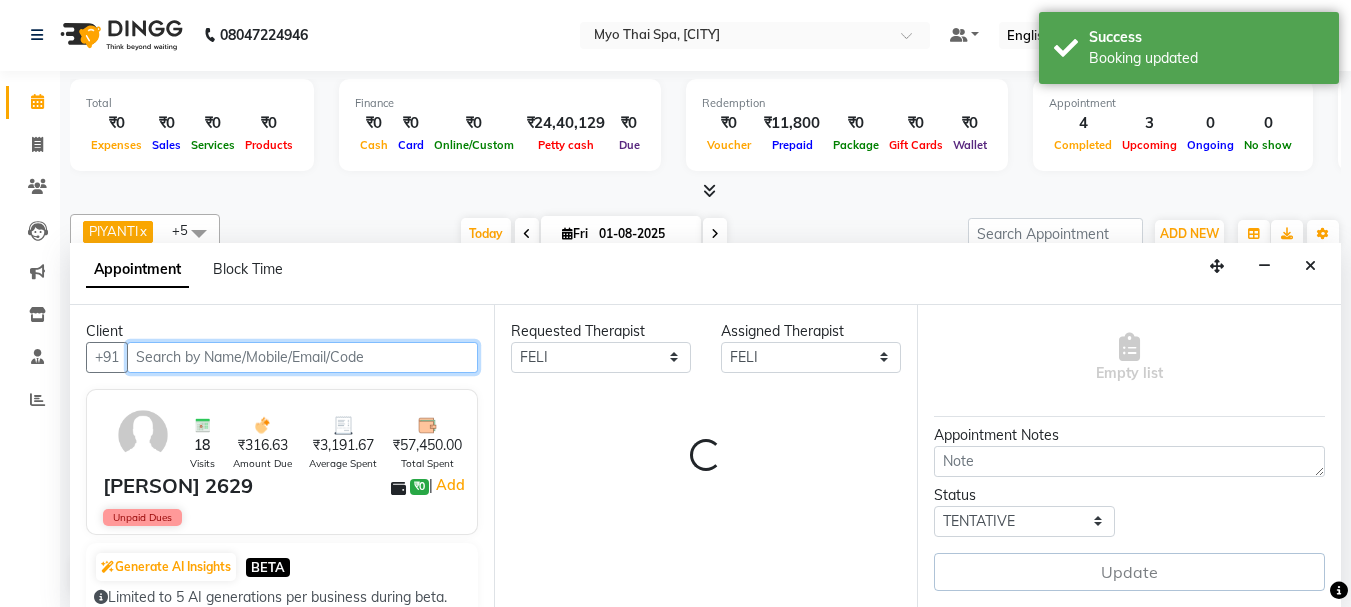 select on "2233" 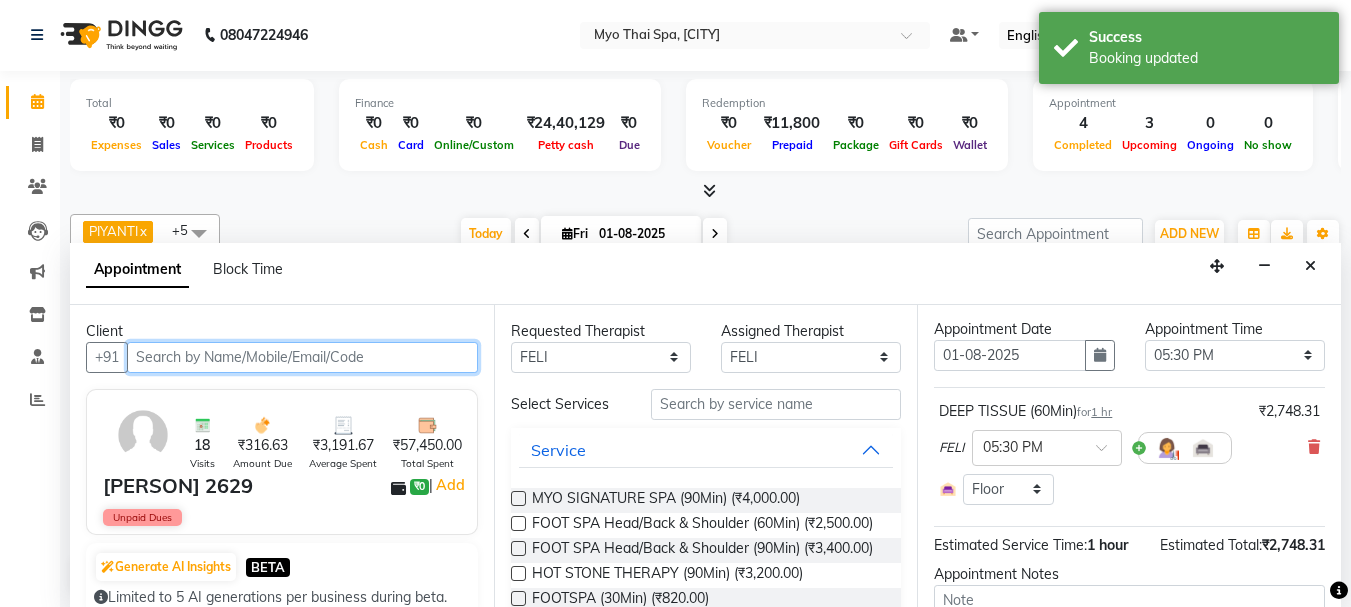 scroll, scrollTop: 12, scrollLeft: 0, axis: vertical 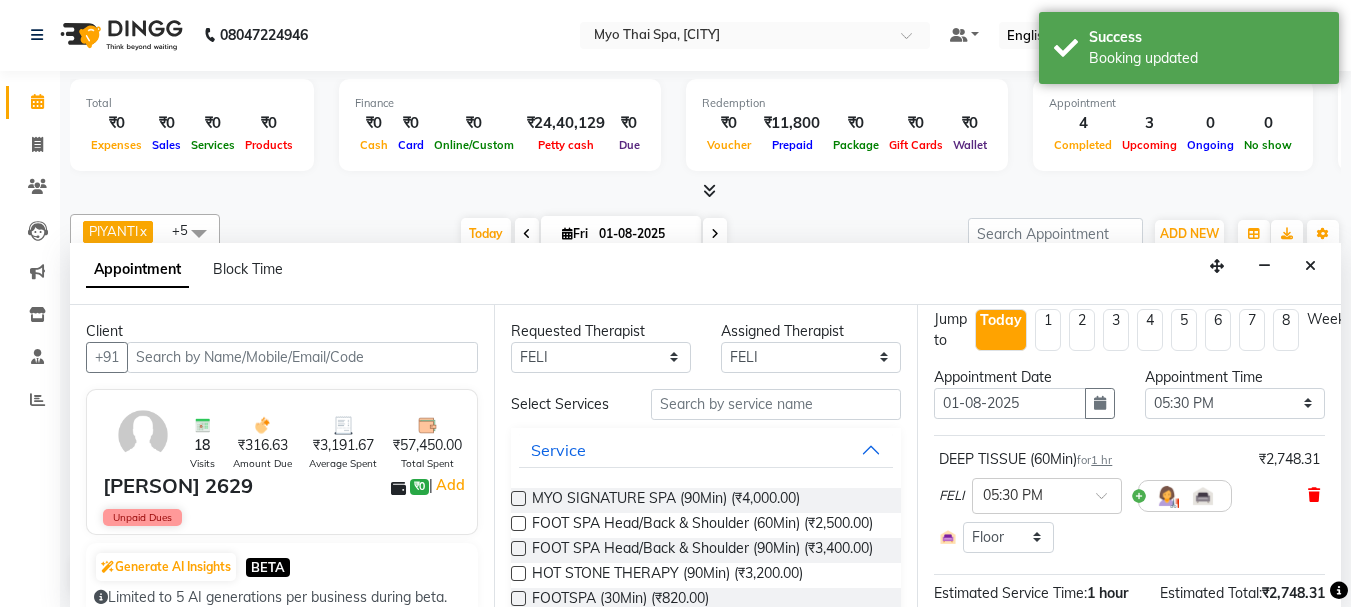 click at bounding box center (1314, 495) 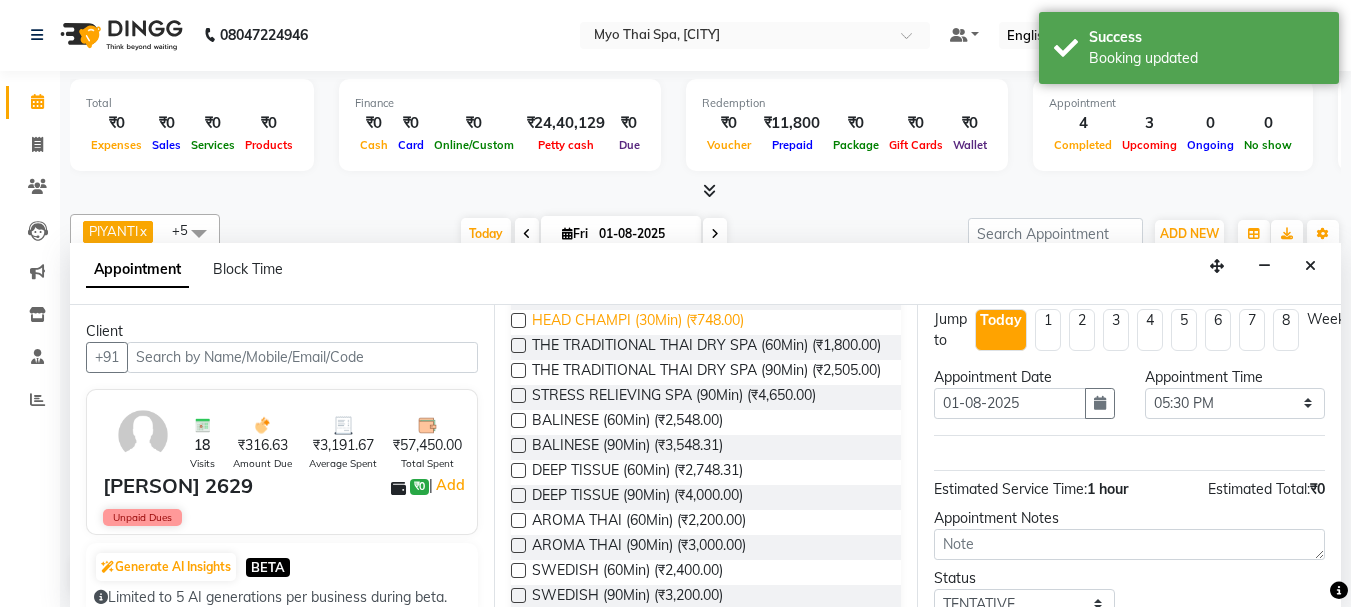 scroll, scrollTop: 500, scrollLeft: 0, axis: vertical 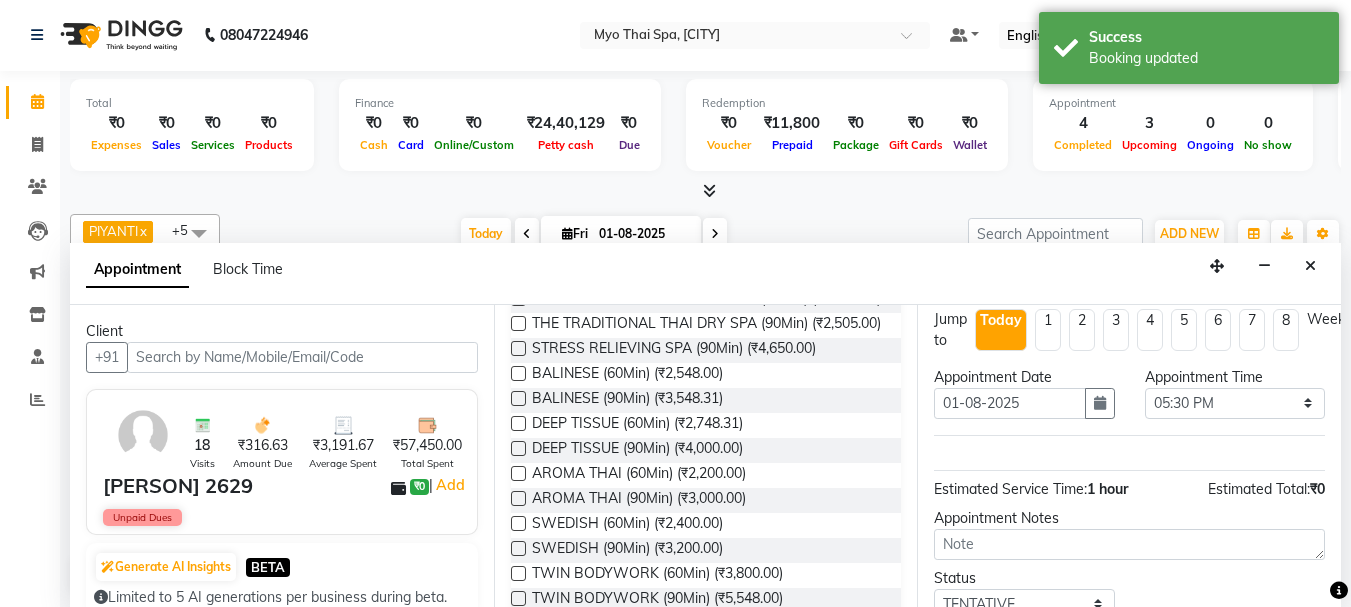 click at bounding box center [518, 373] 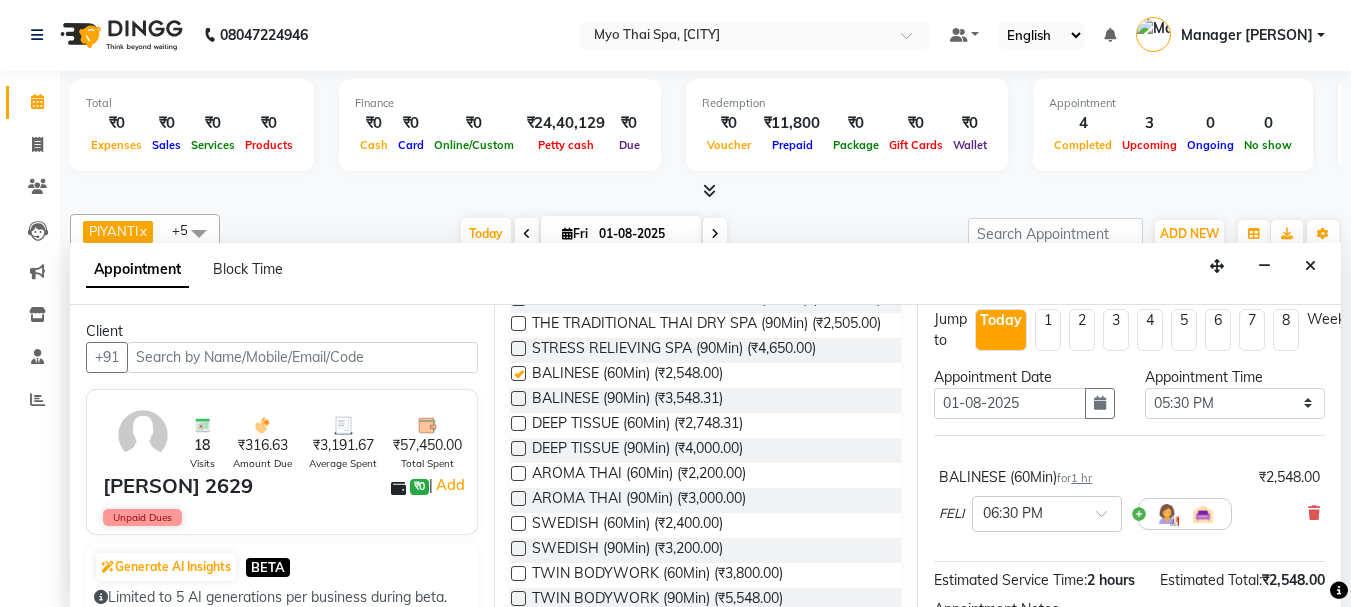checkbox on "false" 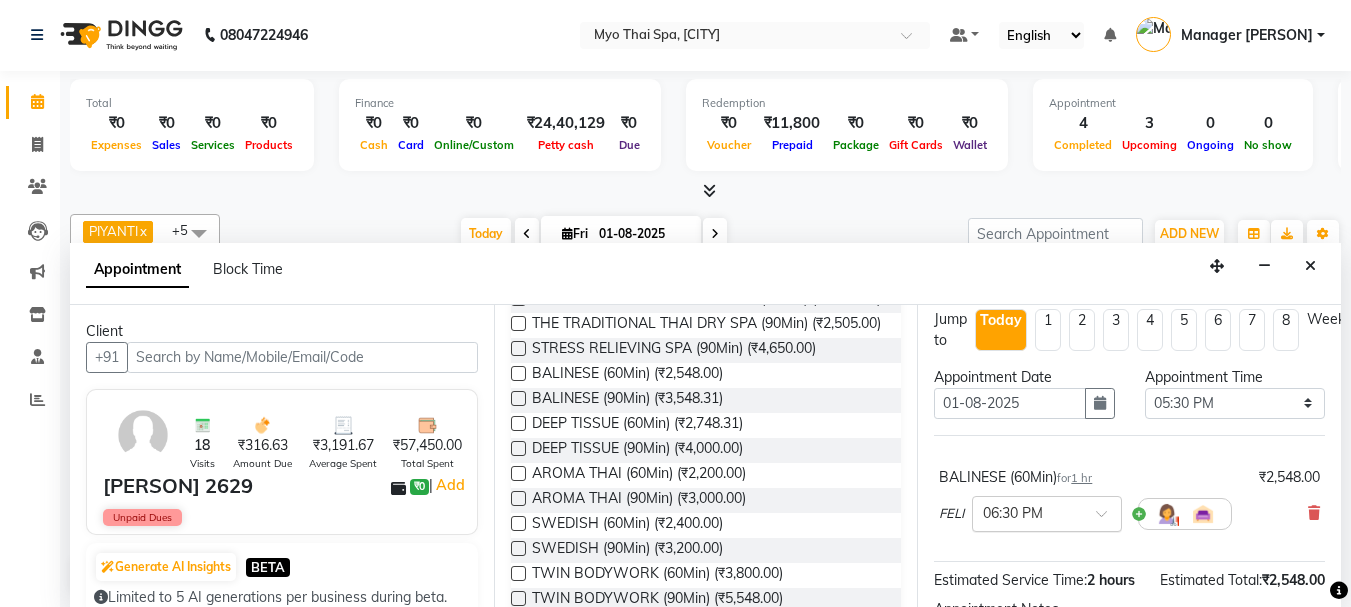 click at bounding box center [1108, 519] 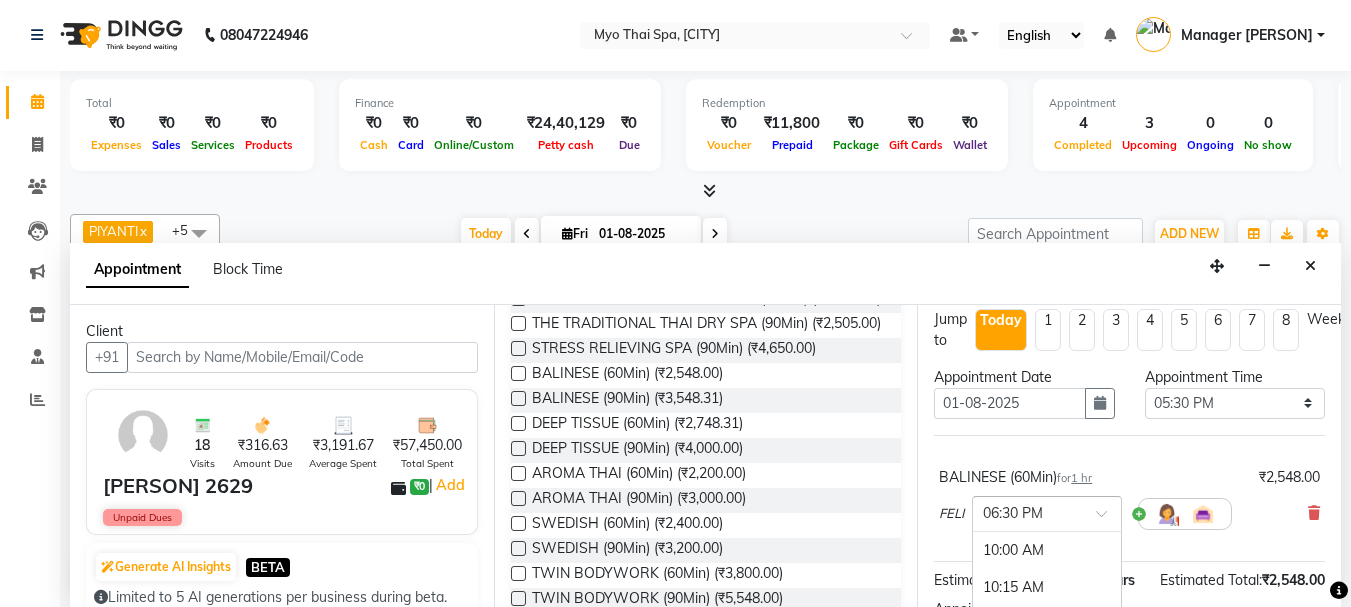 scroll, scrollTop: 1274, scrollLeft: 0, axis: vertical 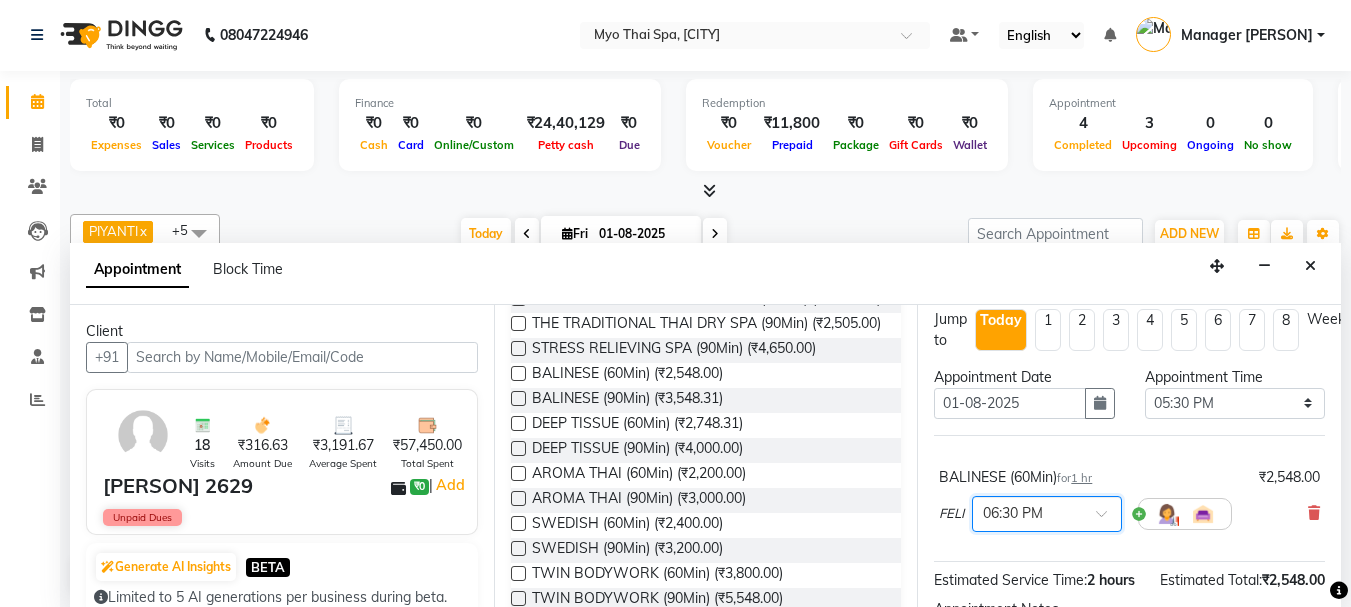 click at bounding box center [1108, 519] 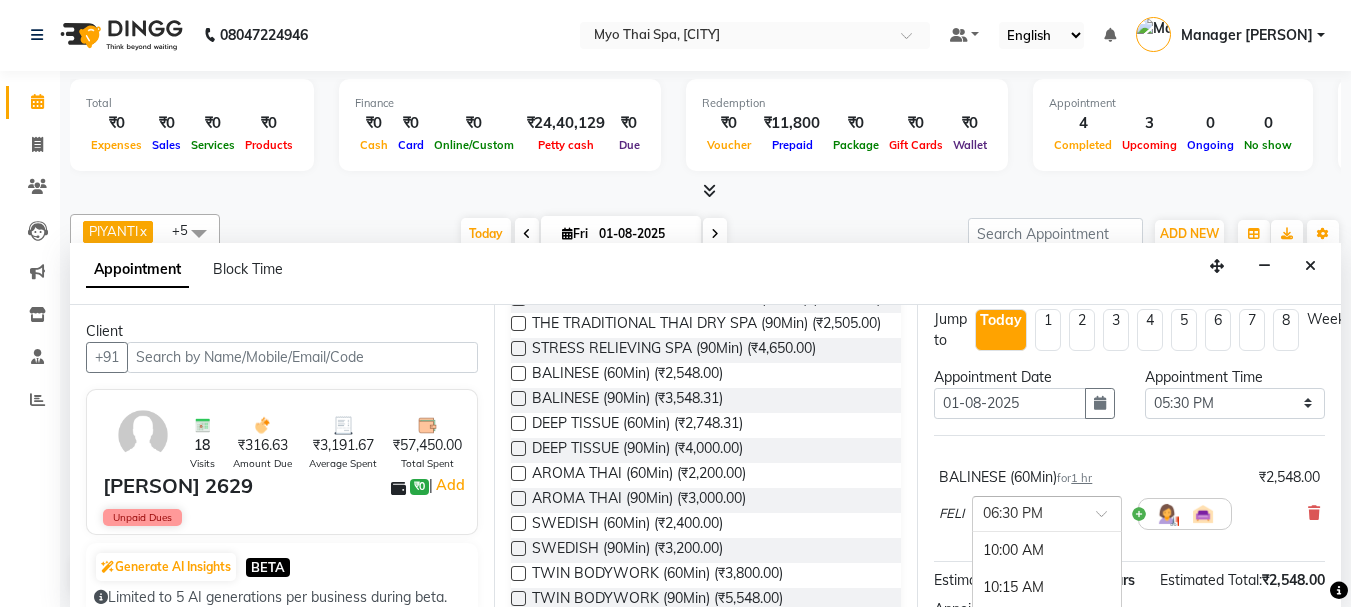 click at bounding box center [1108, 519] 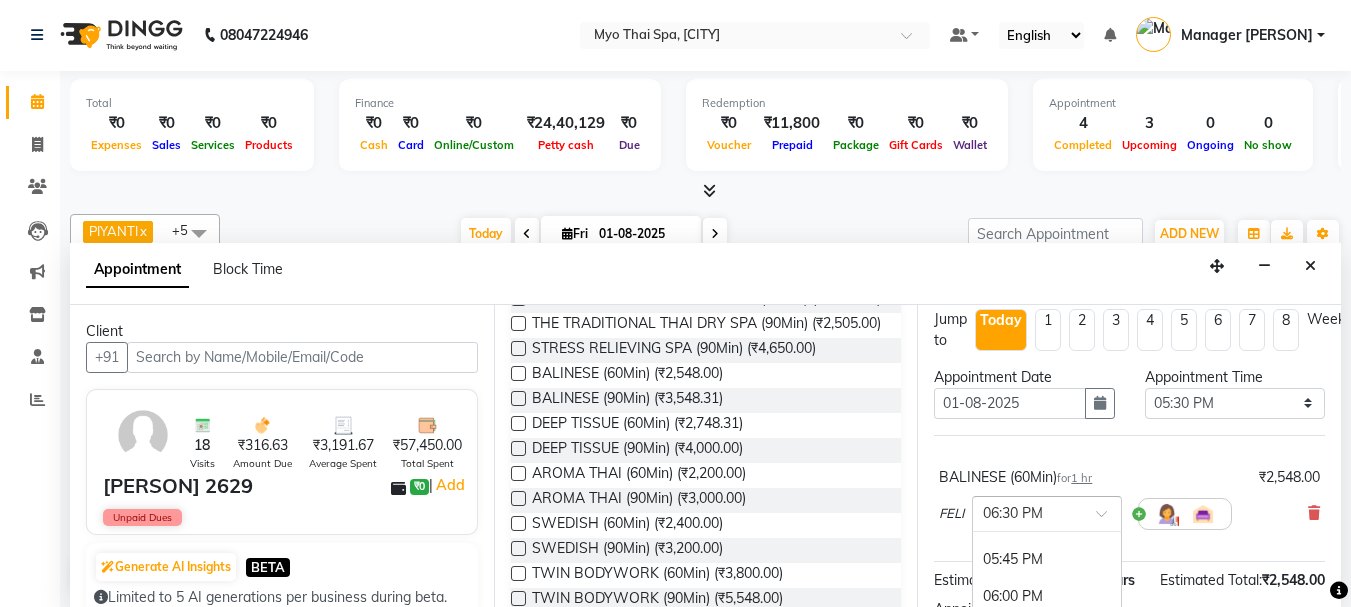 scroll, scrollTop: 1114, scrollLeft: 0, axis: vertical 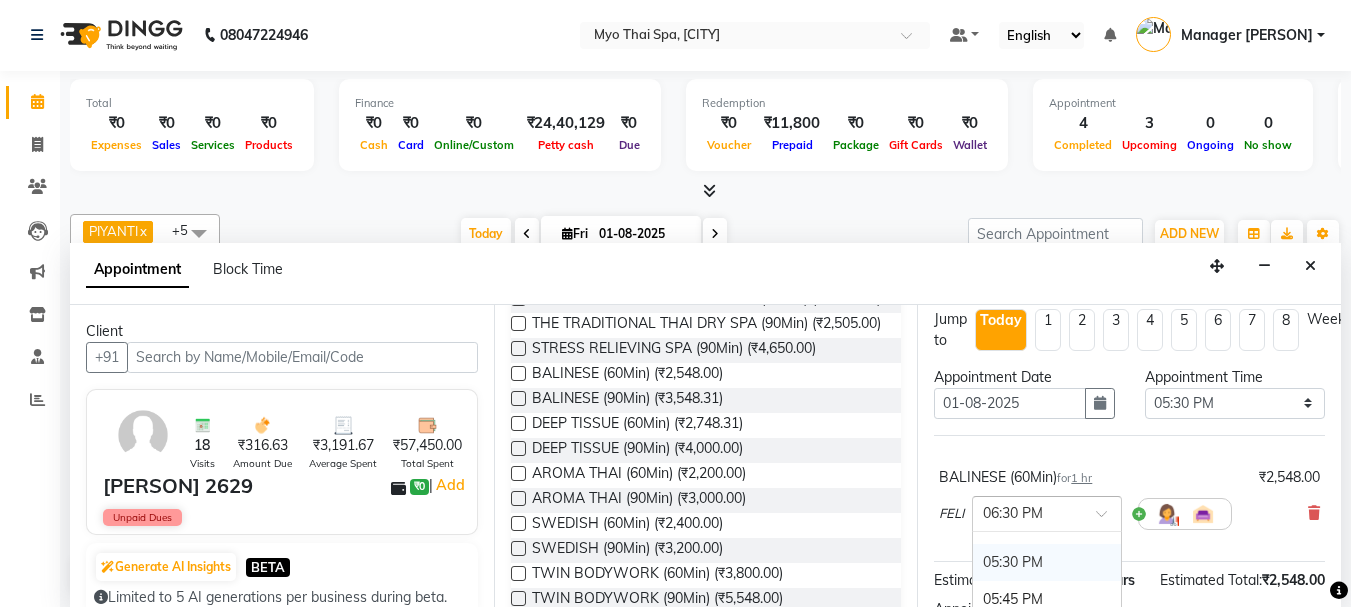 click on "05:30 PM" at bounding box center [1047, 562] 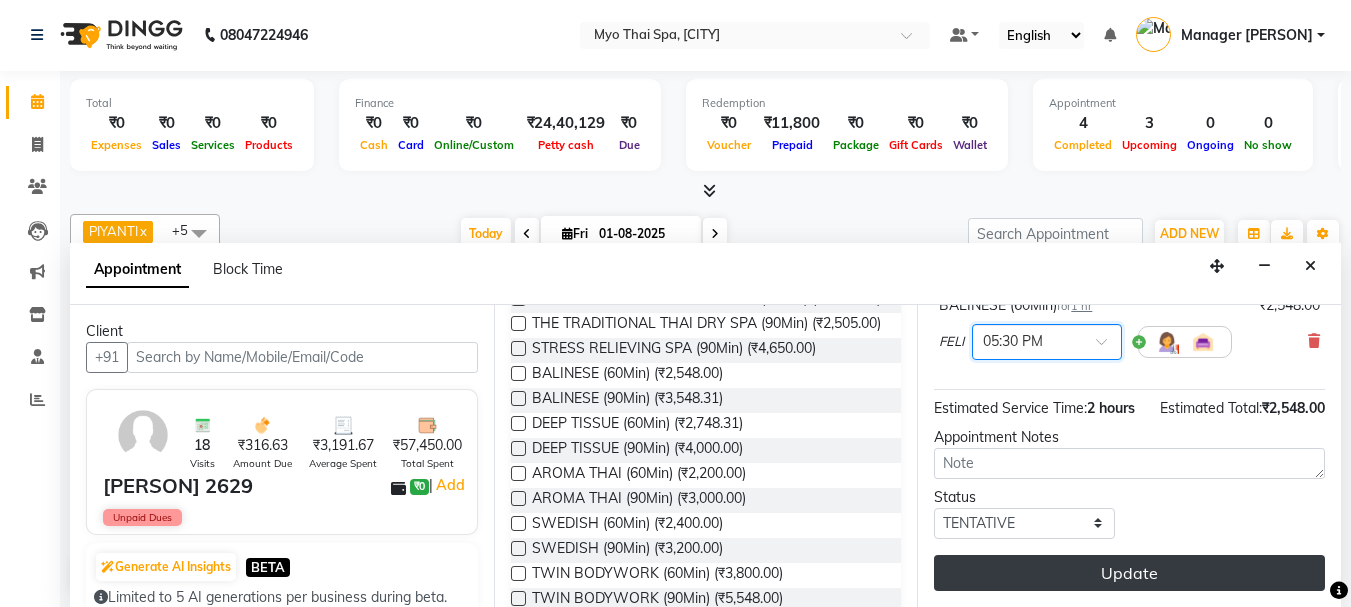 scroll, scrollTop: 220, scrollLeft: 0, axis: vertical 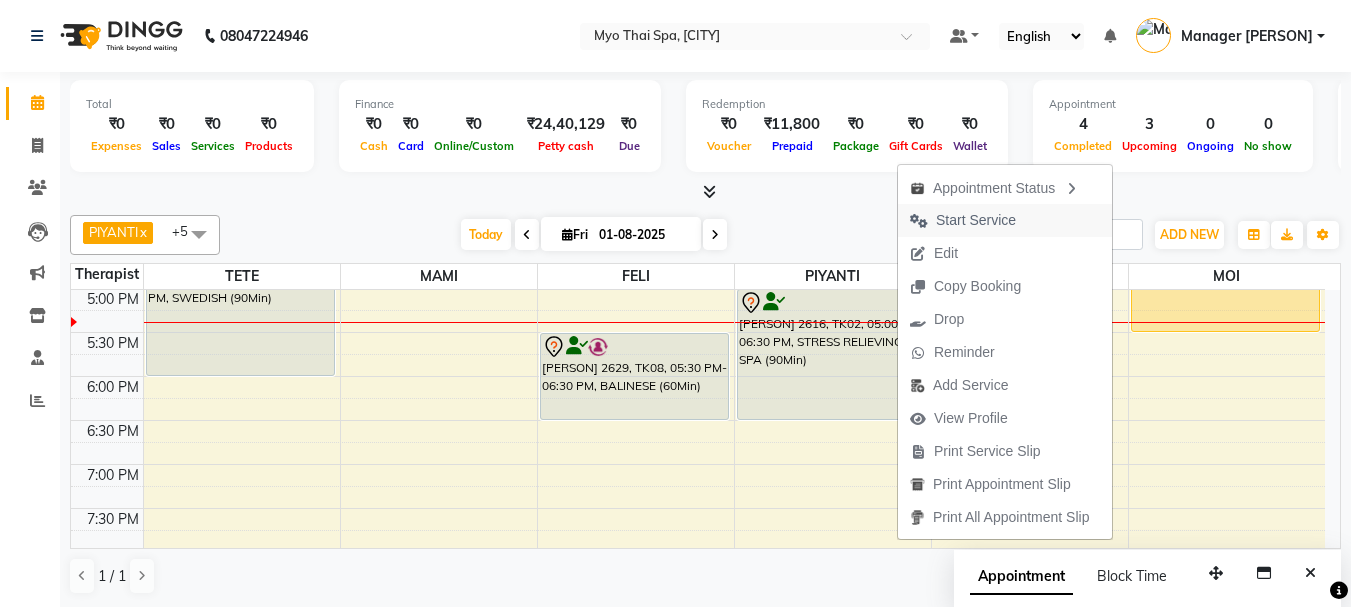 click on "Start Service" at bounding box center (976, 220) 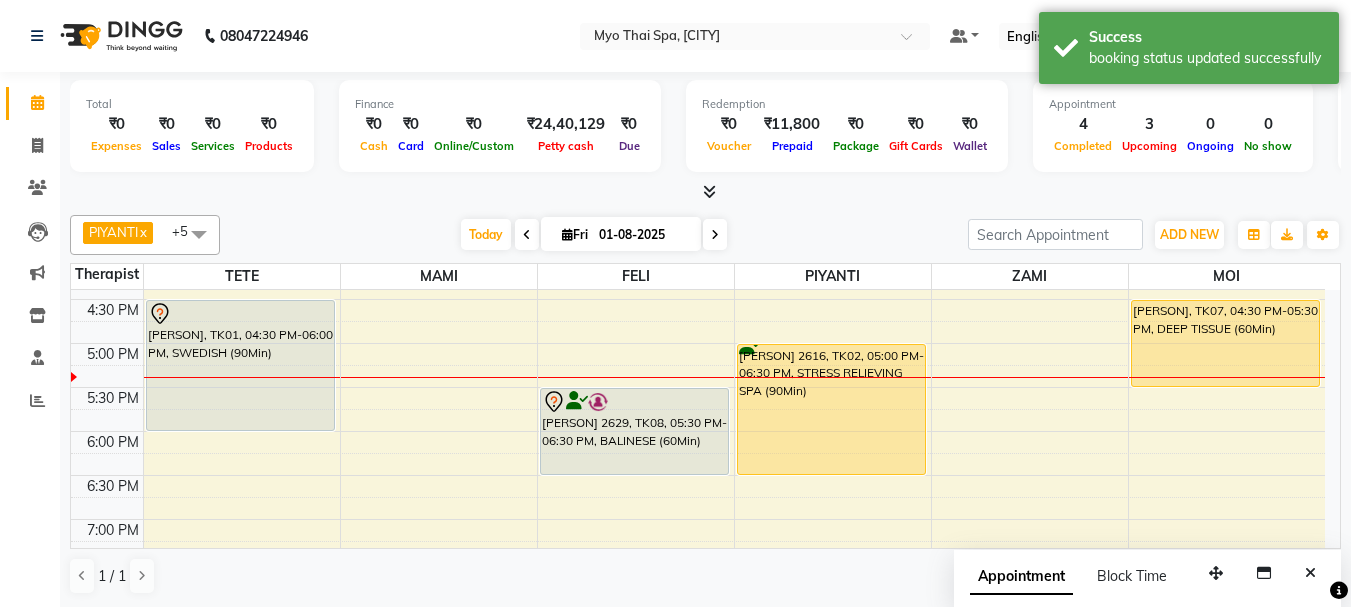 scroll, scrollTop: 605, scrollLeft: 0, axis: vertical 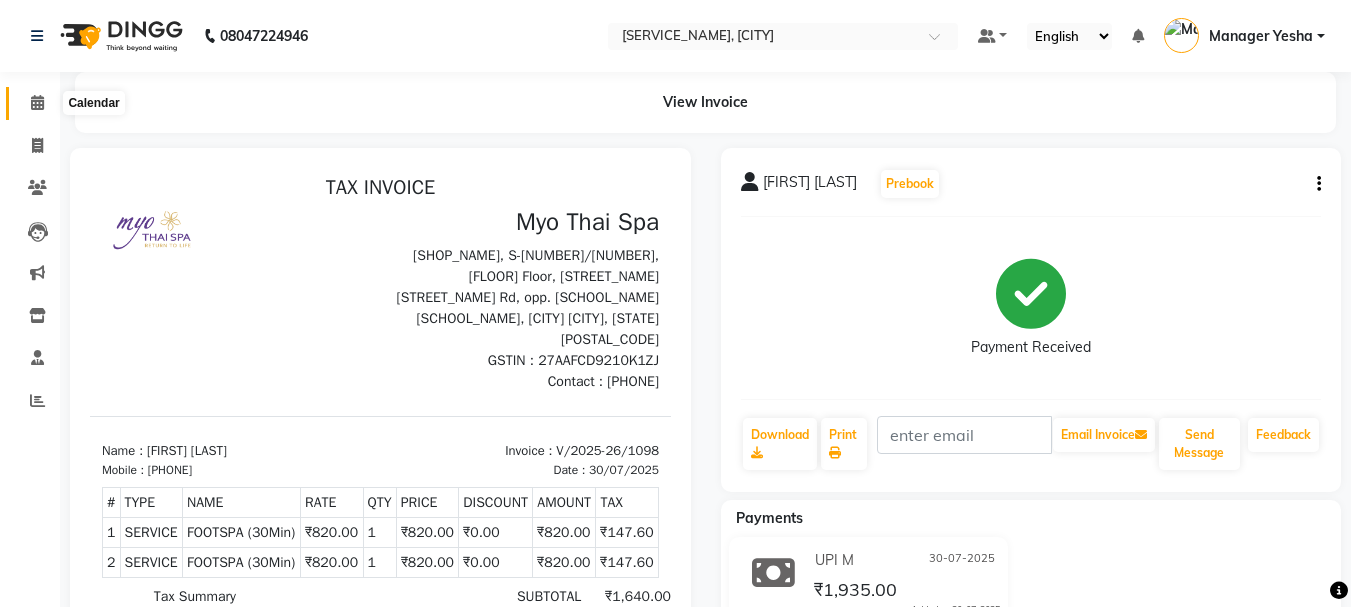 click 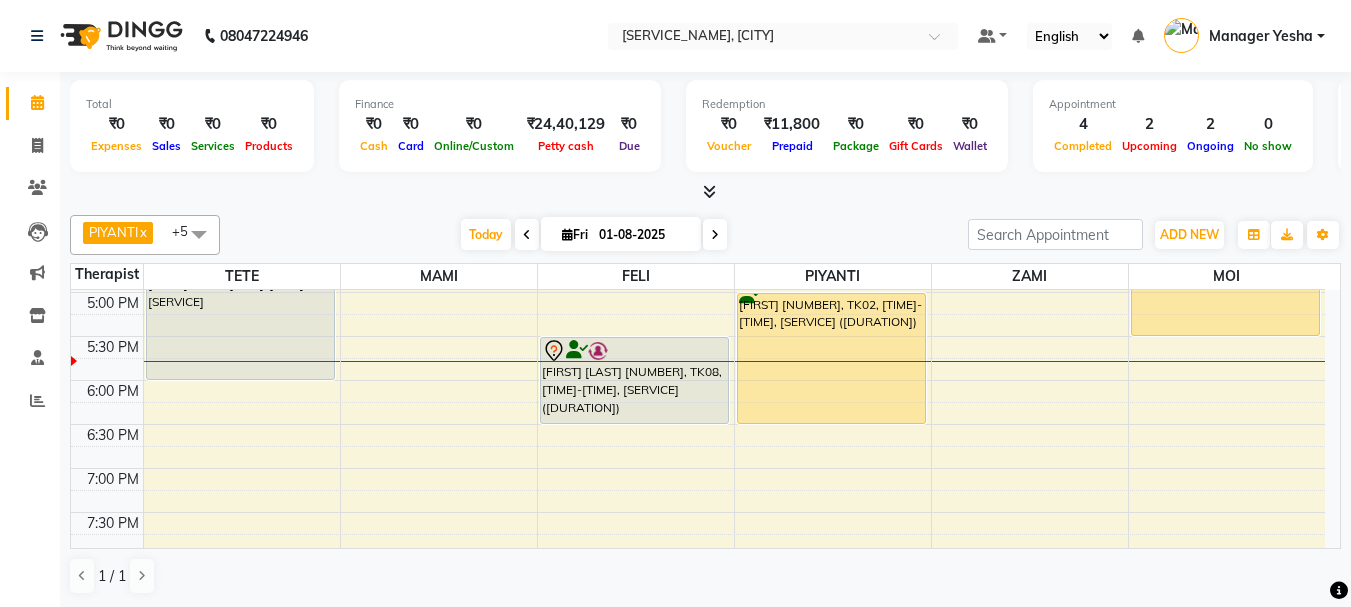 scroll, scrollTop: 700, scrollLeft: 0, axis: vertical 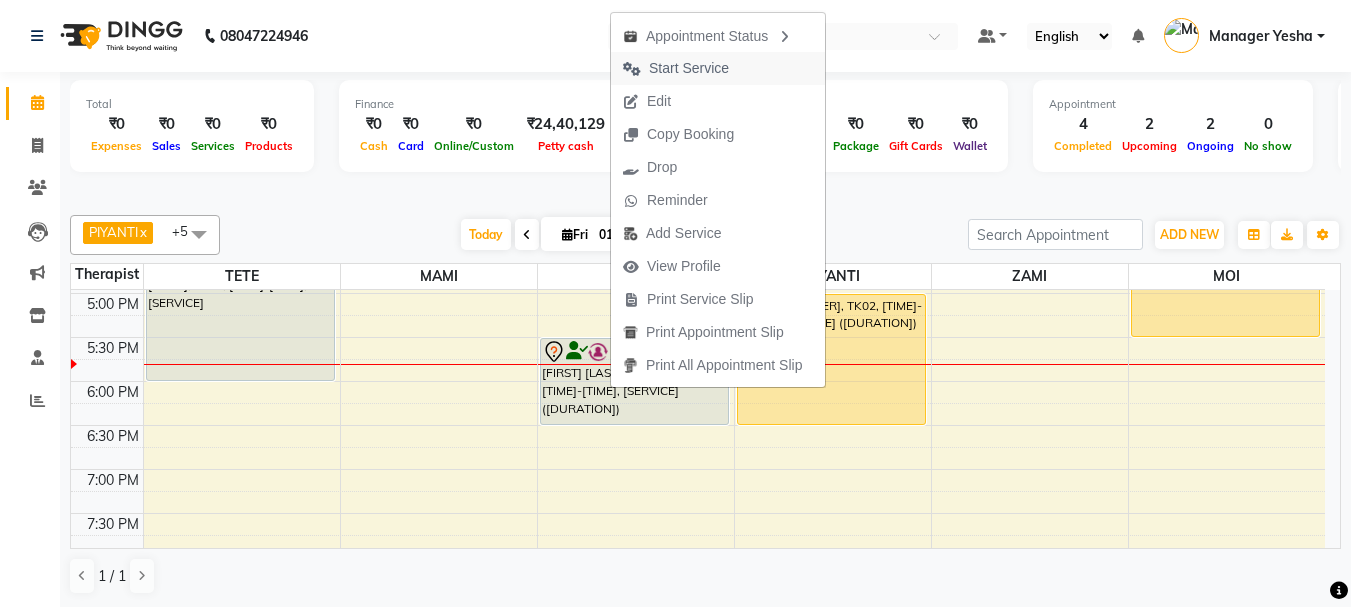 click on "Start Service" at bounding box center [689, 68] 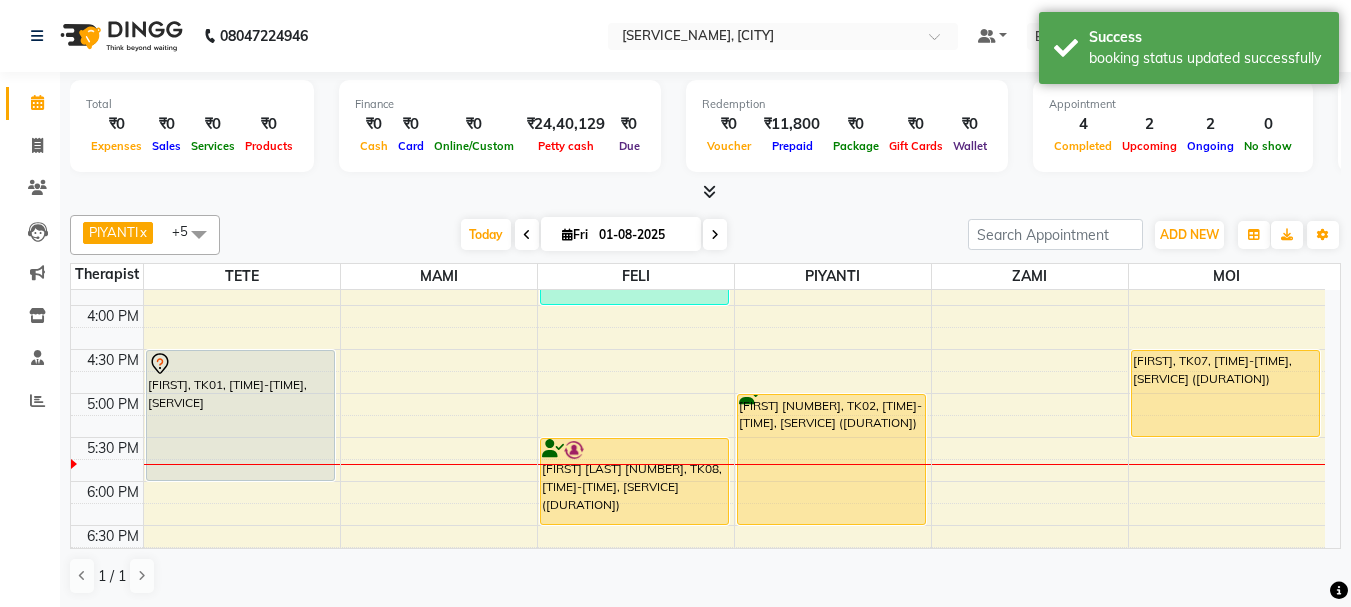 scroll, scrollTop: 700, scrollLeft: 0, axis: vertical 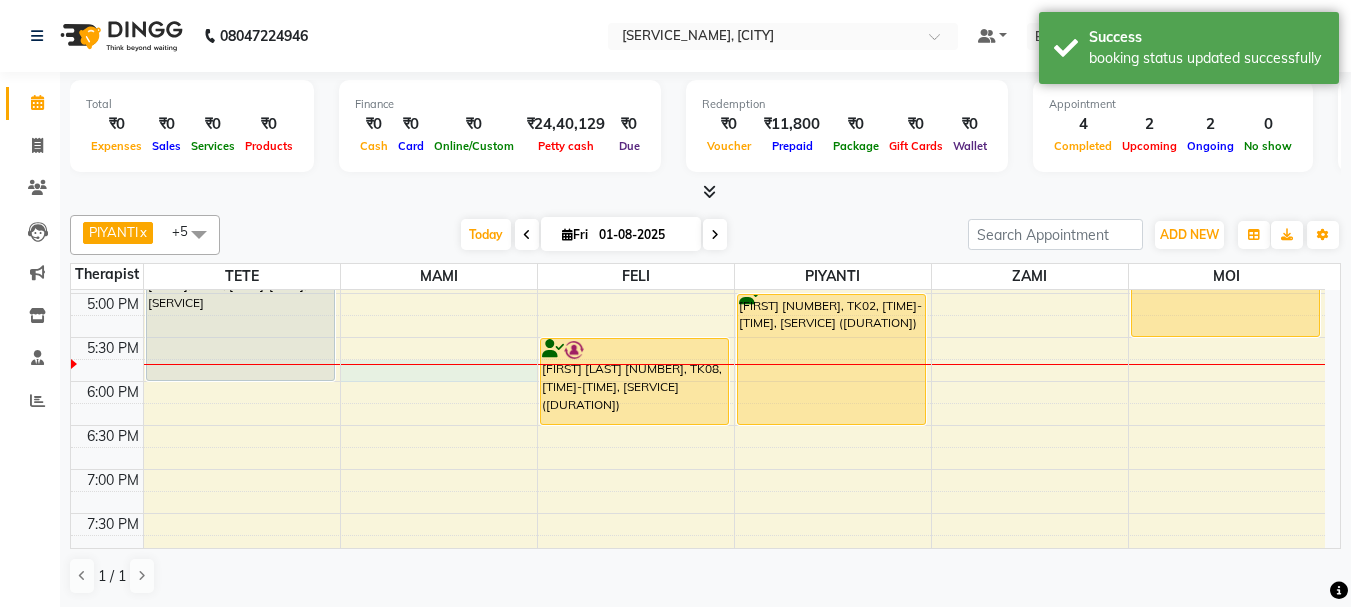 click on "9:00 AM 9:30 AM 10:00 AM 10:30 AM 11:00 AM 11:30 AM 12:00 PM 12:30 PM 1:00 PM 1:30 PM 2:00 PM 2:30 PM 3:00 PM 3:30 PM 4:00 PM 4:30 PM 5:00 PM 5:30 PM 6:00 PM 6:30 PM 7:00 PM 7:30 PM 8:00 PM 8:30 PM 9:00 PM 9:30 PM 10:00 PM 10:30 PM     [NUMBER][FIRST] [LAST], TK03, [TIME]-[TIME], [SERVICE] ([DURATION])             [FIRST], TK01, [TIME]-[TIME], [SERVICE] ([DURATION])     [NUMBER][FIRST] [LAST], TK04, [TIME]-[TIME], [SERVICE] ([DURATION])     [FIRST] [NUMBER], TK06, [TIME]-[TIME], [SERVICE] ([DURATION])     [FIRST] [LAST] [NUMBER], TK08, [TIME]-[TIME], [SERVICE] ([DURATION])     [NUMBER][FIRST] [LAST], TK04, [TIME]-[TIME], [SERVICE] ([DURATION])     [FIRST] [NUMBER], TK02, [TIME]-[TIME], [SERVICE] ([DURATION])    [FIRST], TK07, [TIME]-[TIME], [SERVICE] ([DURATION])" at bounding box center [698, 205] 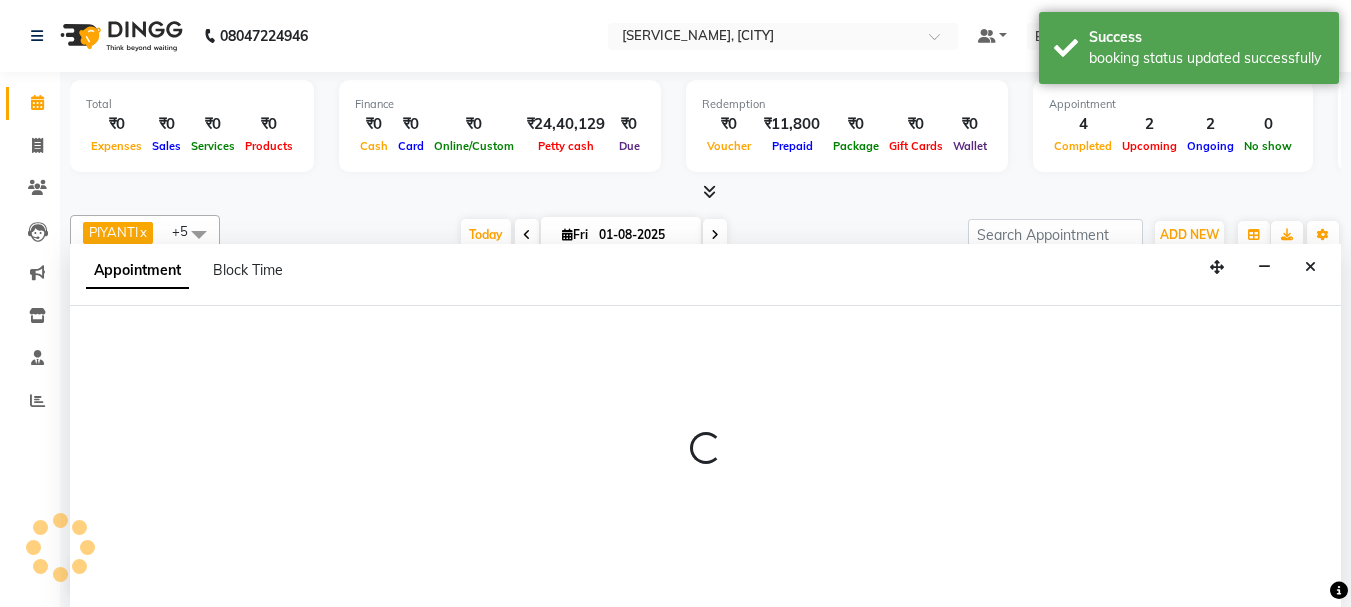 scroll, scrollTop: 1, scrollLeft: 0, axis: vertical 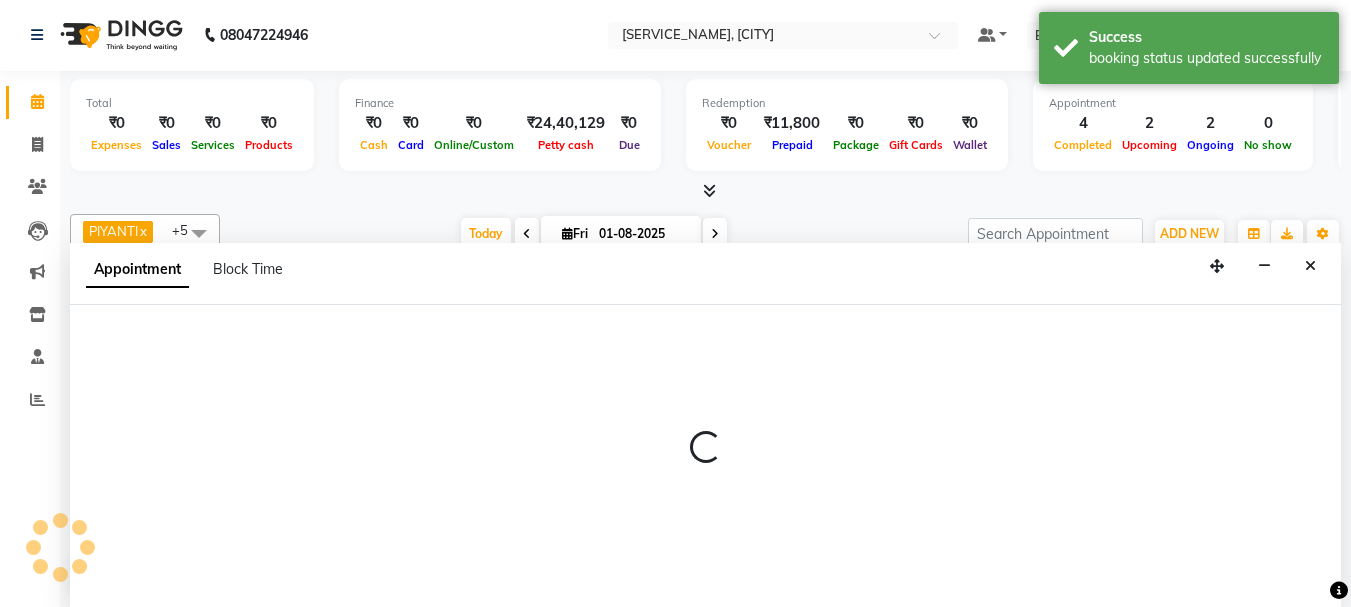 select on "33413" 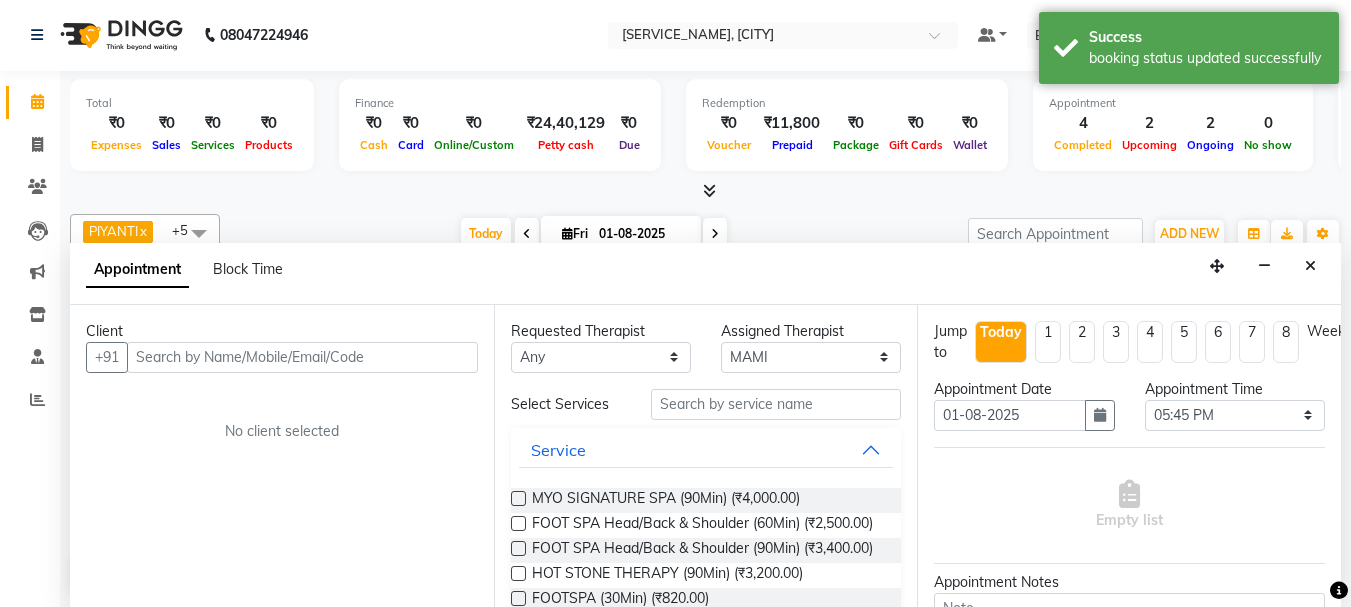 click at bounding box center [302, 357] 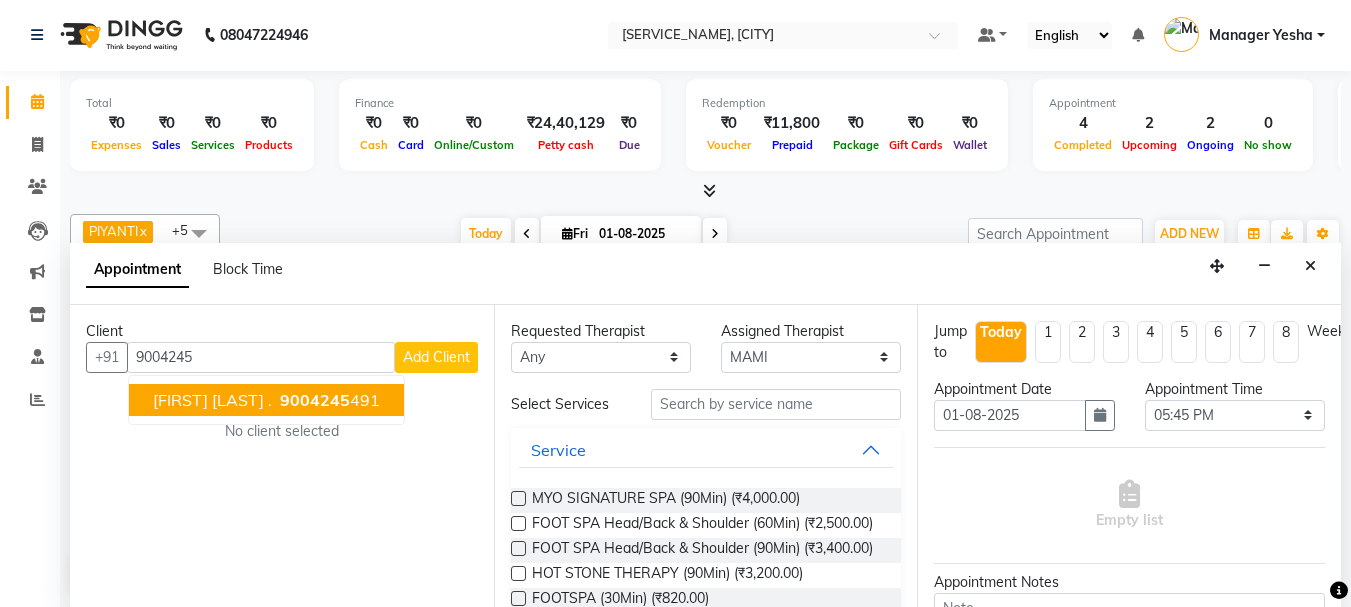 click on "[FIRST] [LAST] ." at bounding box center (212, 400) 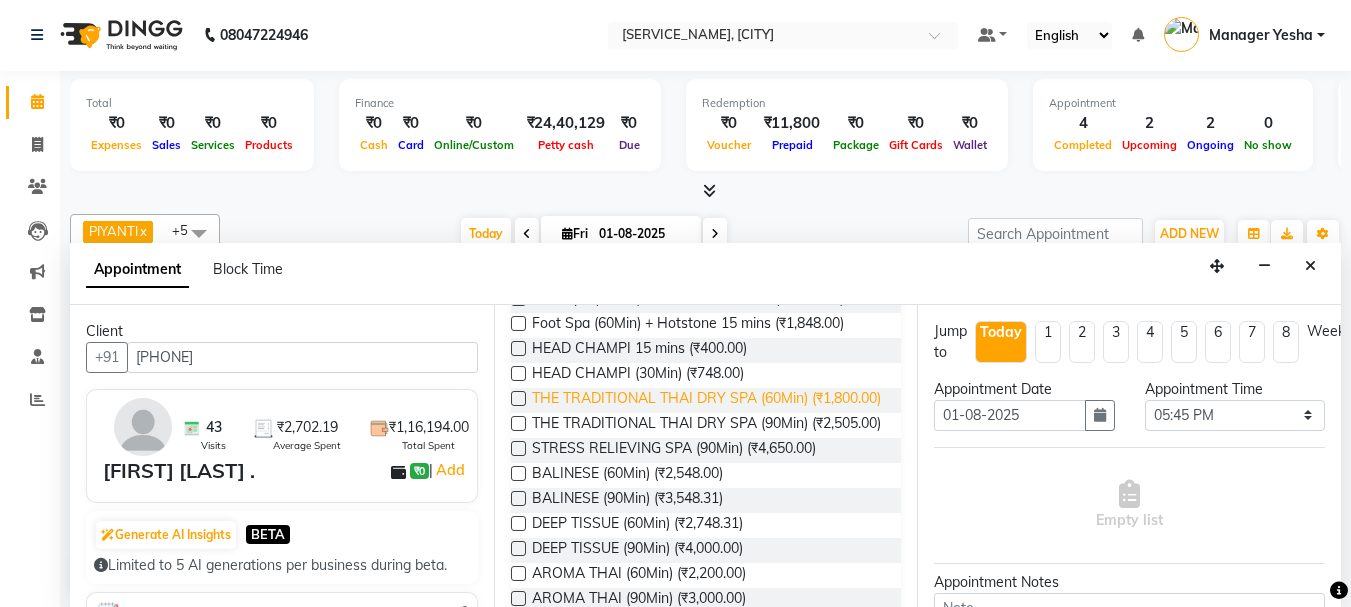 scroll, scrollTop: 300, scrollLeft: 0, axis: vertical 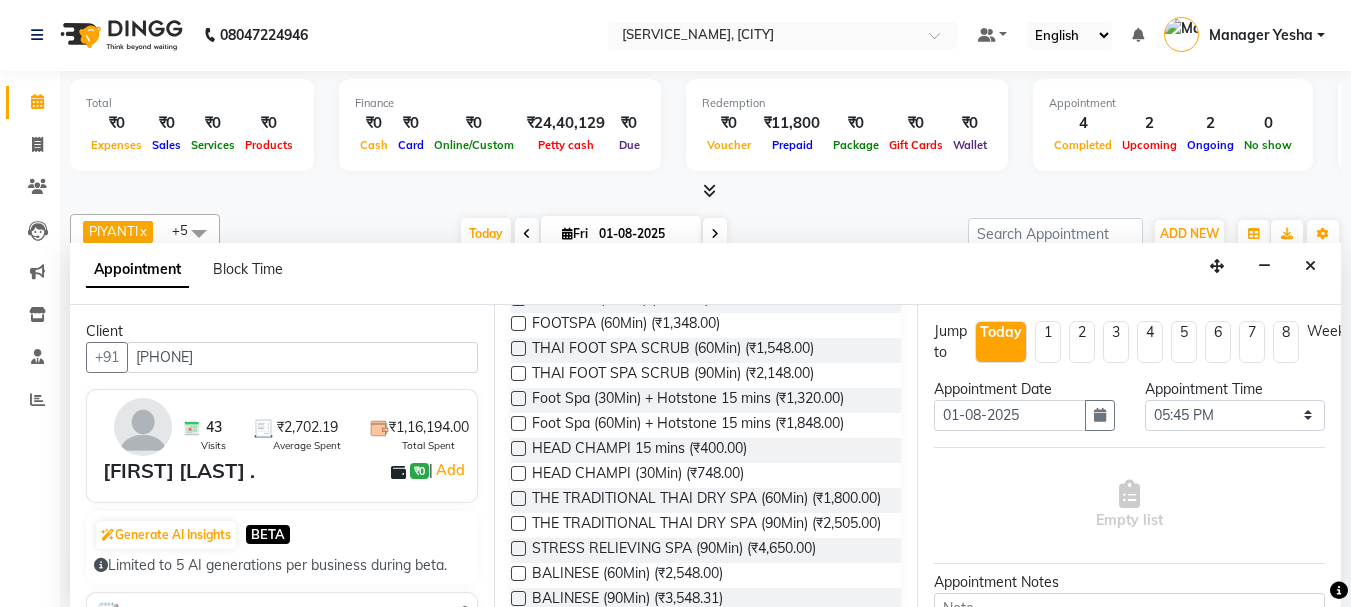 type on "[PHONE]" 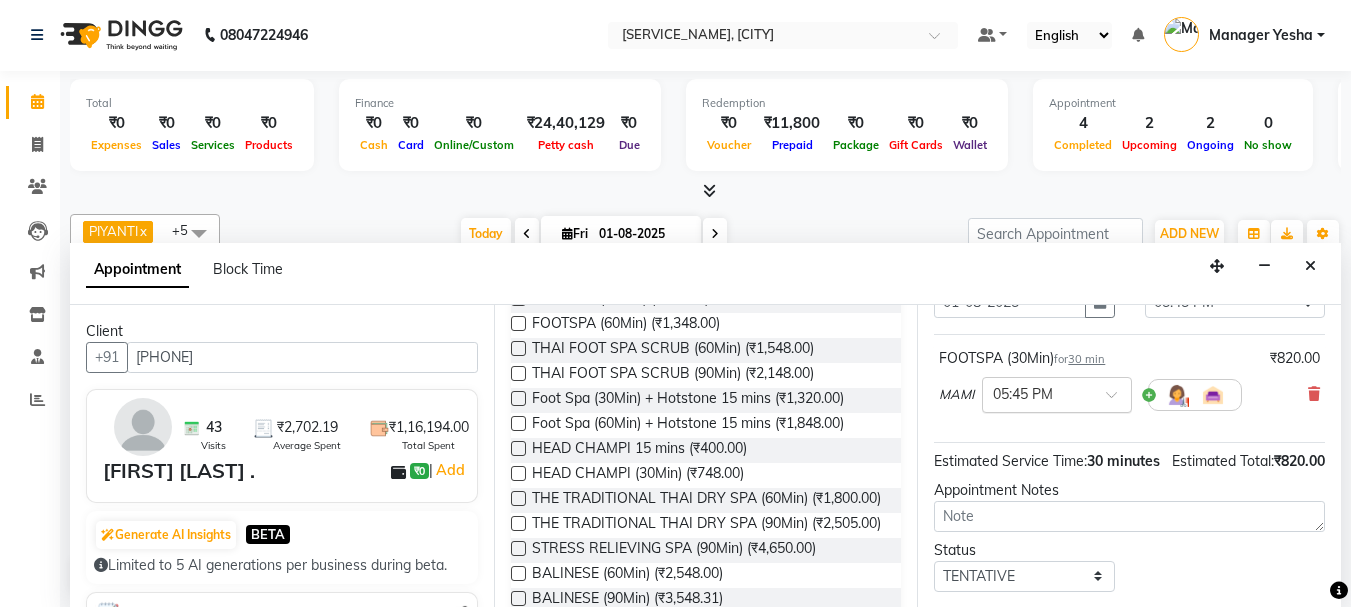 checkbox on "false" 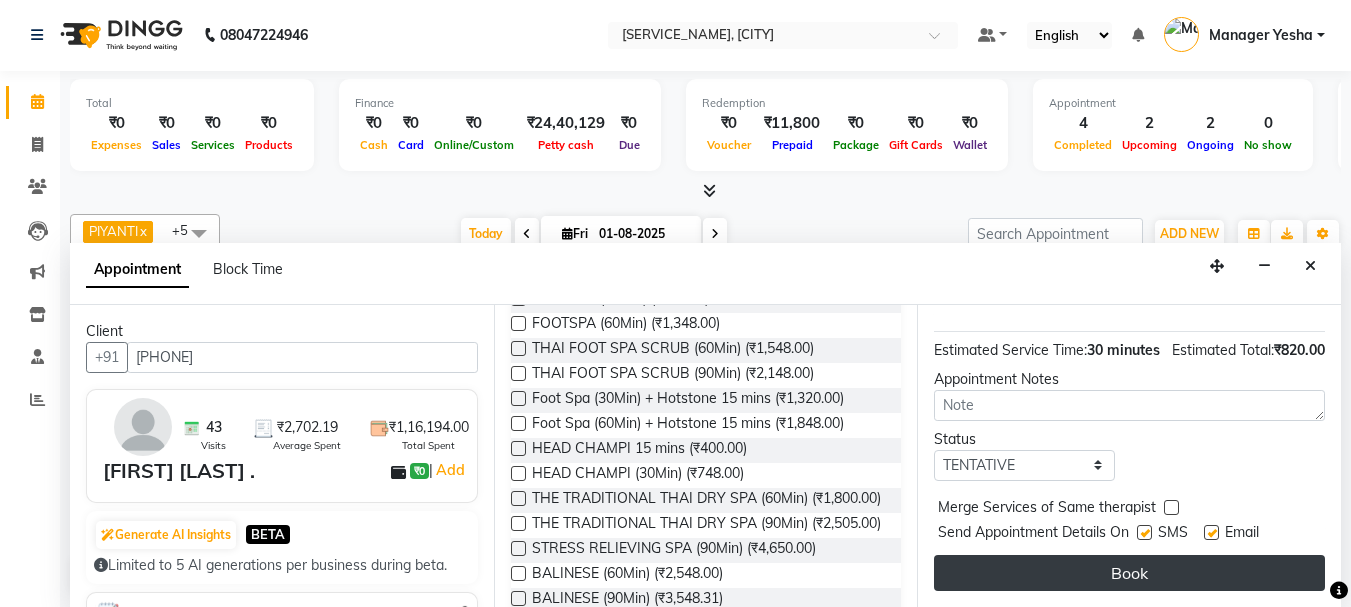 scroll, scrollTop: 260, scrollLeft: 0, axis: vertical 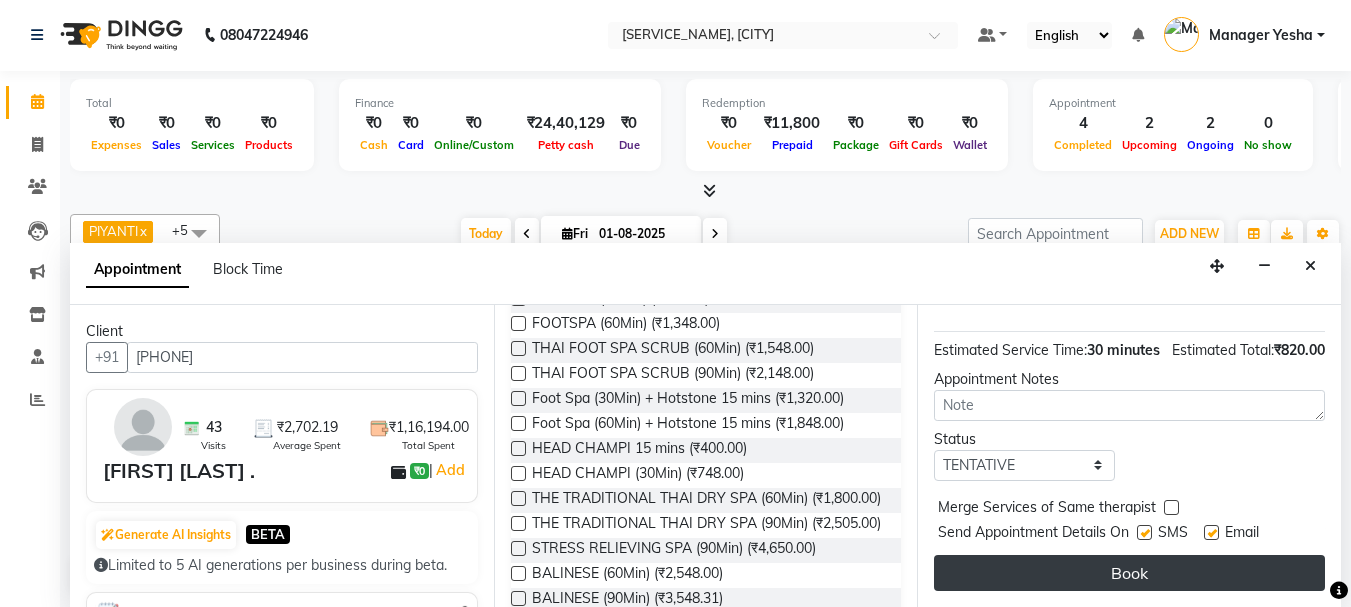 click on "Book" at bounding box center [1129, 573] 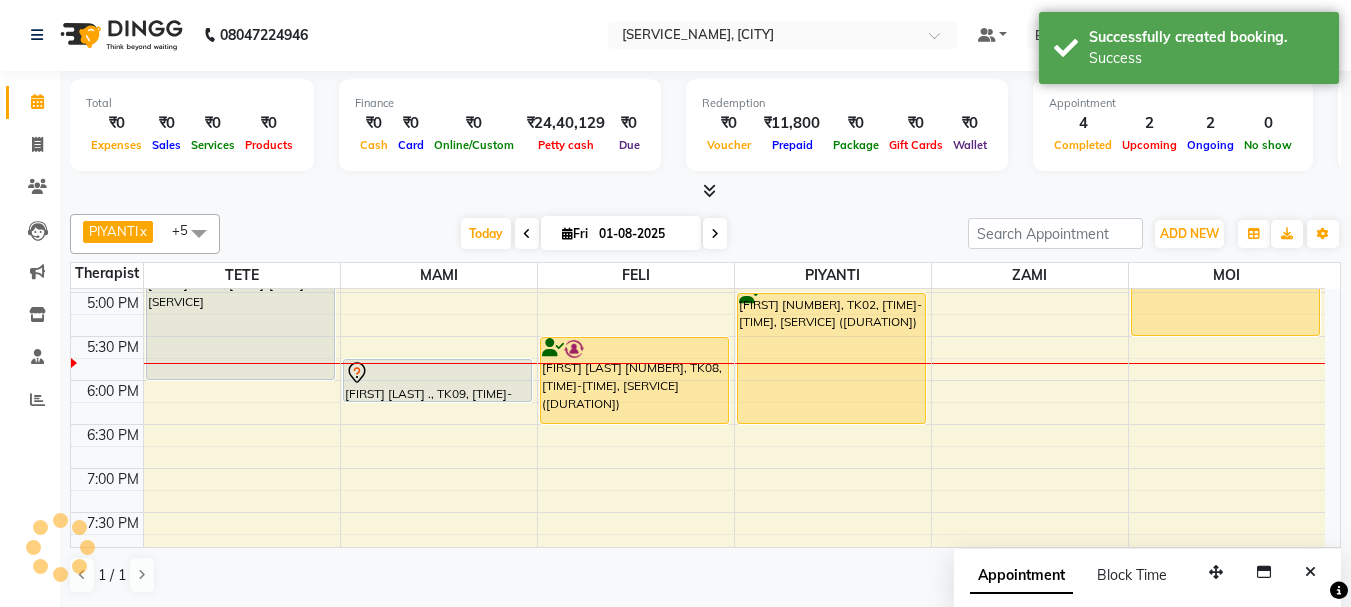 scroll, scrollTop: 0, scrollLeft: 0, axis: both 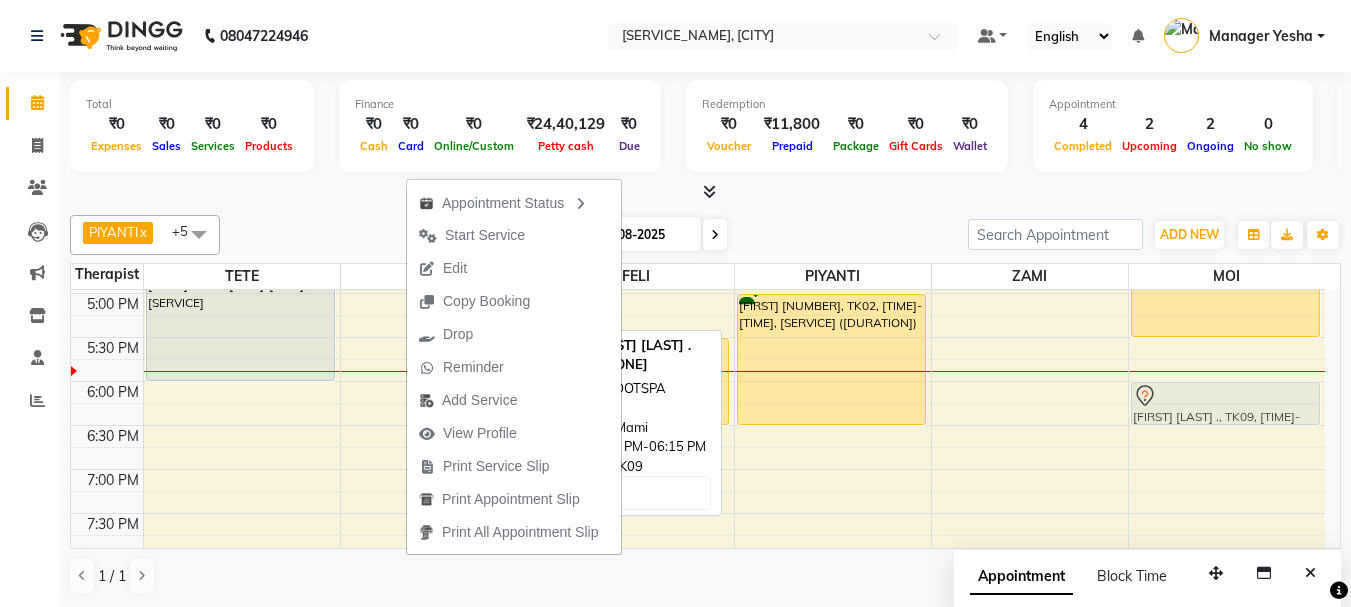 drag, startPoint x: 374, startPoint y: 389, endPoint x: 1125, endPoint y: 404, distance: 751.1498 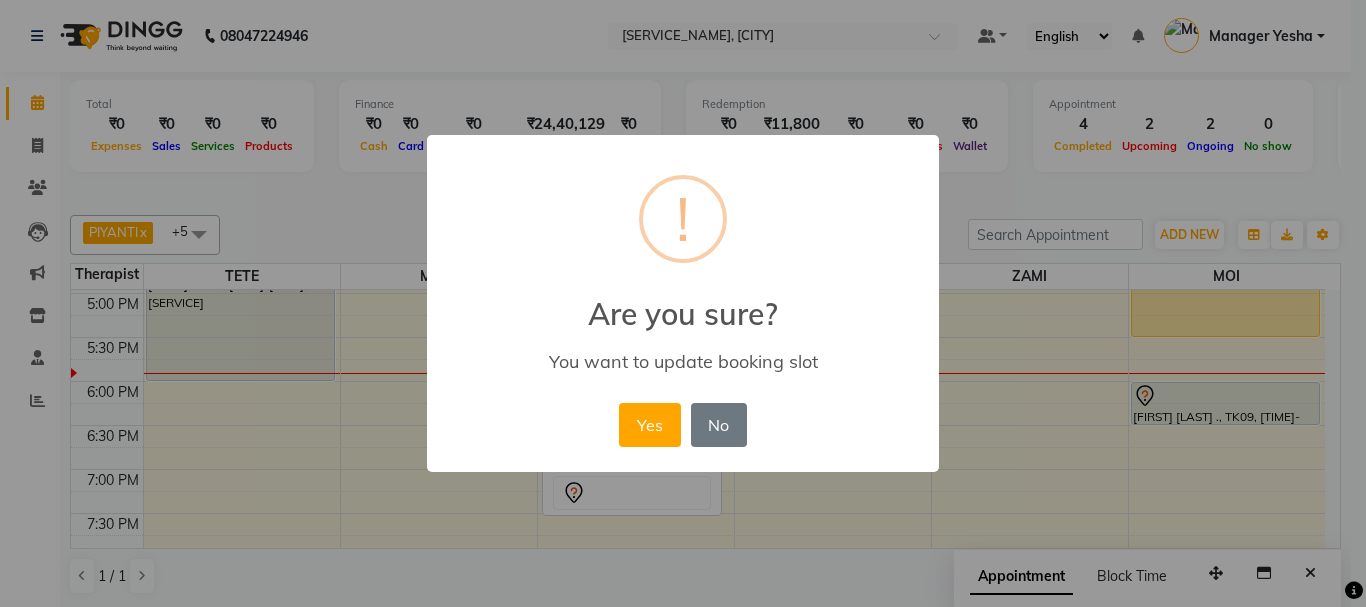 click on "Yes" at bounding box center (649, 425) 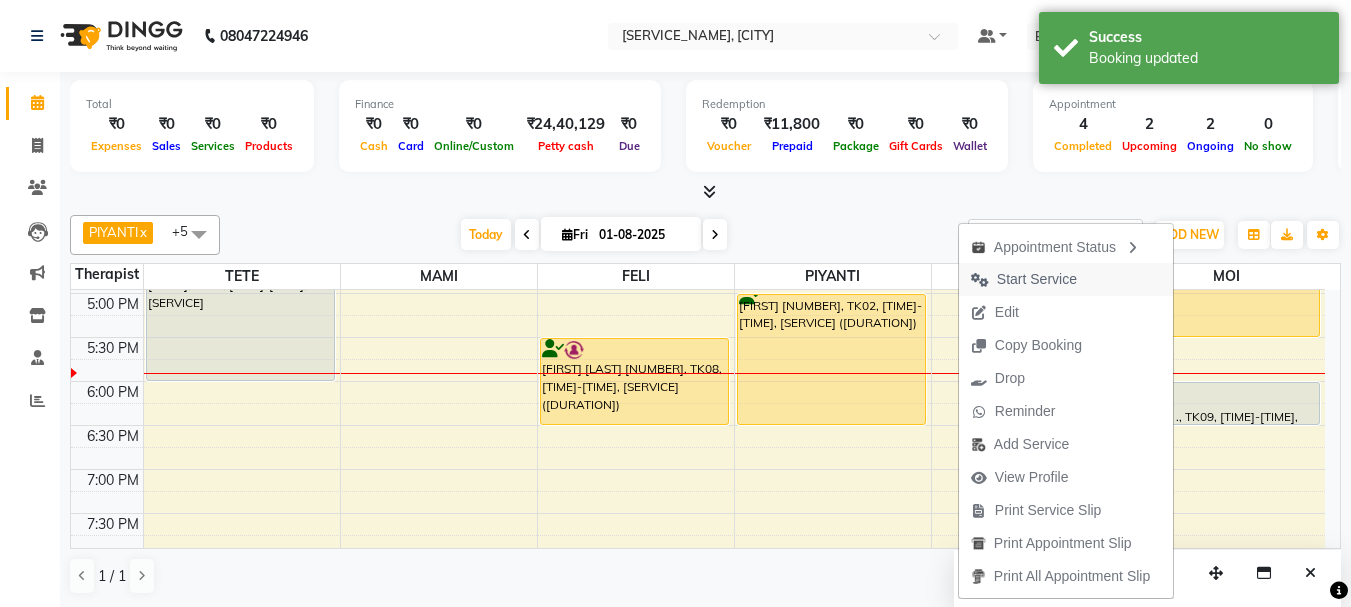 click on "Start Service" at bounding box center [1037, 279] 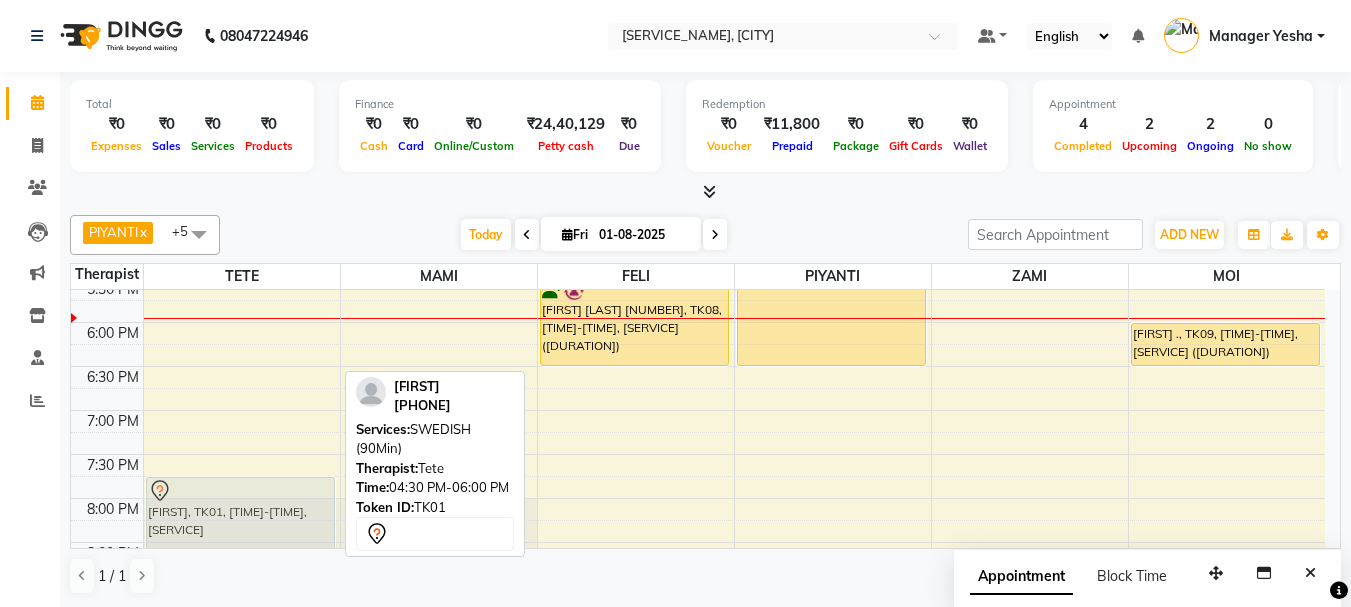 scroll, scrollTop: 788, scrollLeft: 0, axis: vertical 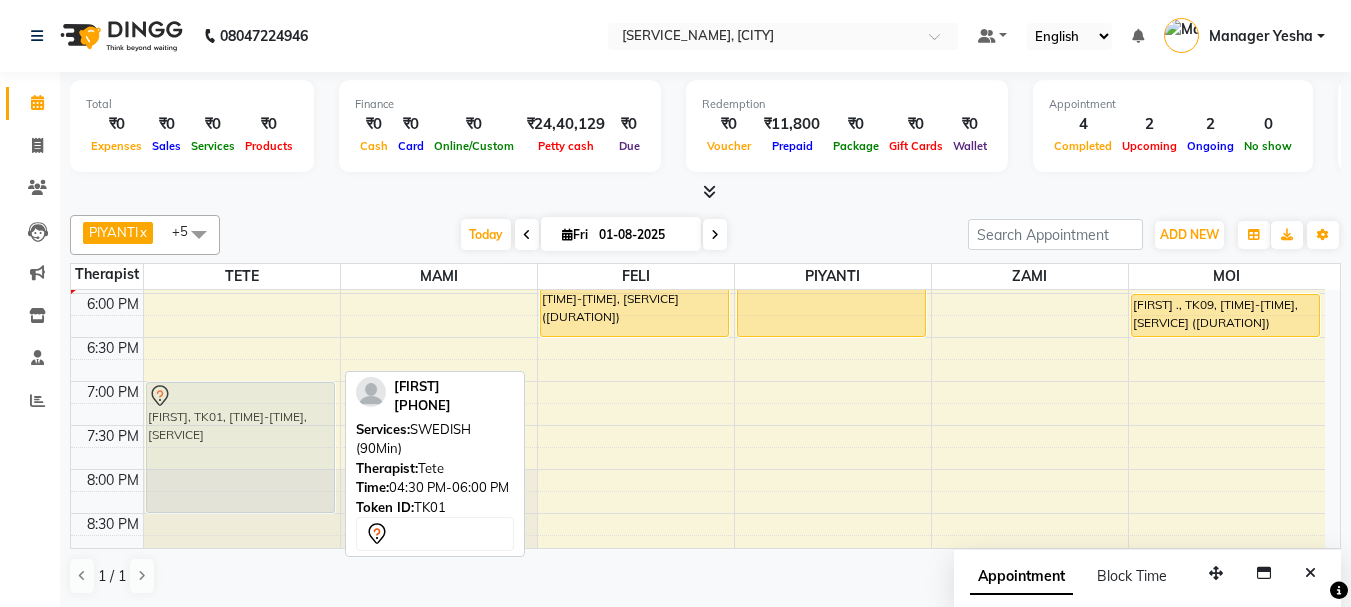 drag, startPoint x: 265, startPoint y: 326, endPoint x: 228, endPoint y: 454, distance: 133.24039 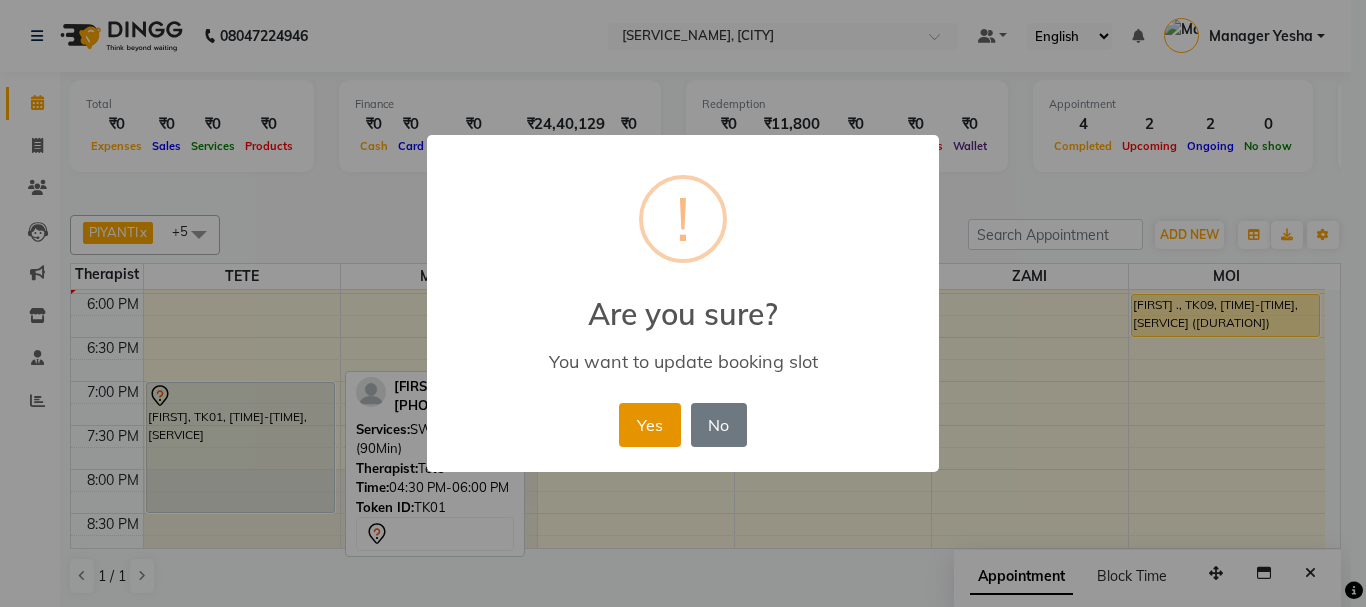 click on "Yes" at bounding box center [649, 425] 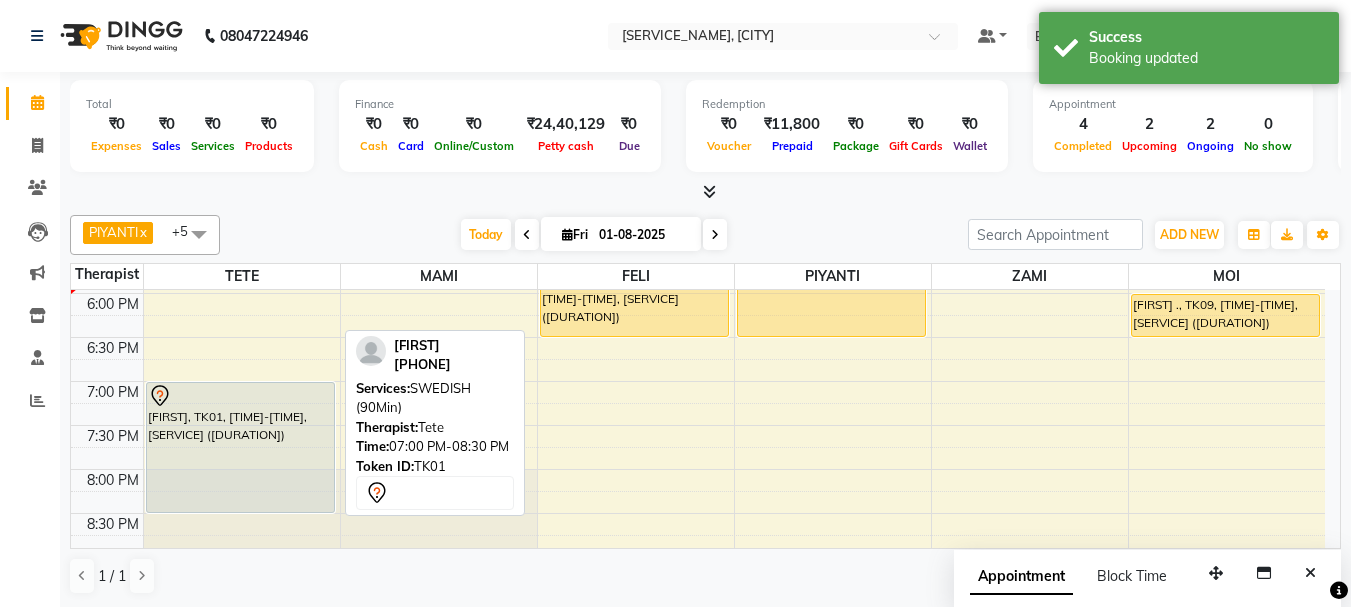 click on "[FIRST], TK01, [TIME]-[TIME], [SERVICE] ([DURATION])" at bounding box center [240, 447] 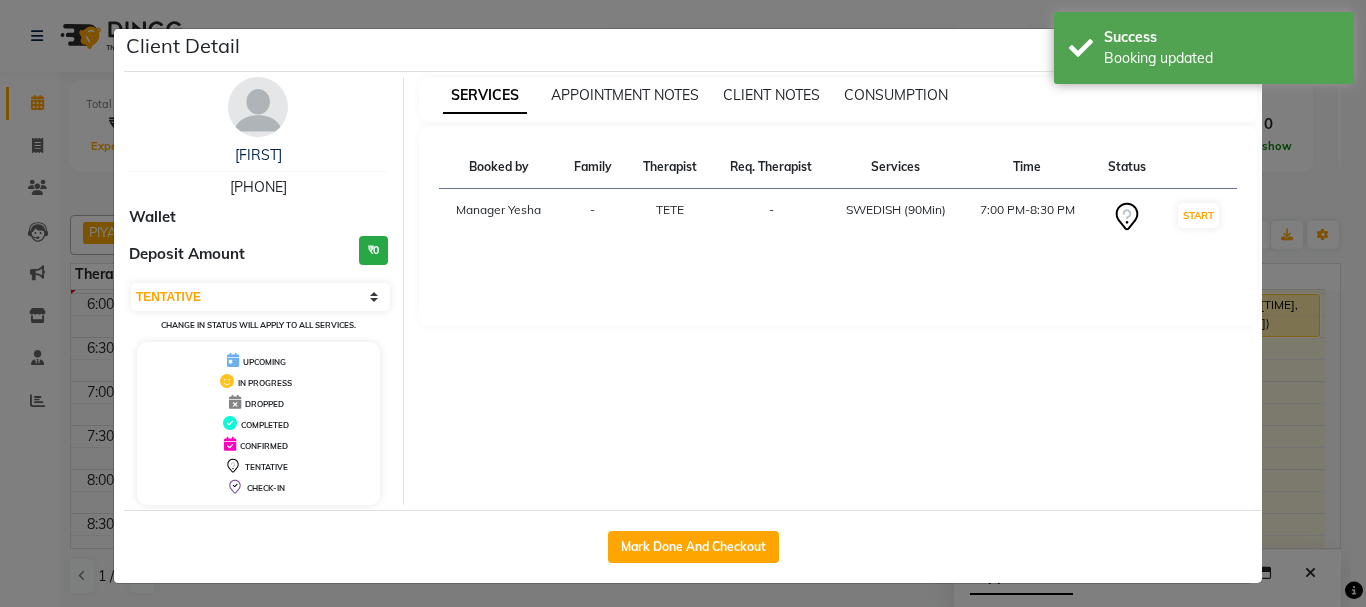 drag, startPoint x: 205, startPoint y: 188, endPoint x: 324, endPoint y: 183, distance: 119.104996 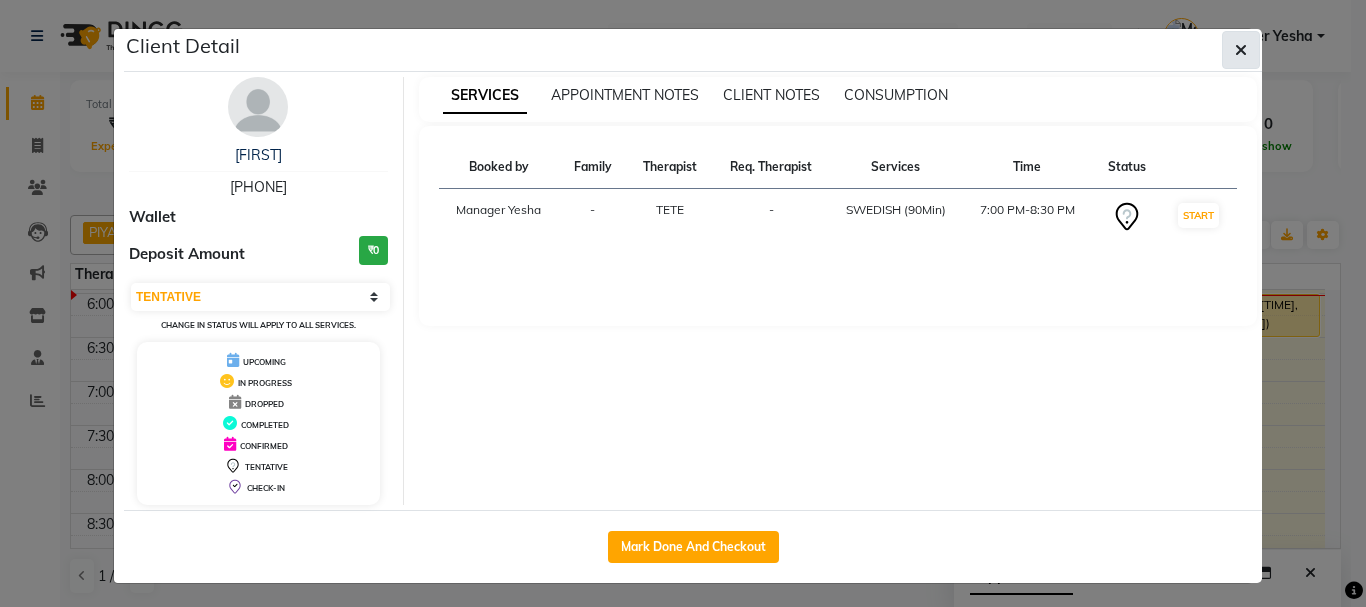 click 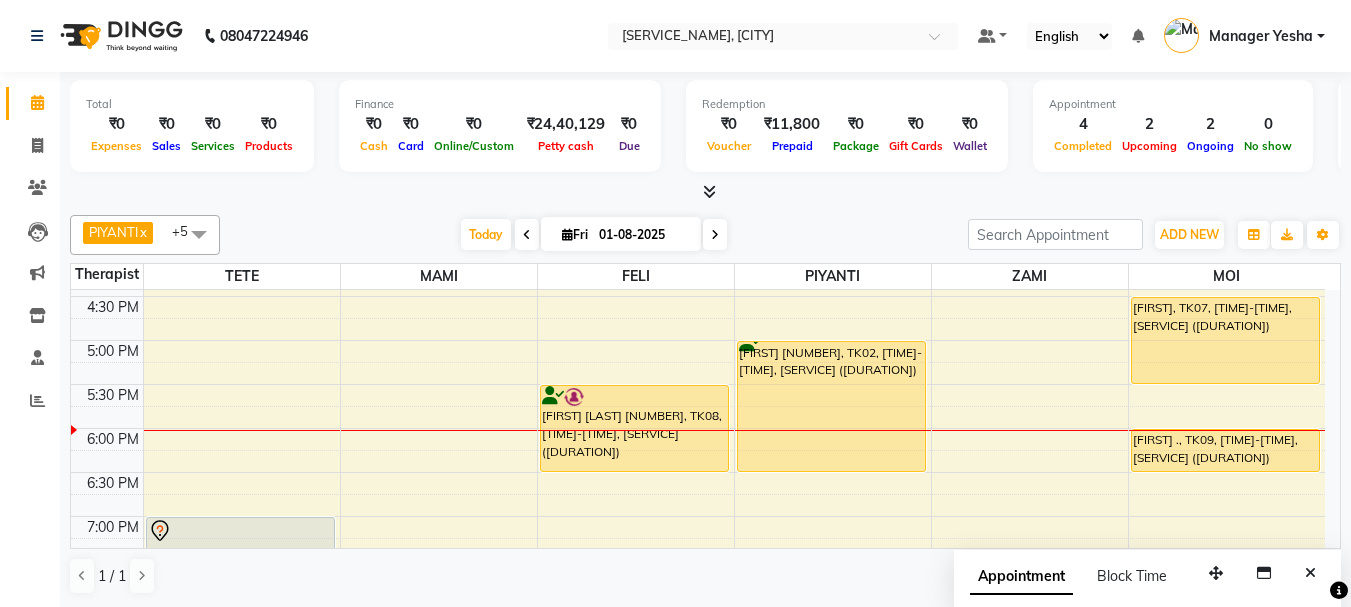 scroll, scrollTop: 688, scrollLeft: 0, axis: vertical 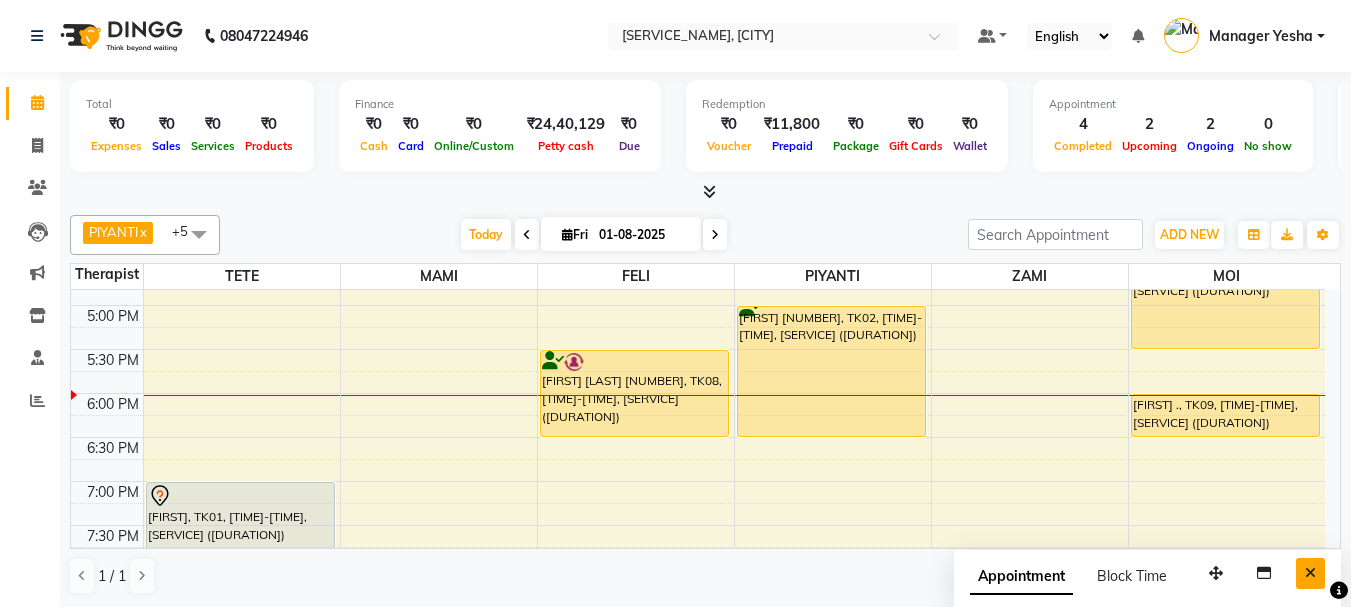 click at bounding box center [1310, 573] 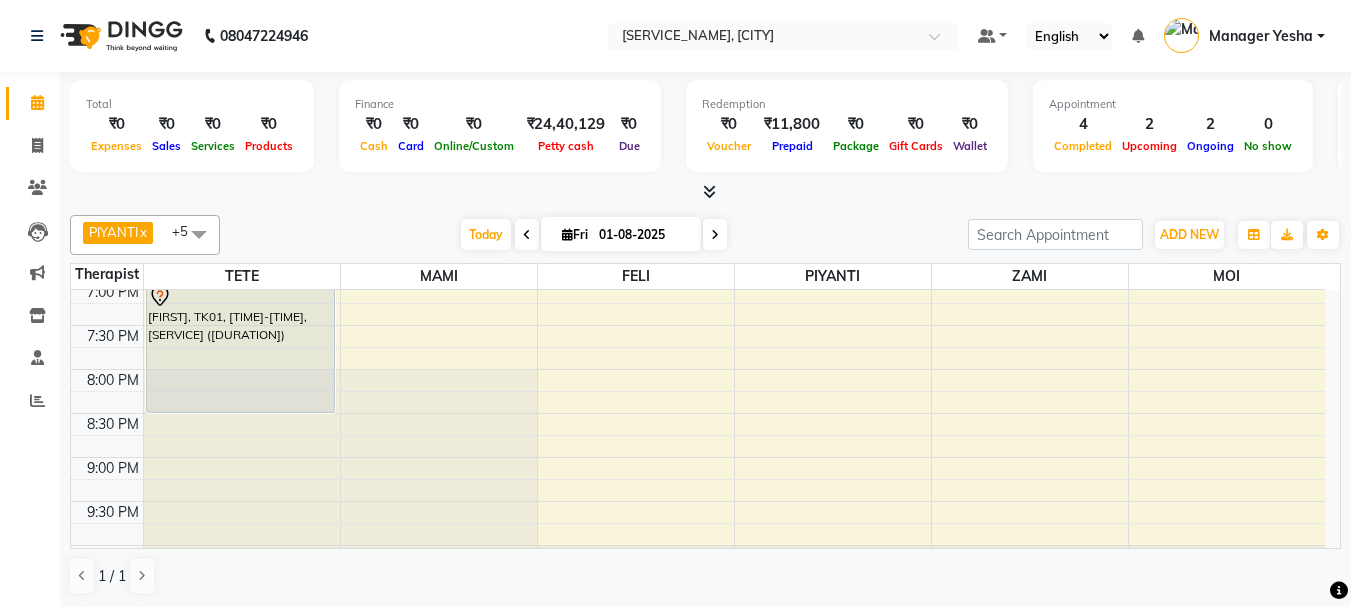 scroll, scrollTop: 788, scrollLeft: 0, axis: vertical 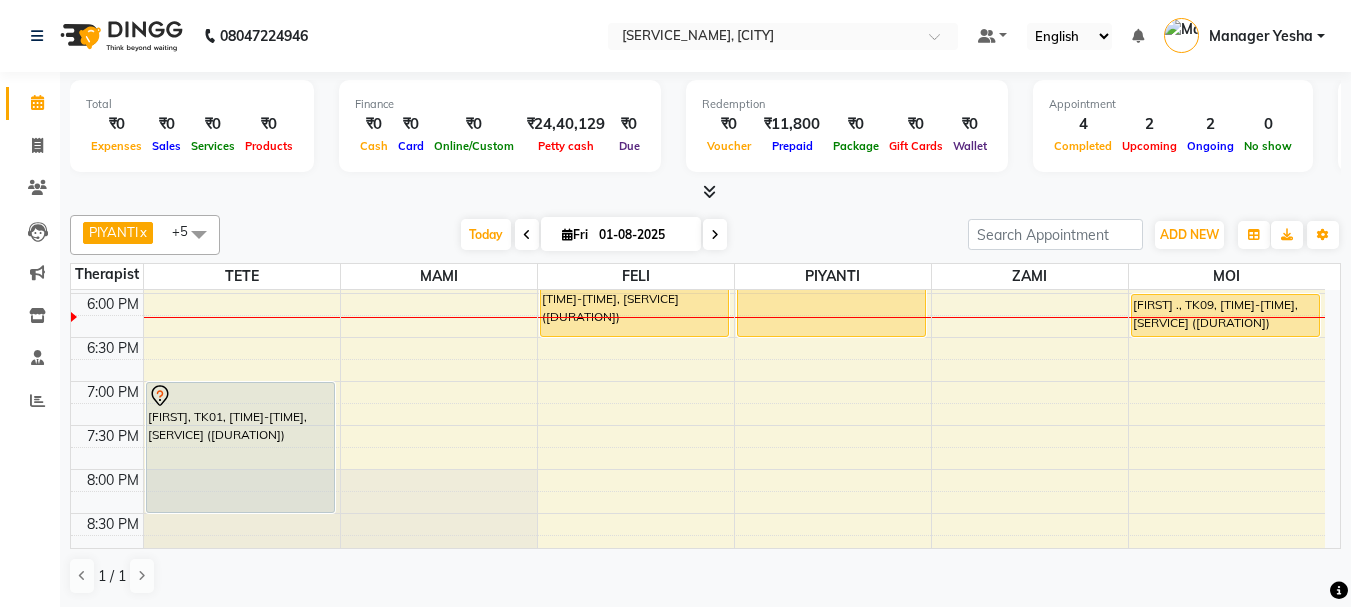 click on "9:00 AM 9:30 AM 10:00 AM 10:30 AM 11:00 AM 11:30 AM 12:00 PM 12:30 PM 1:00 PM 1:30 PM 2:00 PM 2:30 PM 3:00 PM 3:30 PM 4:00 PM 4:30 PM 5:00 PM 5:30 PM 6:00 PM 6:30 PM 7:00 PM 7:30 PM 8:00 PM 8:30 PM 9:00 PM 9:30 PM 10:00 PM 10:30 PM     [NUMBER][FIRST] [LAST], TK03, [TIME]-[TIME], [SERVICE] ([DURATION])             [FIRST], TK01, [TIME]-[TIME], [SERVICE] ([DURATION])     [NUMBER][FIRST] [LAST], TK04, [TIME]-[TIME], [SERVICE] ([DURATION])     [FIRST] [NUMBER], TK06, [TIME]-[TIME], [SERVICE] ([DURATION])     [FIRST] [LAST] [NUMBER], TK08, [TIME]-[TIME], [SERVICE] ([DURATION])     [NUMBER][FIRST] [LAST], TK04, [TIME]-[TIME], [SERVICE] ([DURATION])     [FIRST] [NUMBER], TK02, [TIME]-[TIME], [SERVICE] ([DURATION])    [FIRST], TK07, [TIME]-[TIME], [SERVICE] ([DURATION])    [FIRST] [LAST] ., TK09, [TIME]-[TIME], [SERVICE] ([DURATION])" at bounding box center (698, 117) 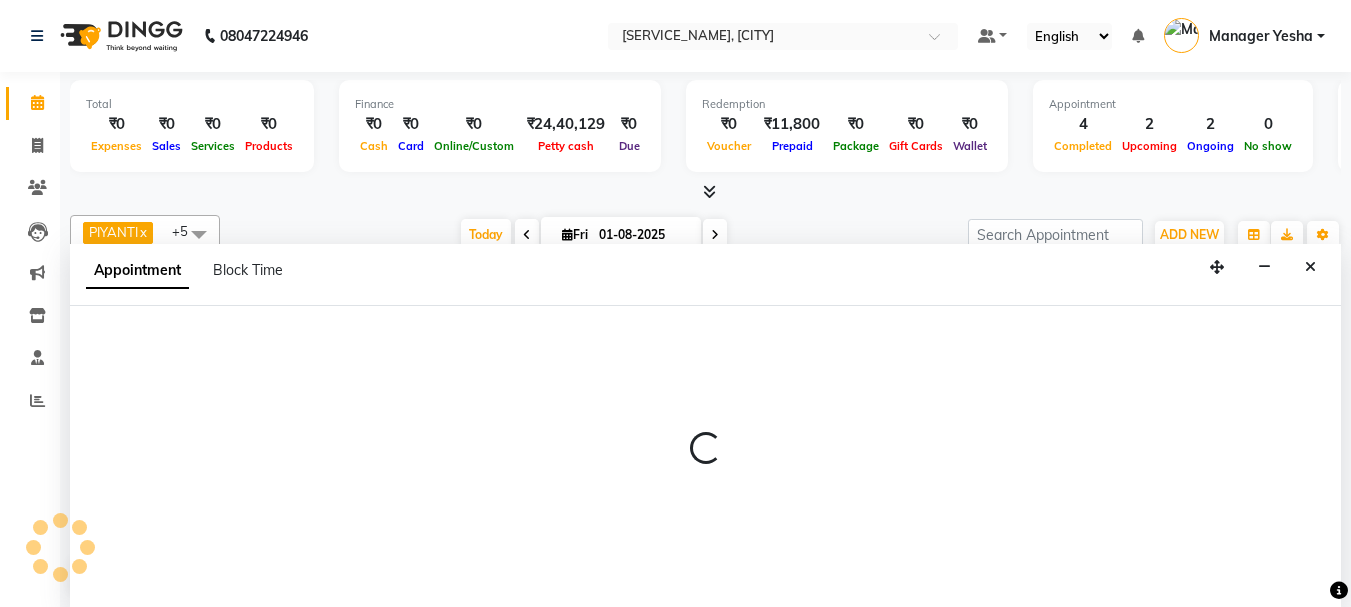 scroll, scrollTop: 1, scrollLeft: 0, axis: vertical 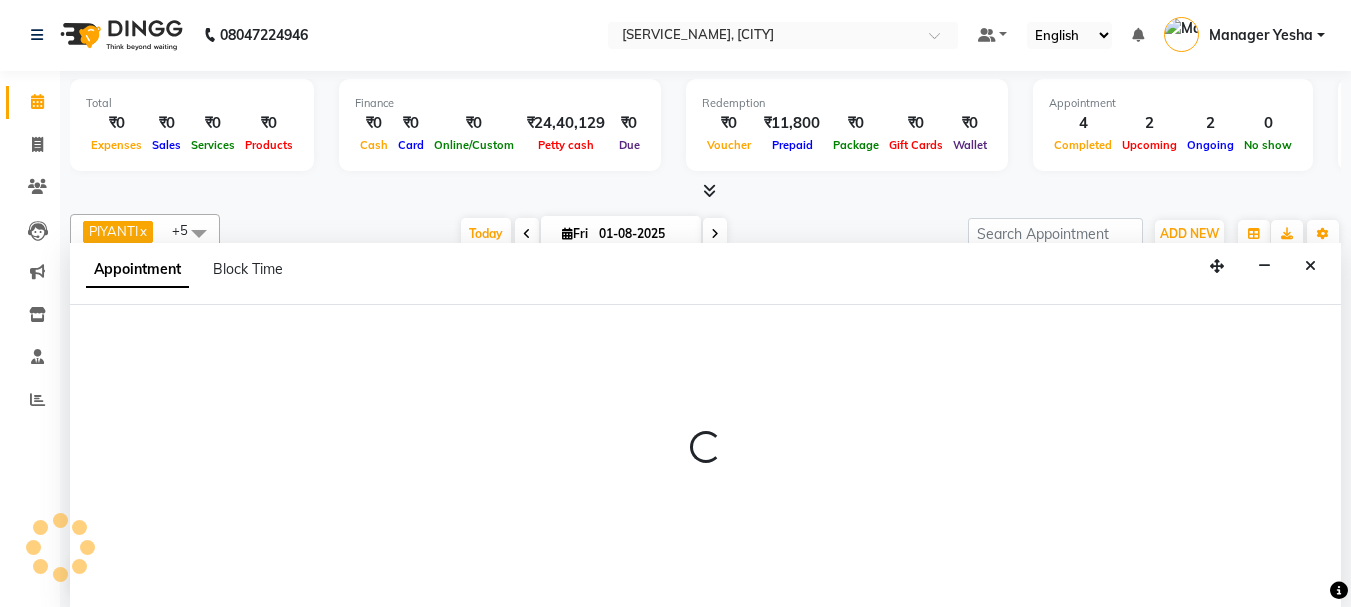 select on "33413" 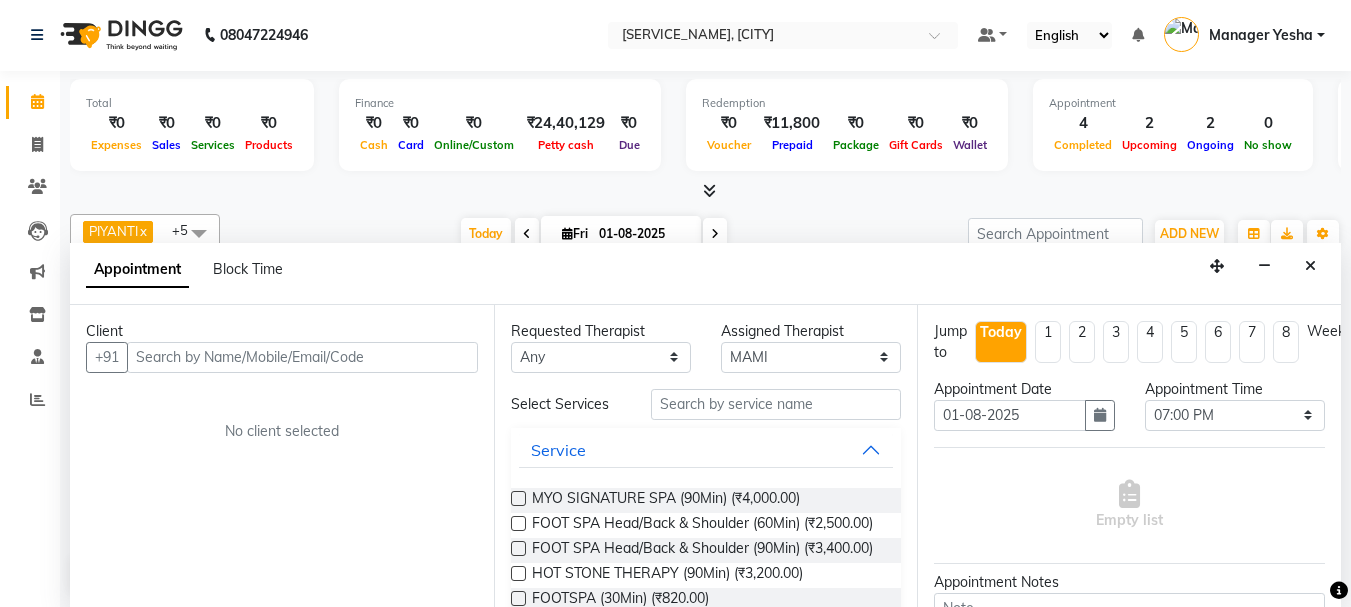 click on "Client +91  No client selected" at bounding box center (282, 456) 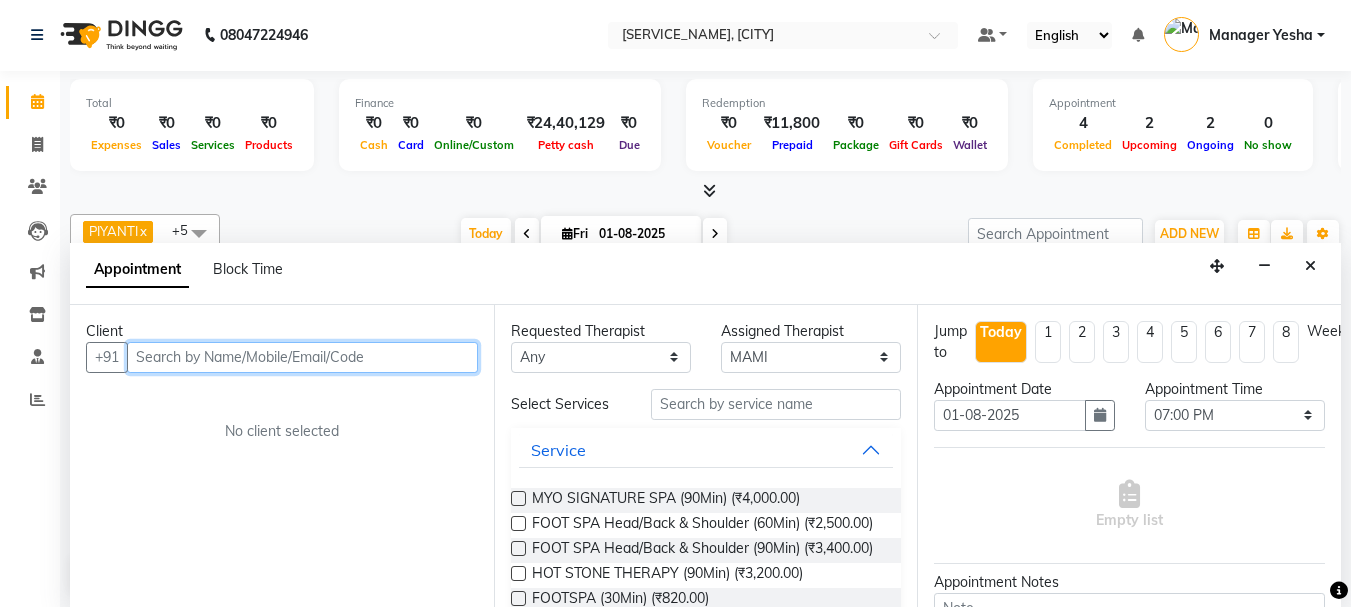 click at bounding box center [302, 357] 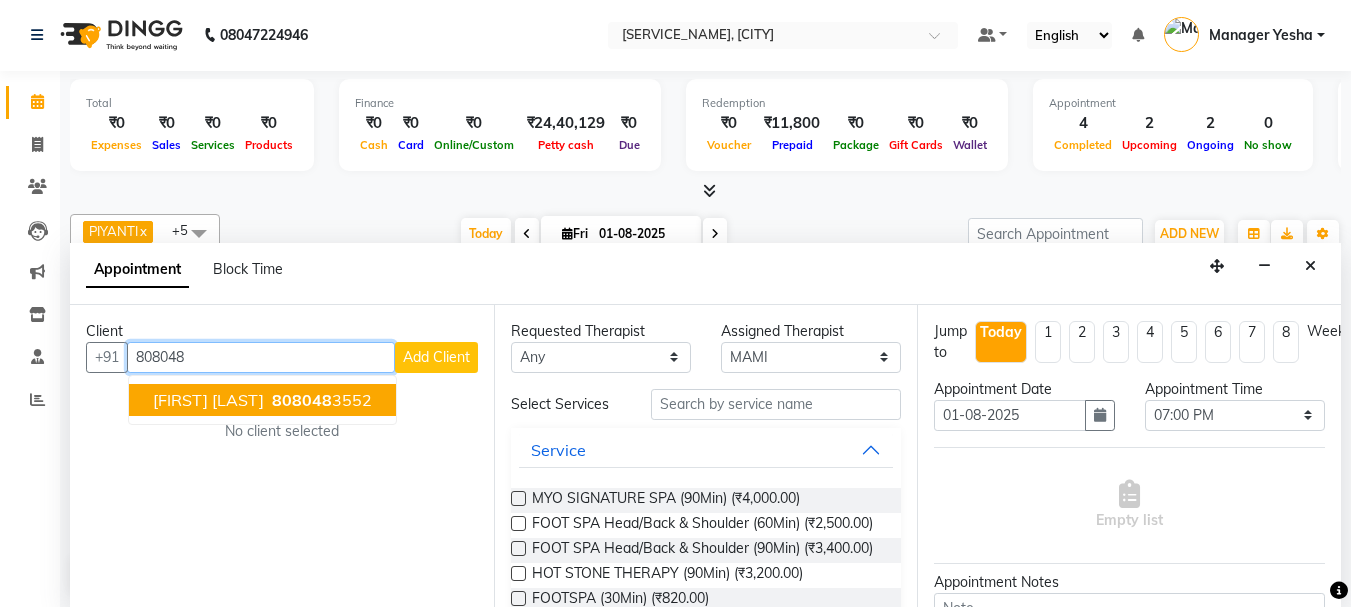 click on "[FIRST] [LAST]" at bounding box center [208, 400] 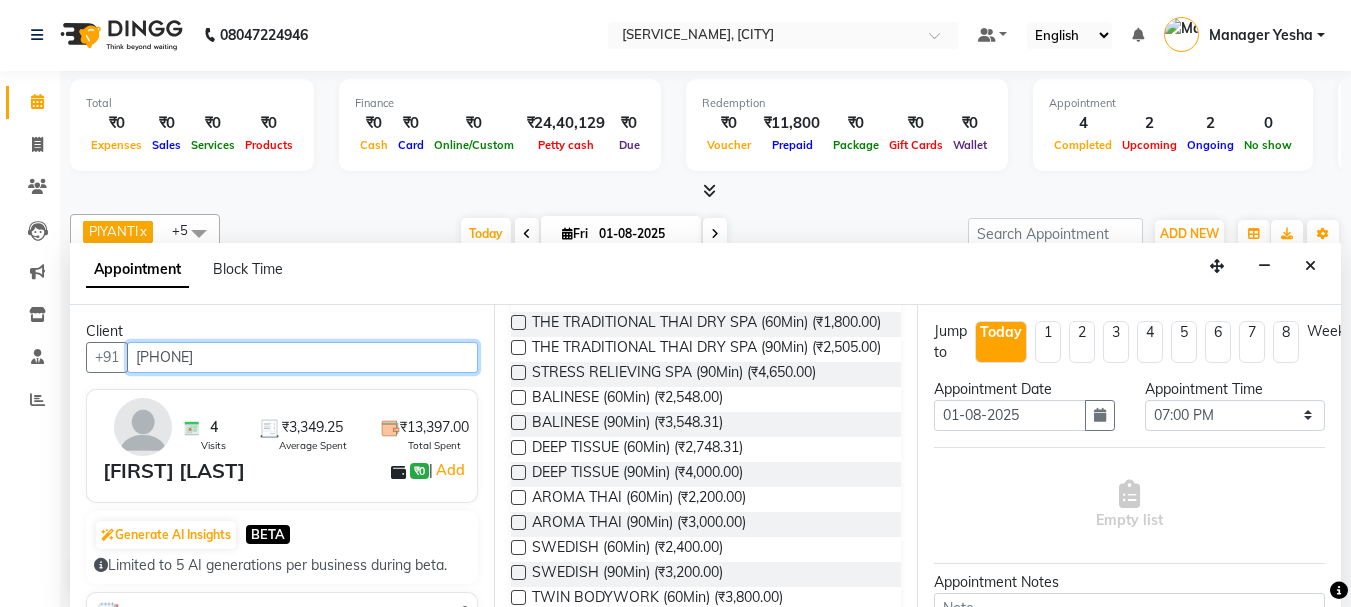 scroll, scrollTop: 500, scrollLeft: 0, axis: vertical 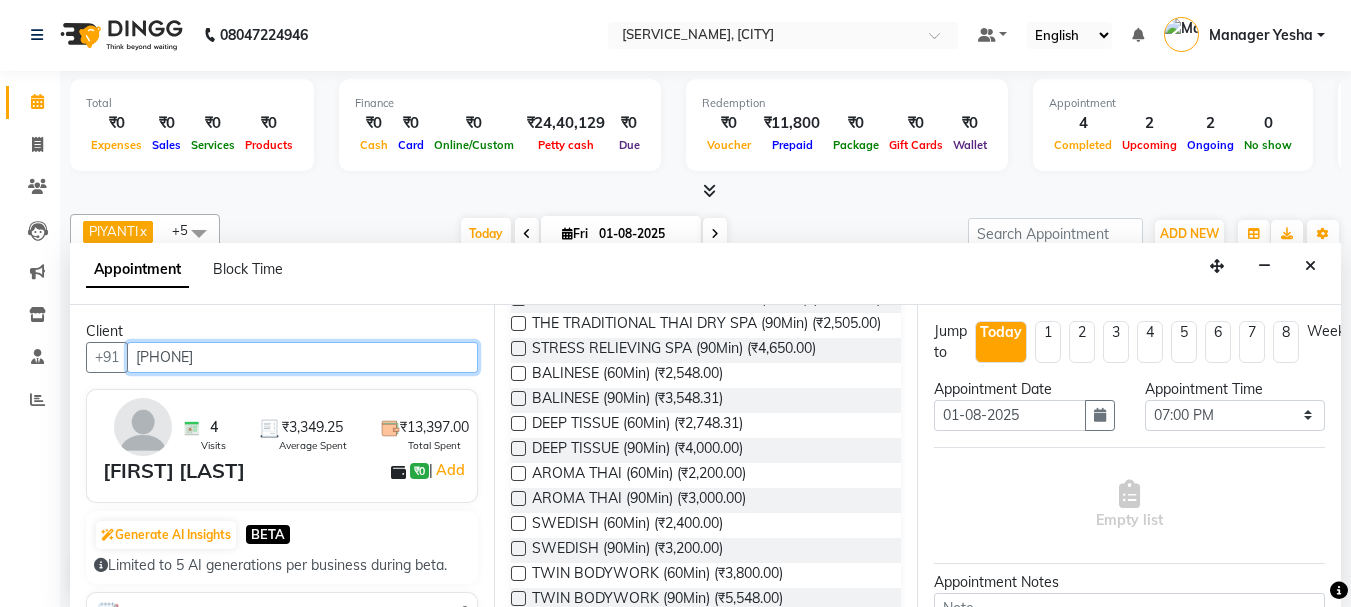 type on "[PHONE]" 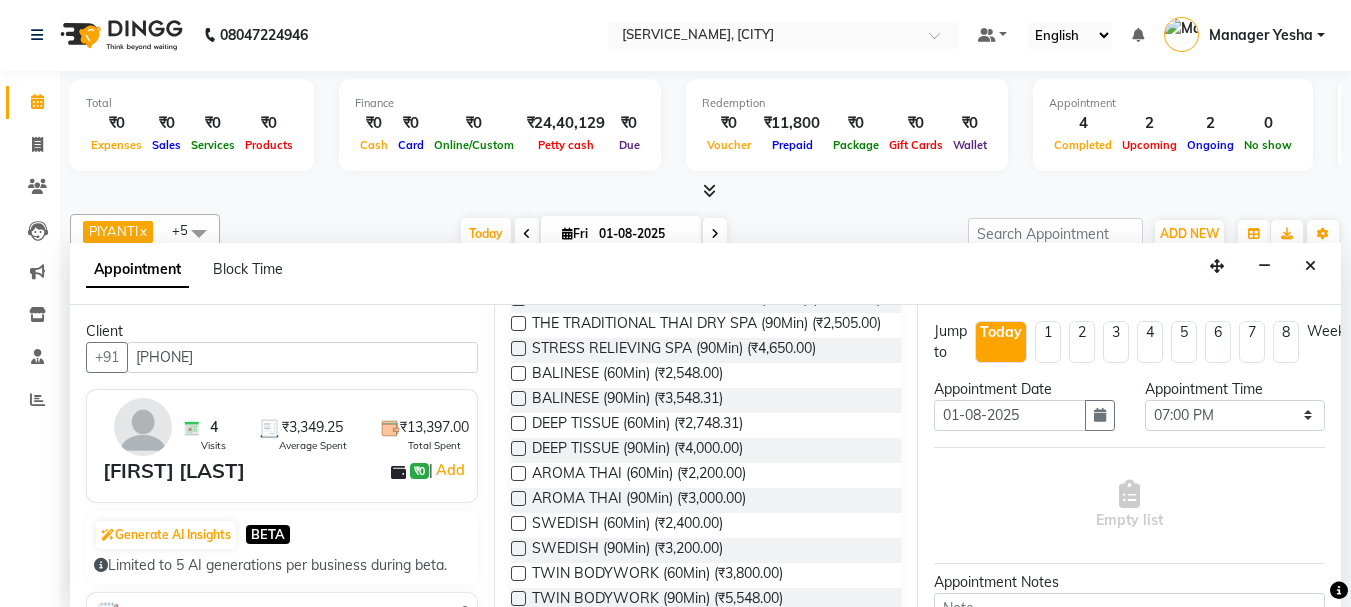 click at bounding box center (517, 452) 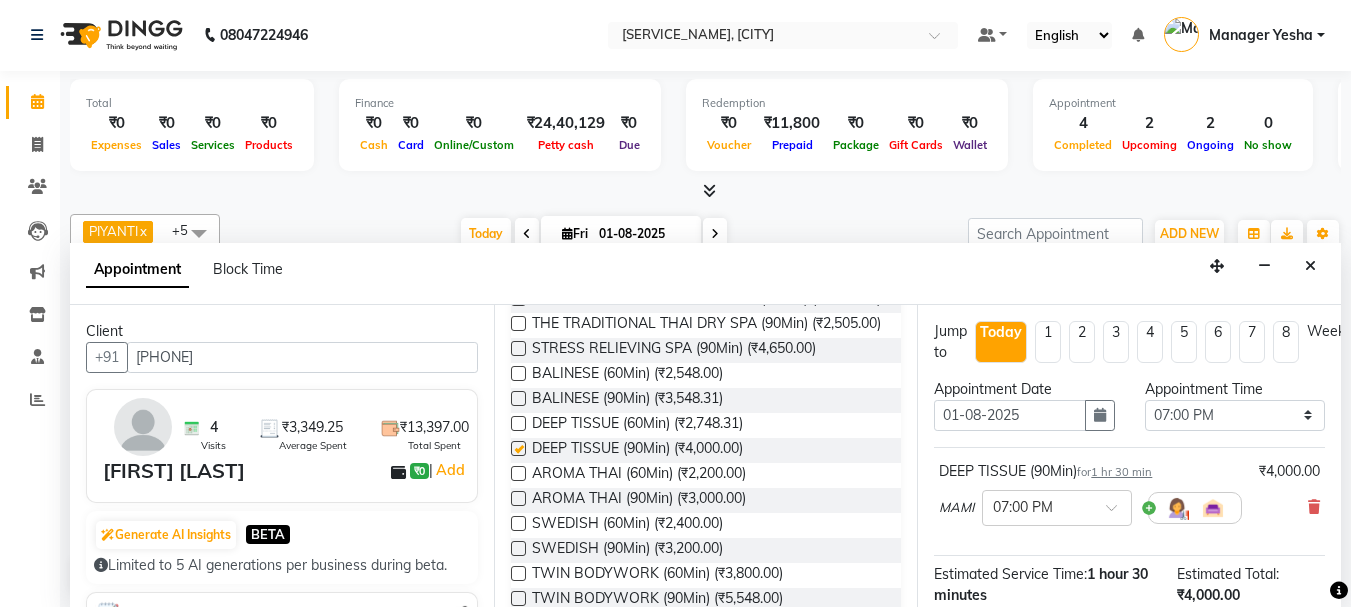 checkbox on "false" 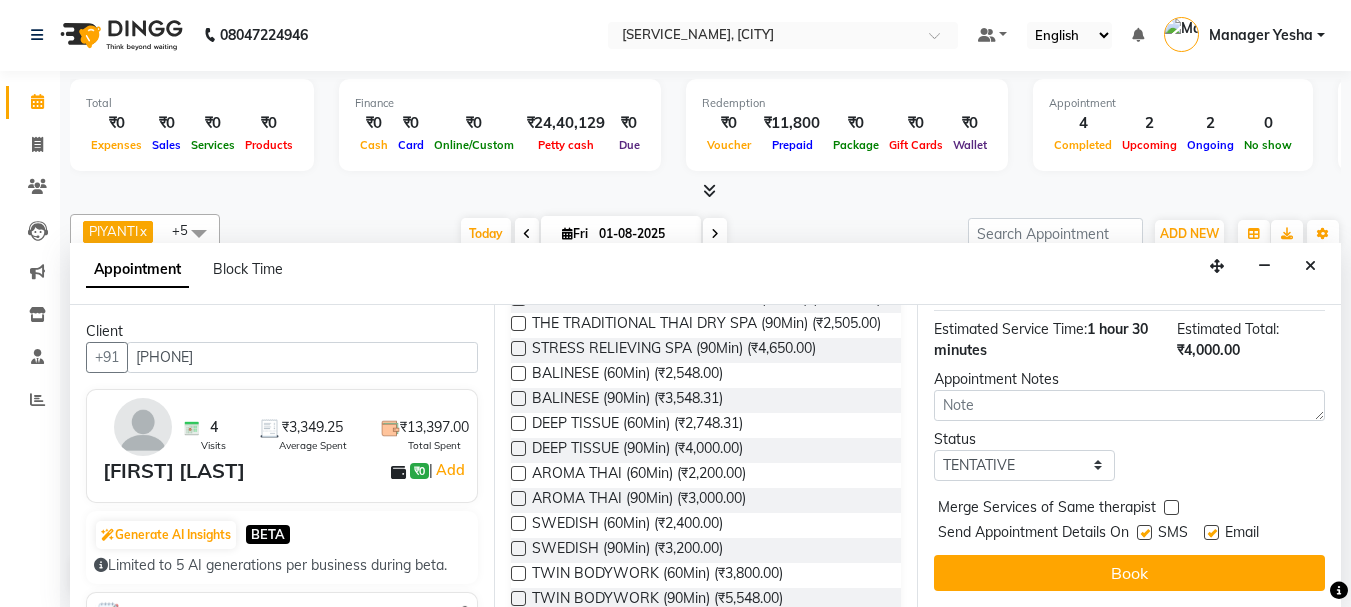 scroll, scrollTop: 260, scrollLeft: 0, axis: vertical 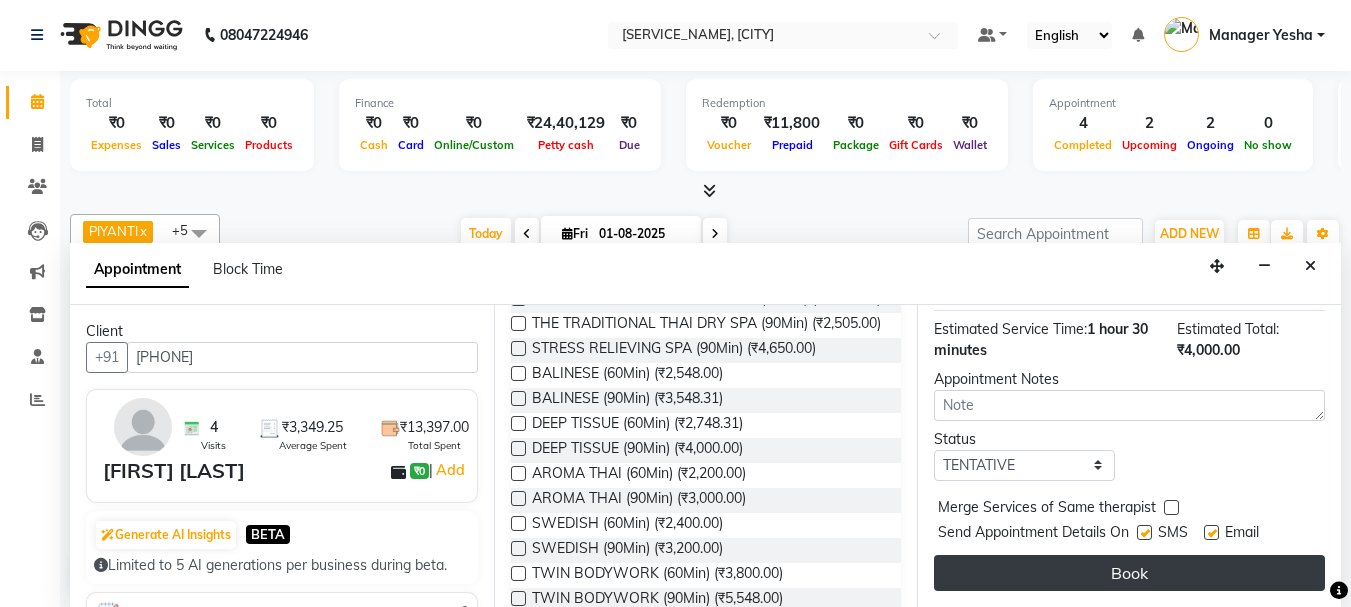 click on "Book" at bounding box center [1129, 573] 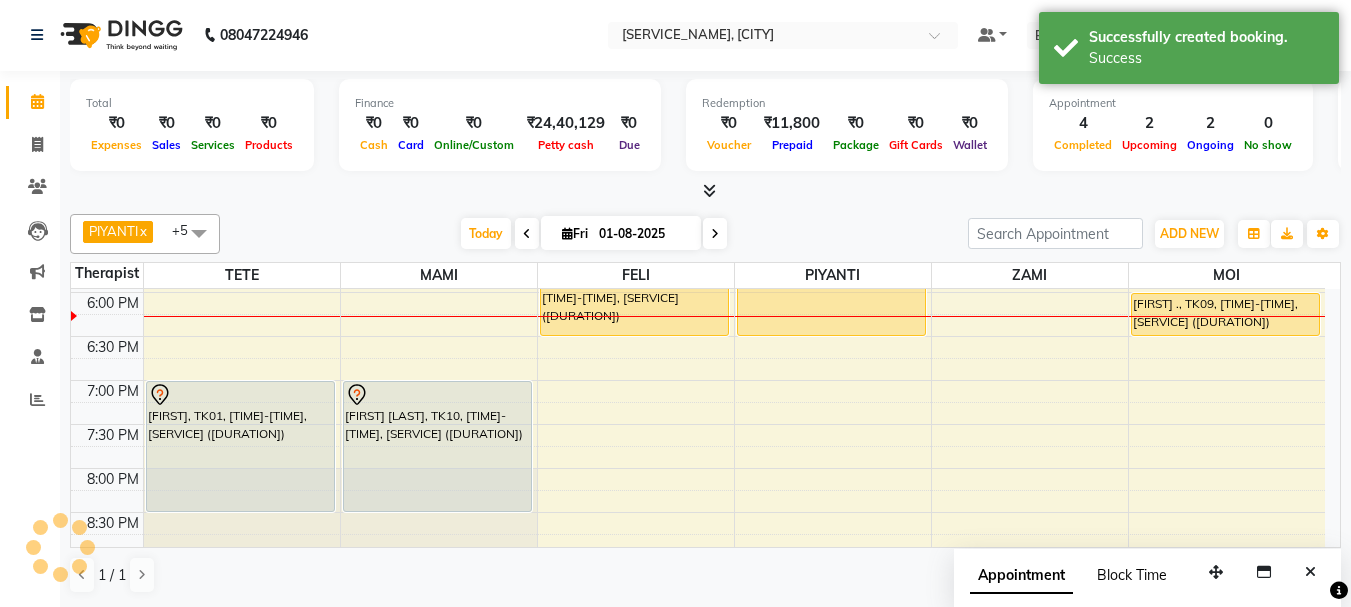 scroll, scrollTop: 0, scrollLeft: 0, axis: both 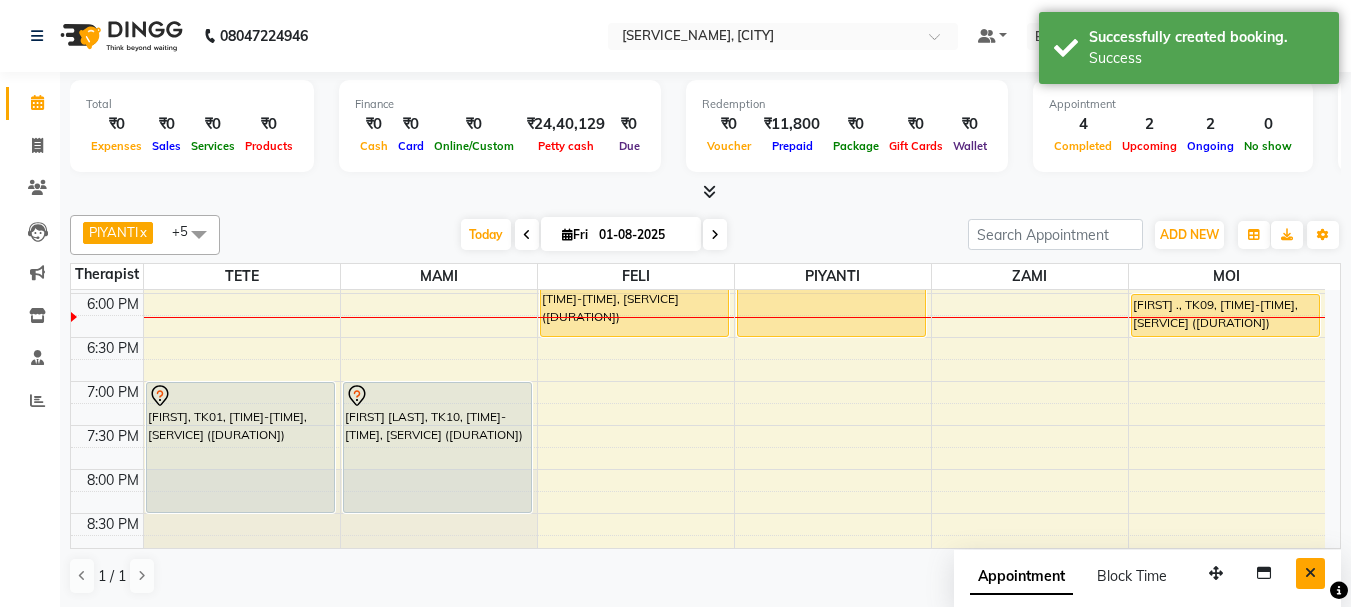 click at bounding box center (1310, 573) 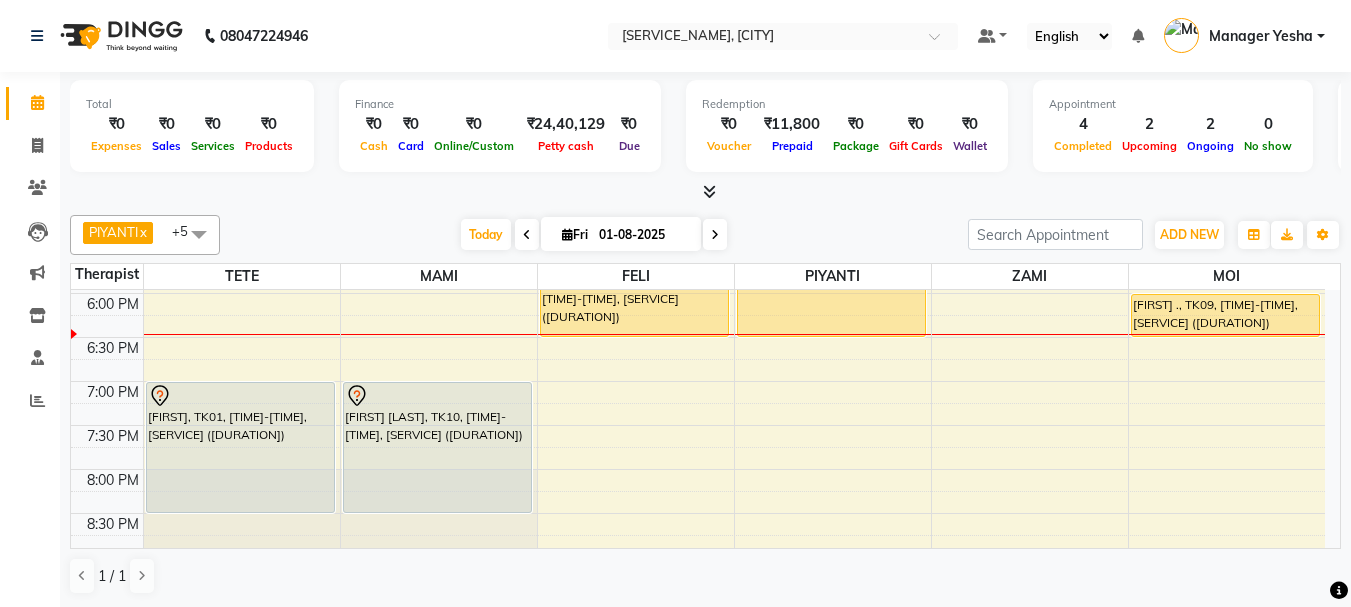 scroll, scrollTop: 688, scrollLeft: 0, axis: vertical 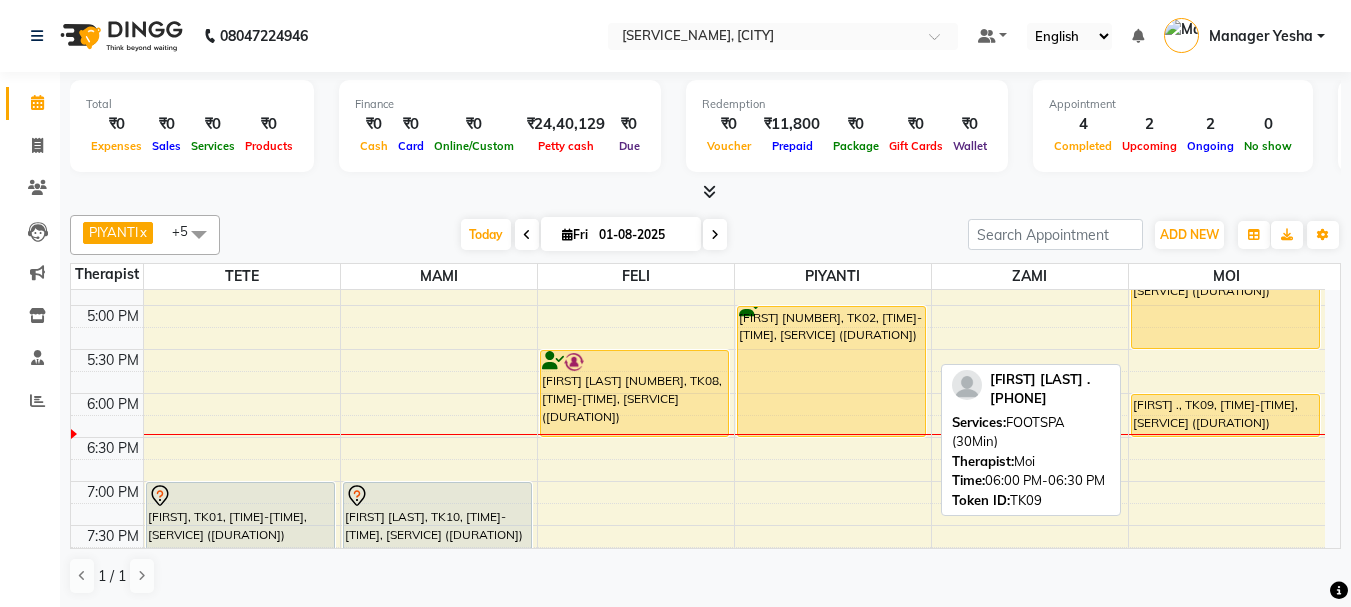 click on "[FIRST] ., TK09, [TIME]-[TIME], [SERVICE] ([DURATION])" at bounding box center [1226, 415] 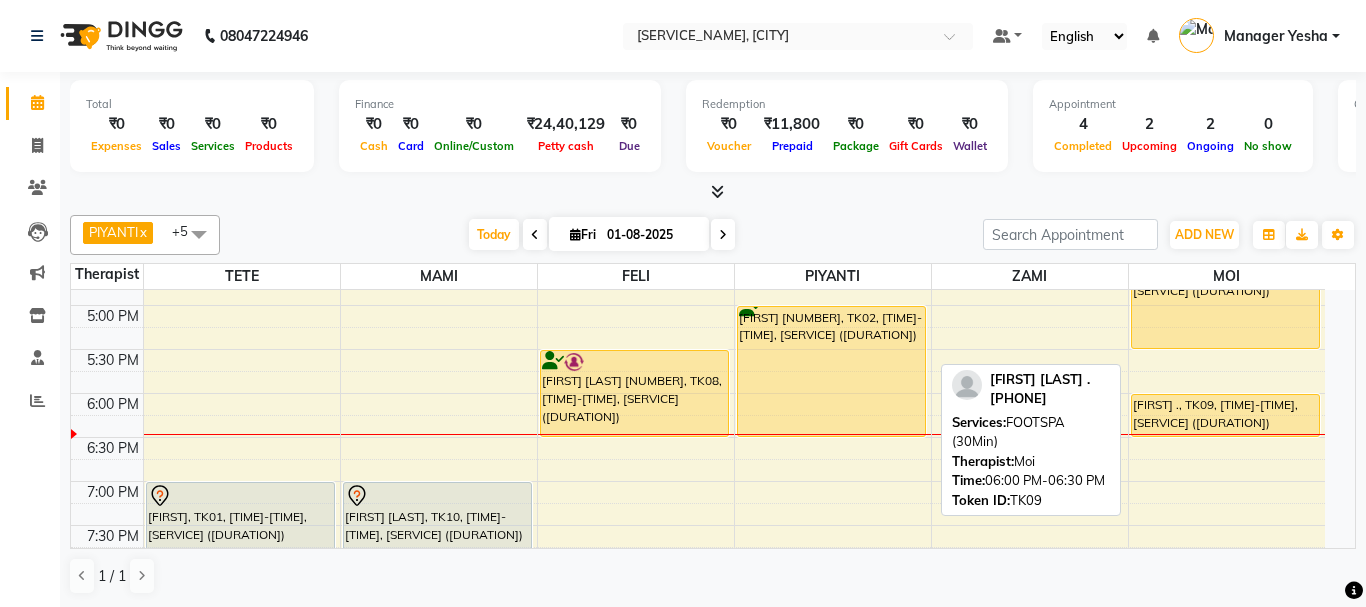 select on "1" 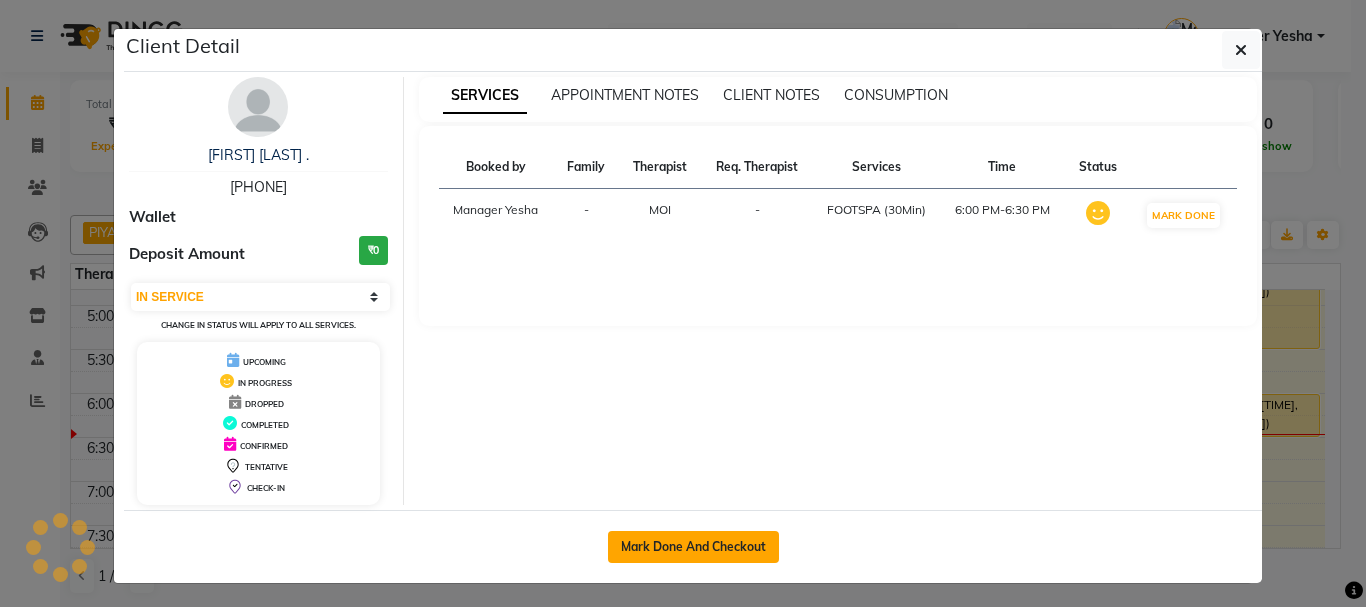 click on "Mark Done And Checkout" 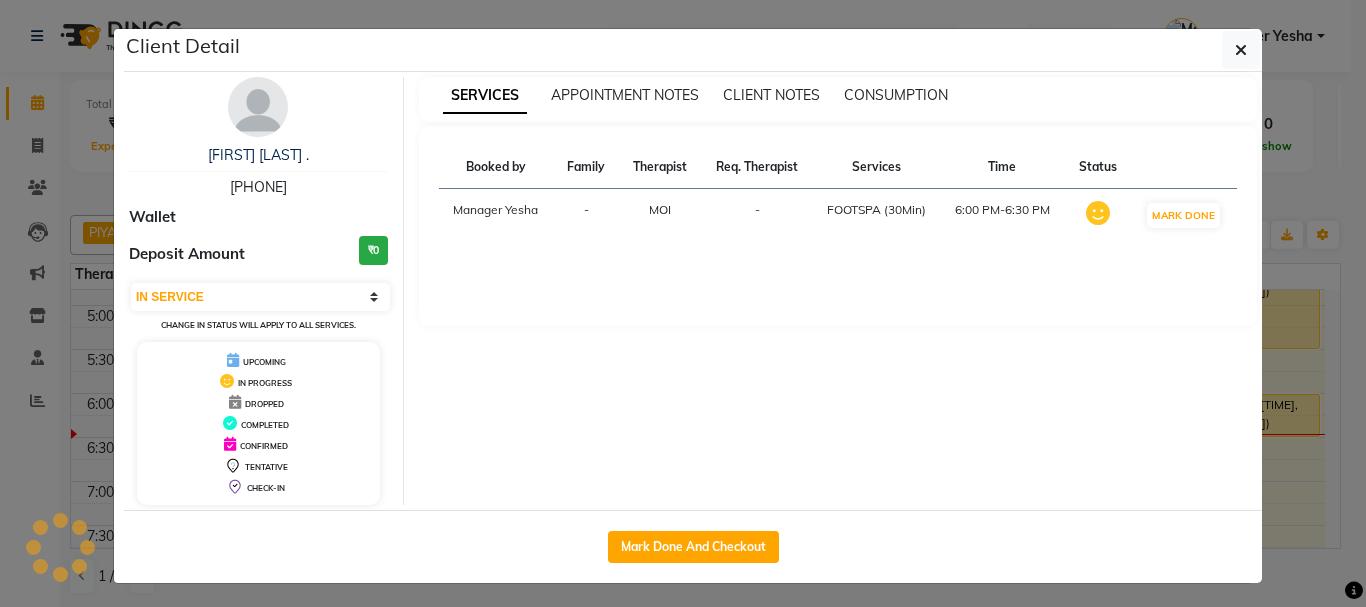 select on "service" 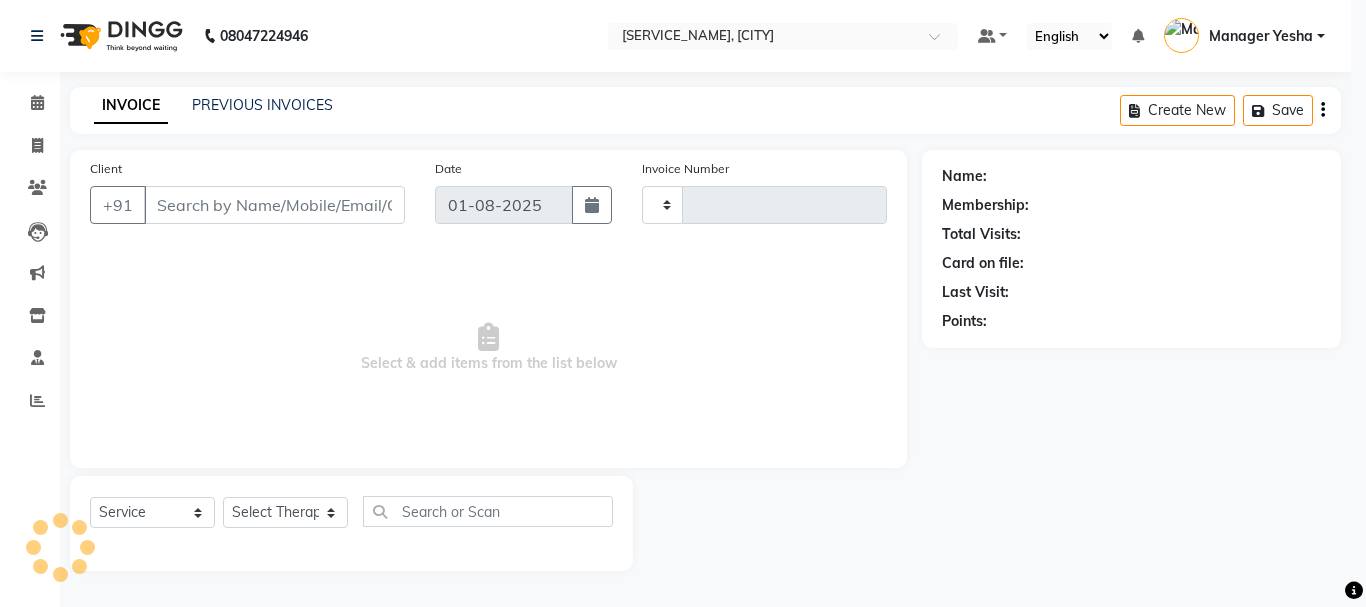 type on "1114" 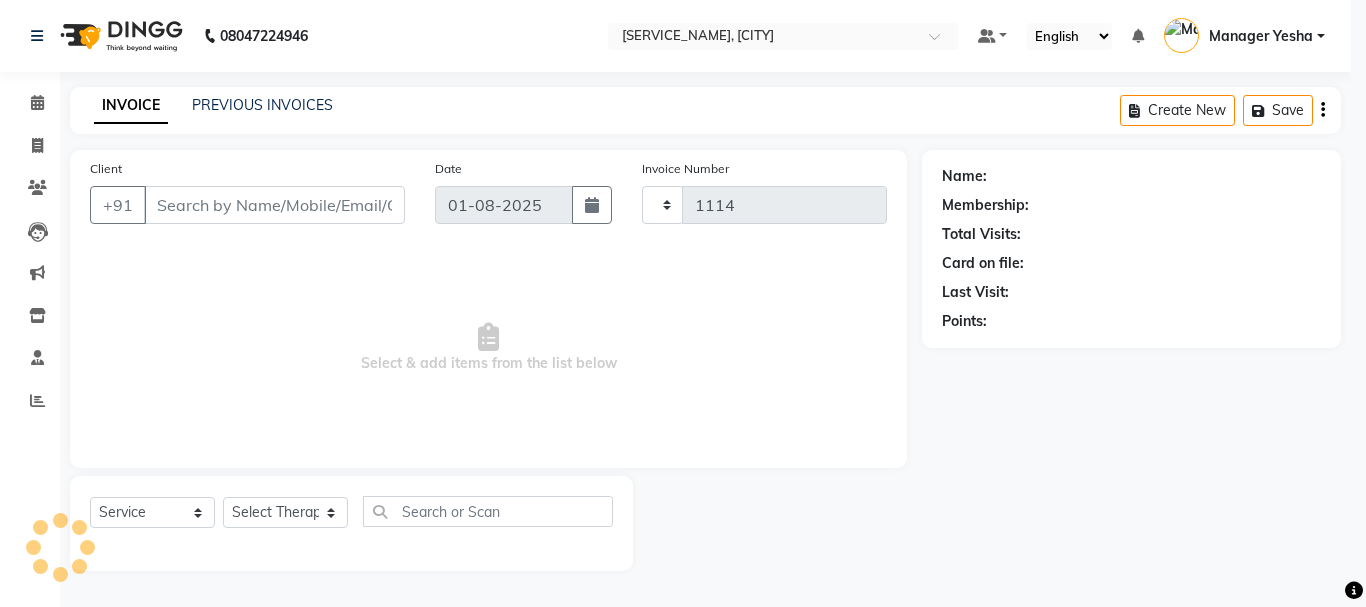 select on "5086" 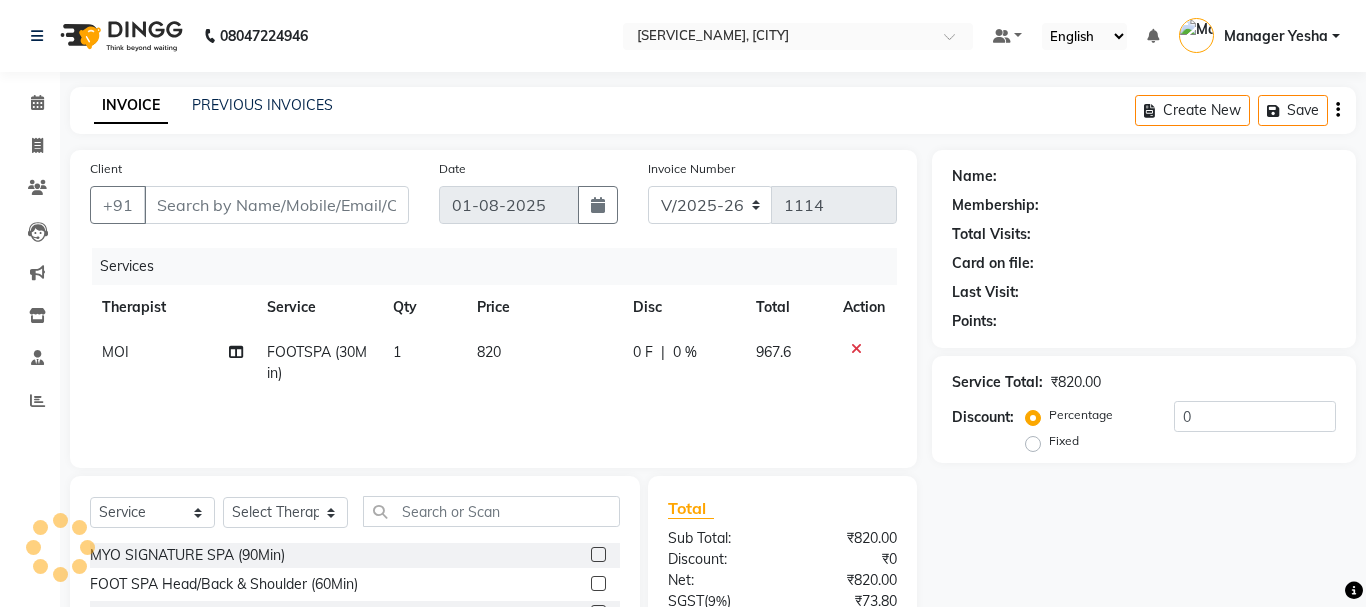 type on "[PHONE]" 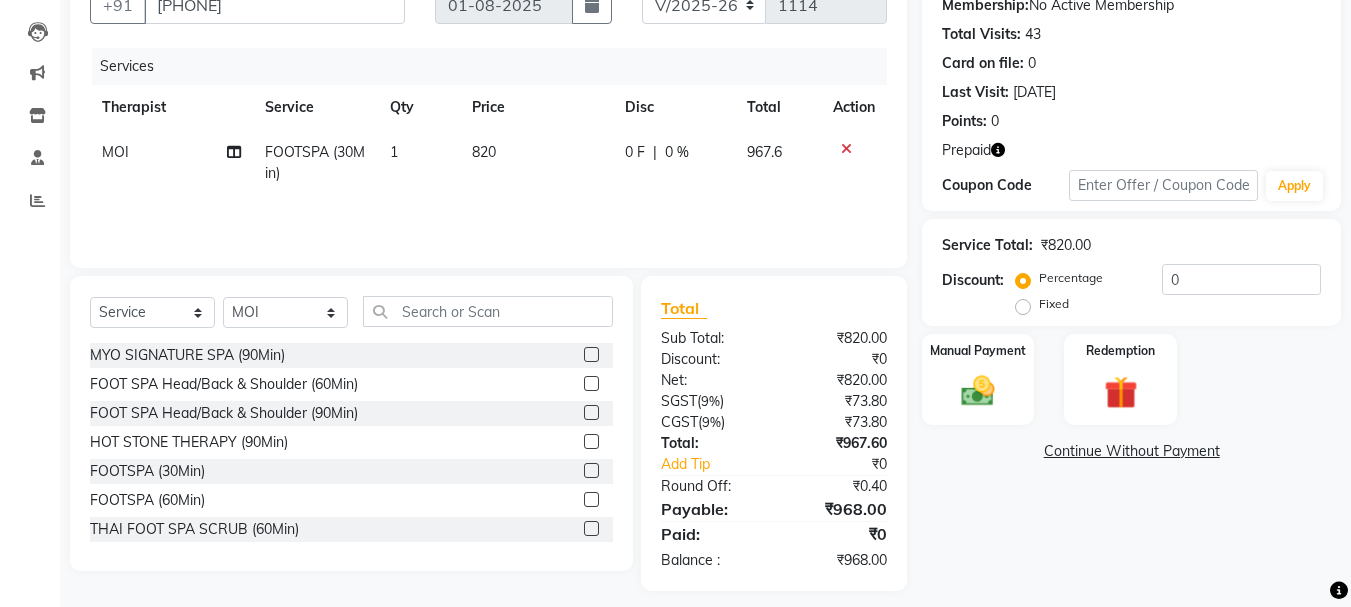 scroll, scrollTop: 214, scrollLeft: 0, axis: vertical 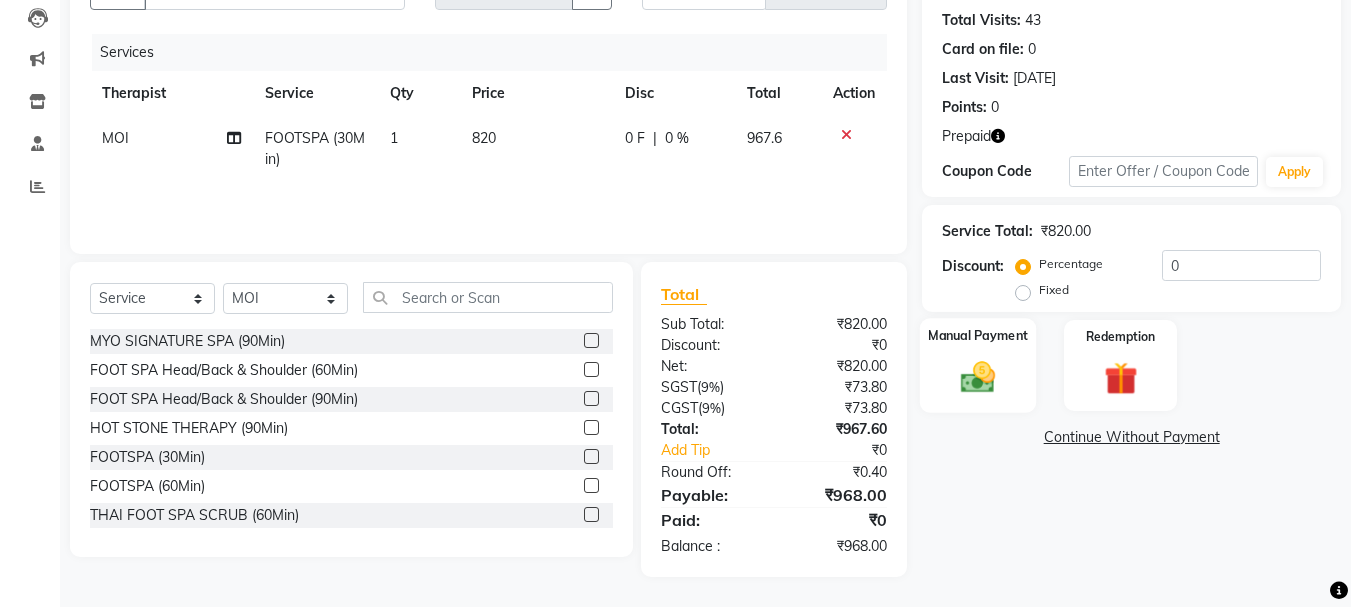 click on "Manual Payment" 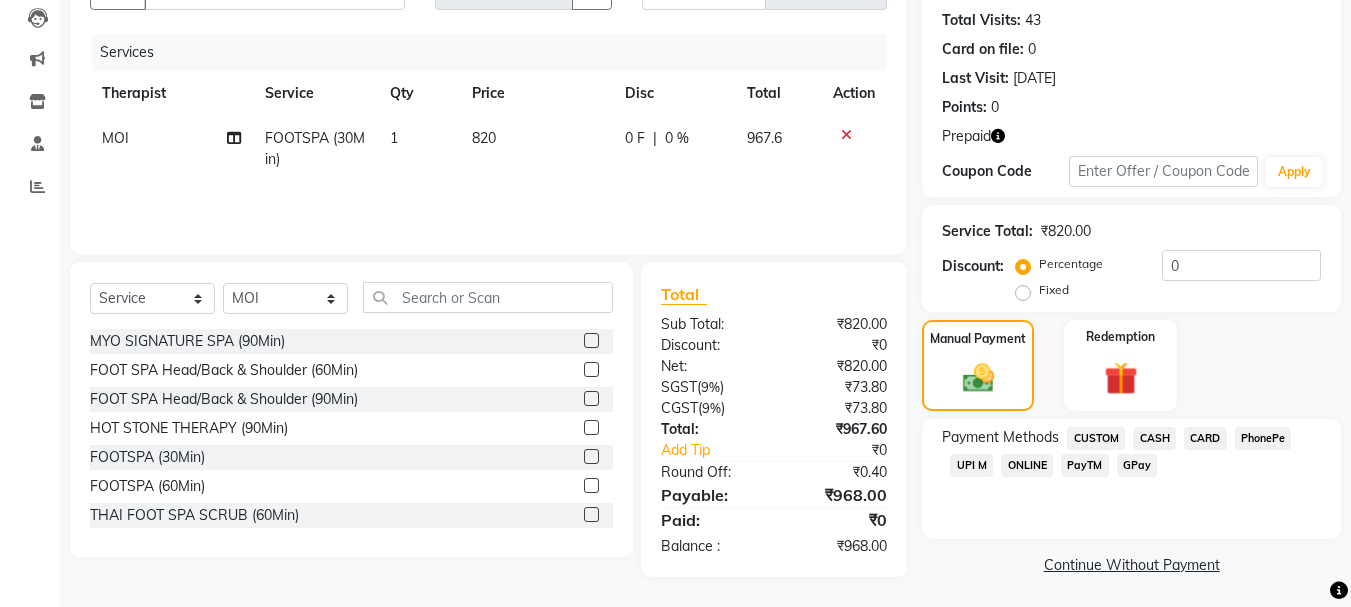 click on "UPI M" 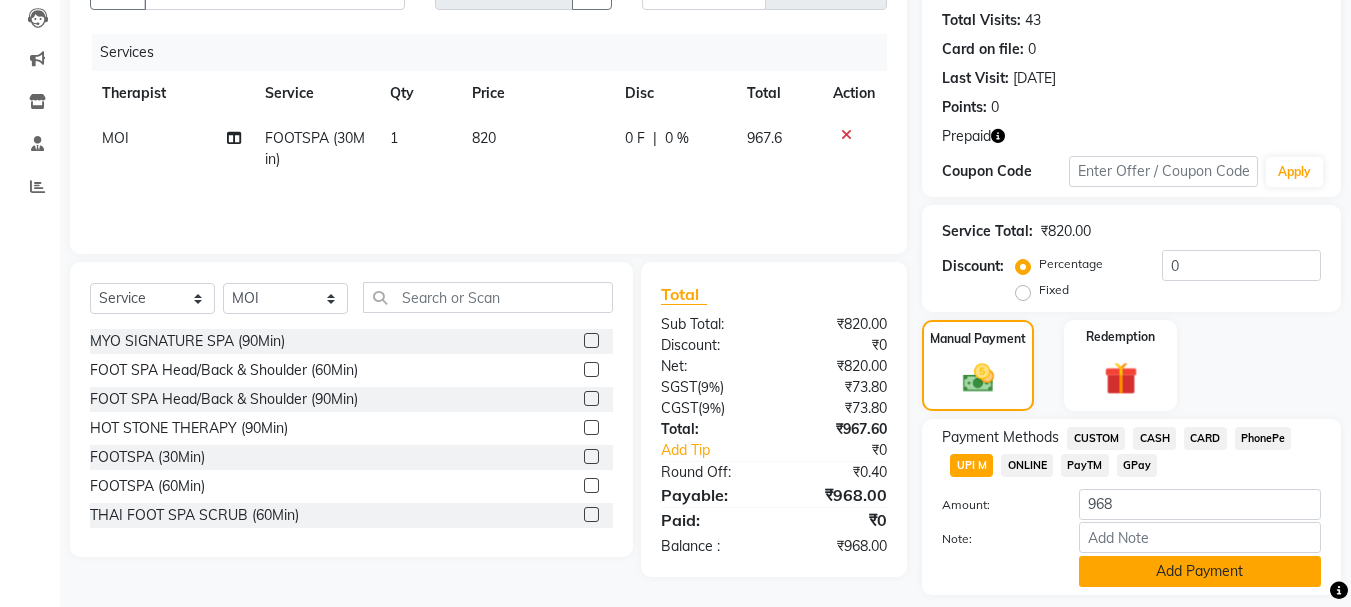 click on "Add Payment" 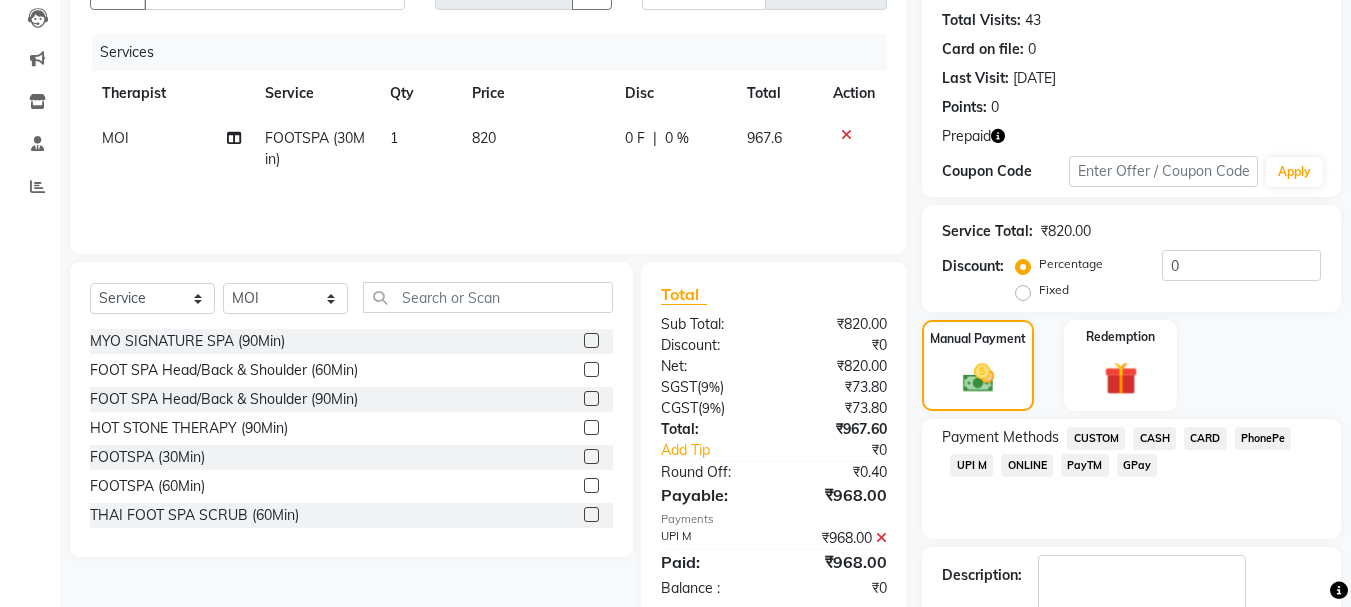 scroll, scrollTop: 369, scrollLeft: 0, axis: vertical 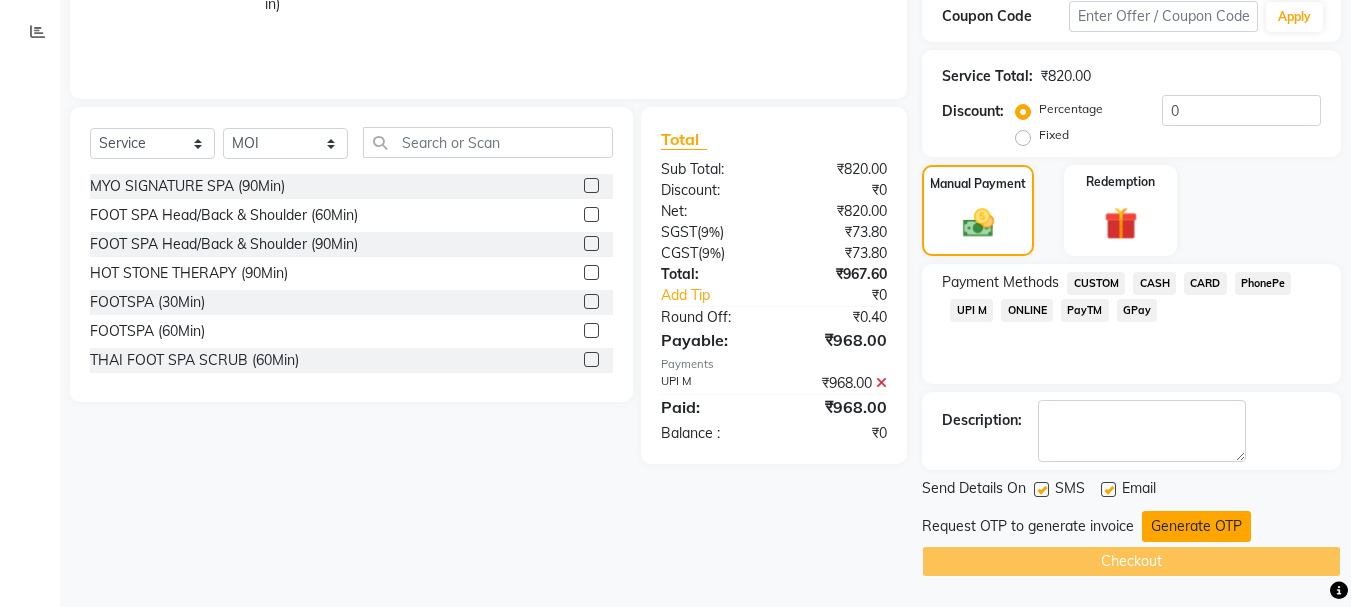 click on "Generate OTP" 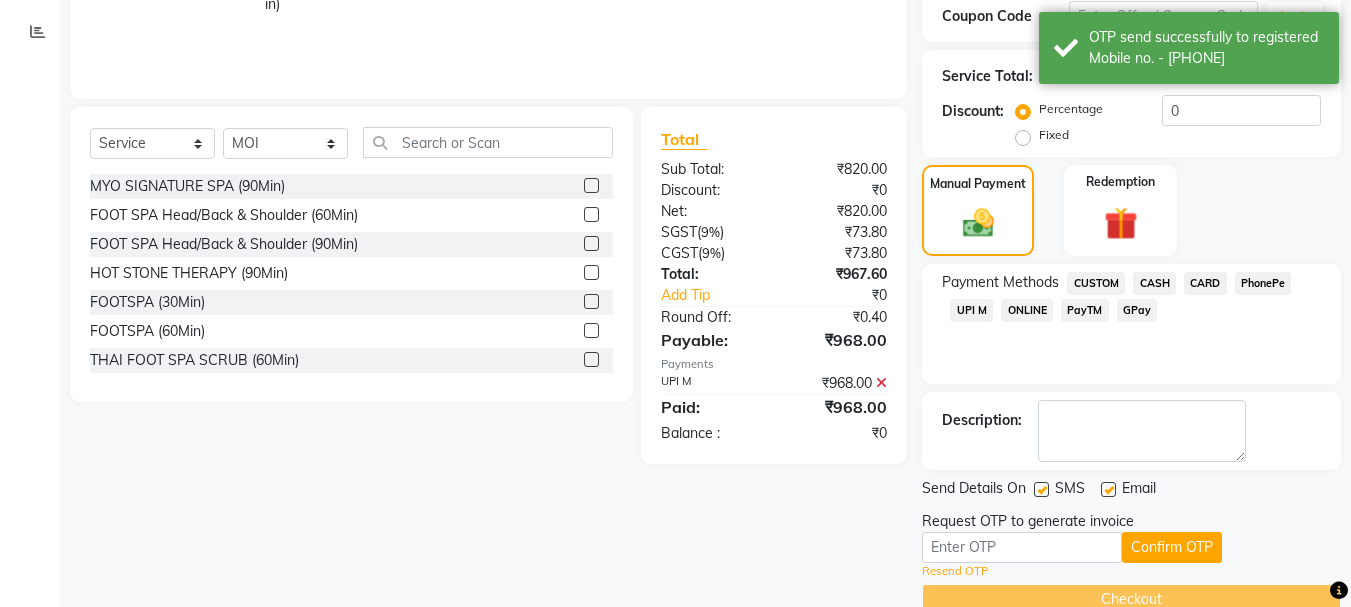 click on "Resend OTP" 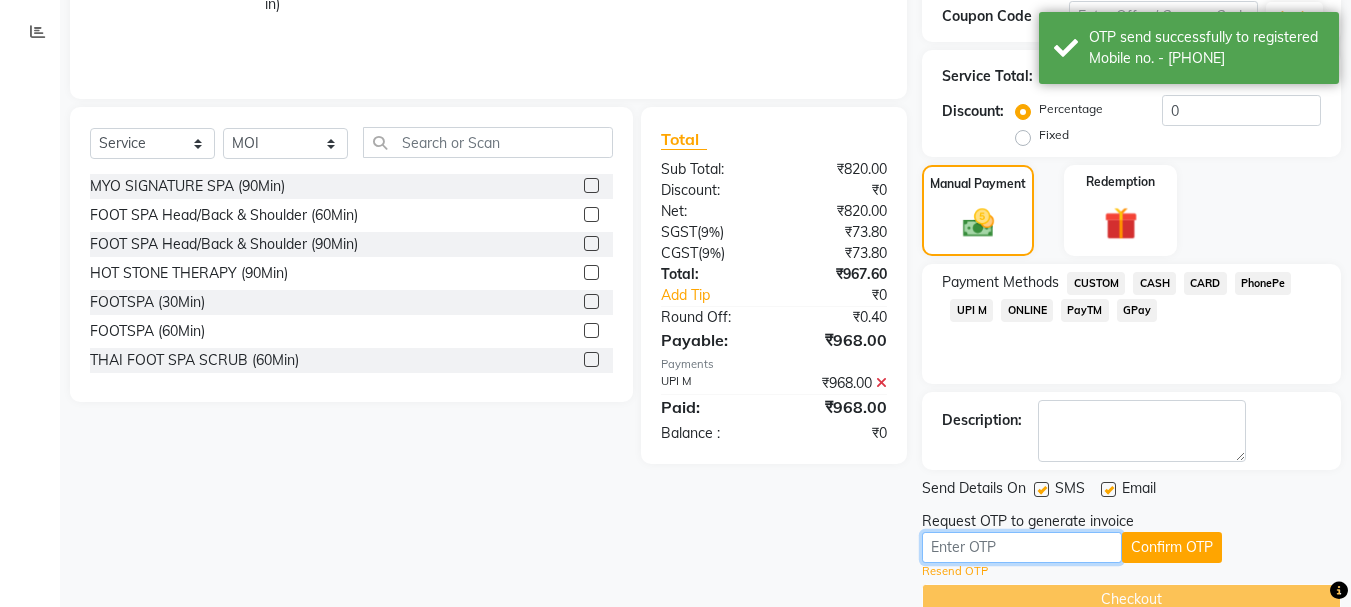 click at bounding box center [1022, 547] 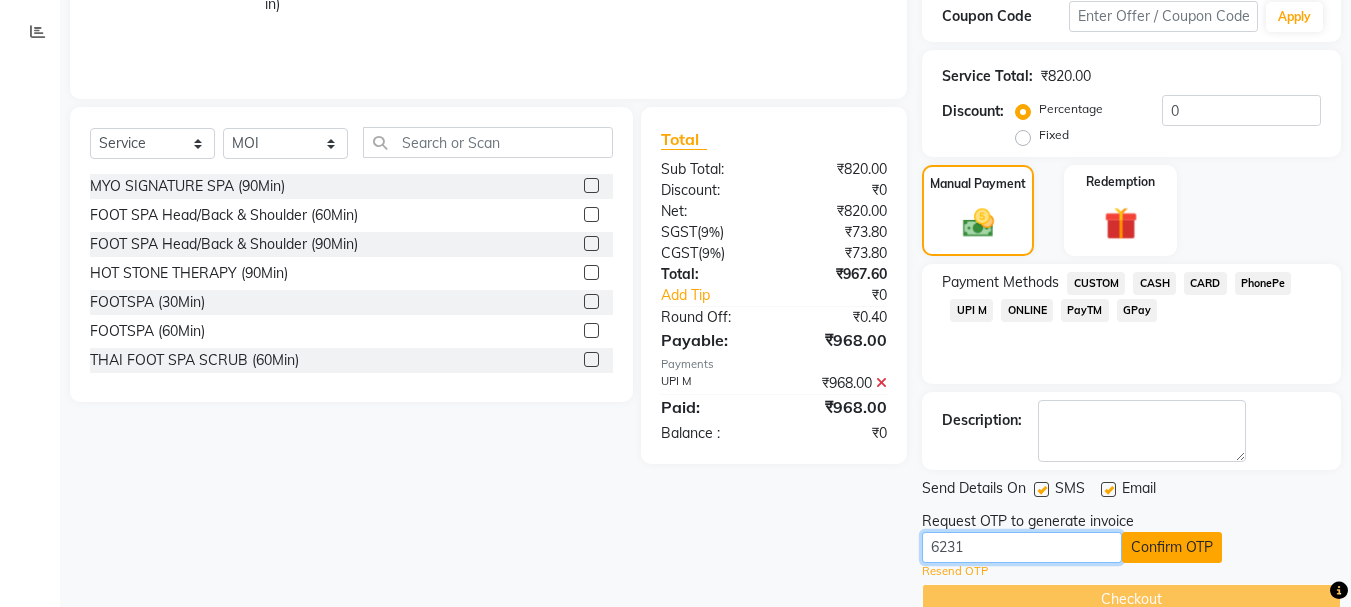 type on "6231" 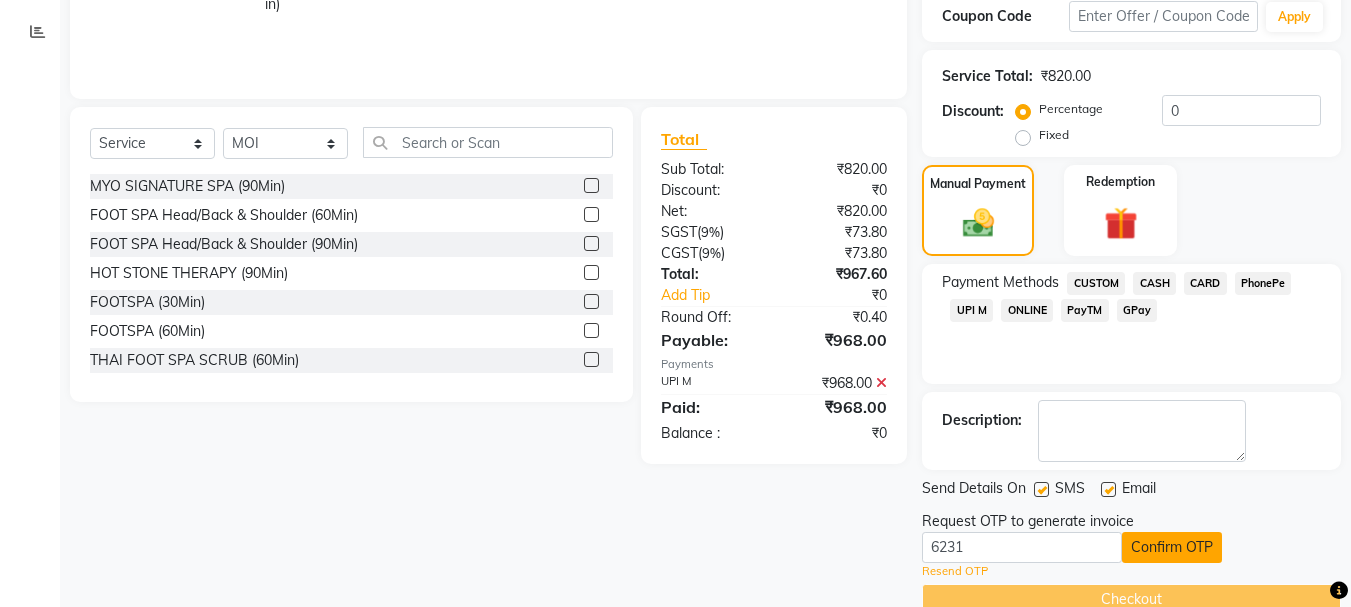click on "Confirm OTP" 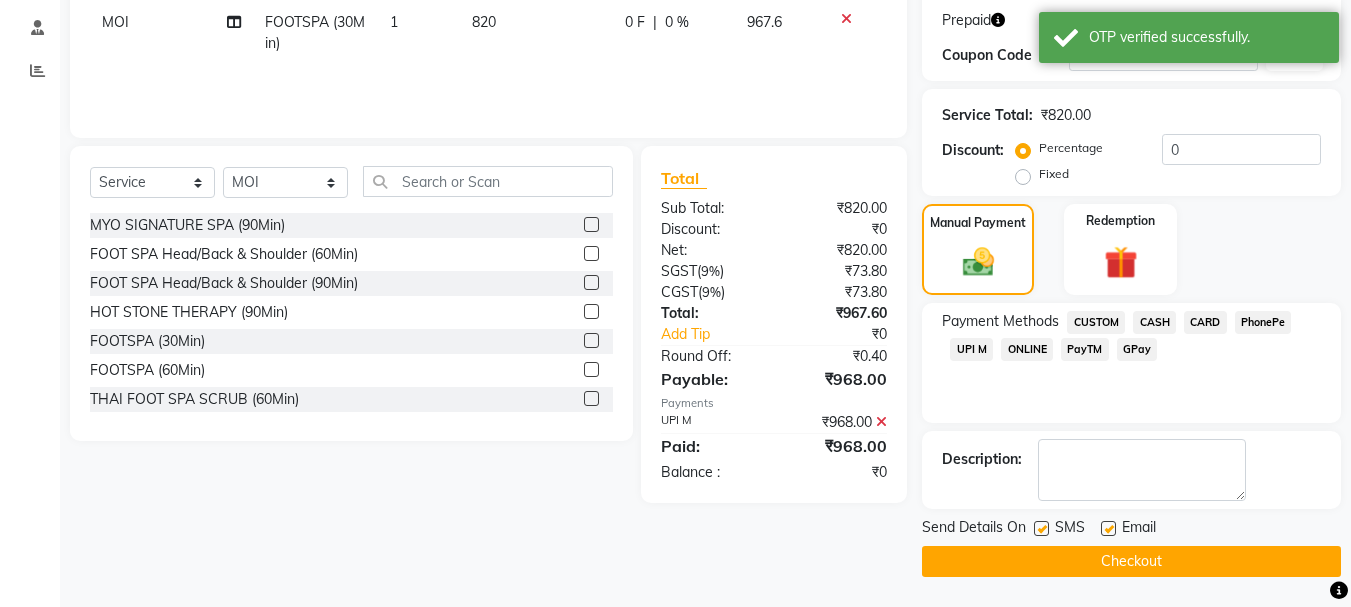scroll, scrollTop: 330, scrollLeft: 0, axis: vertical 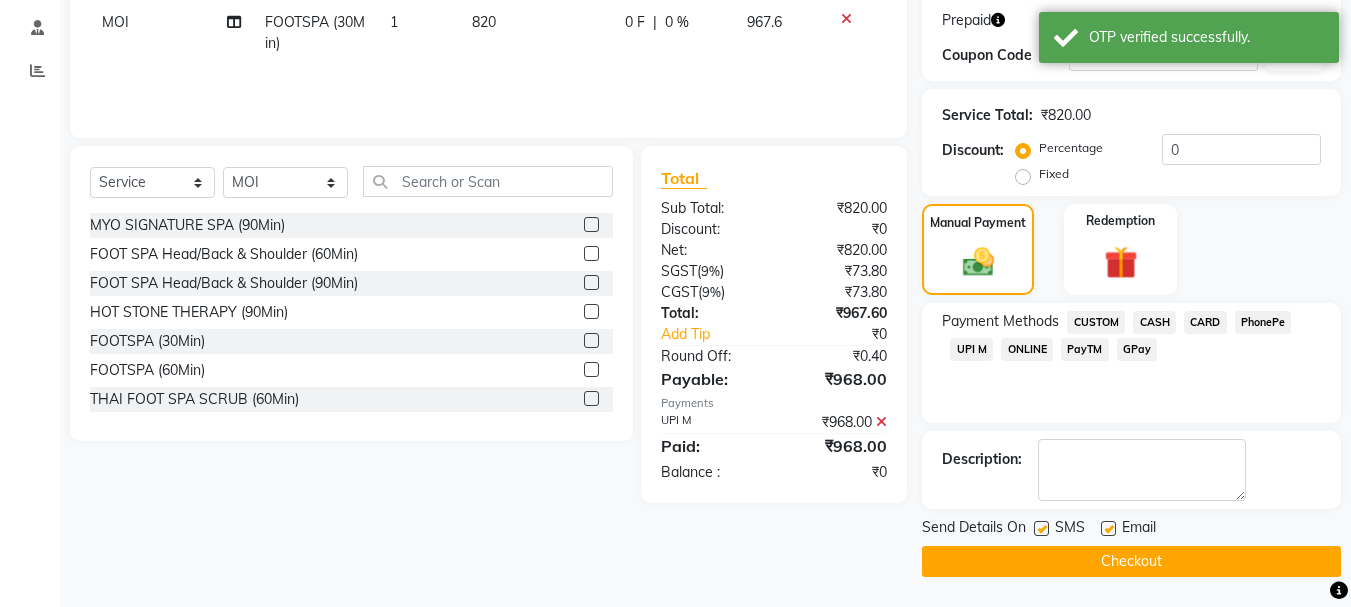 click on "Checkout" 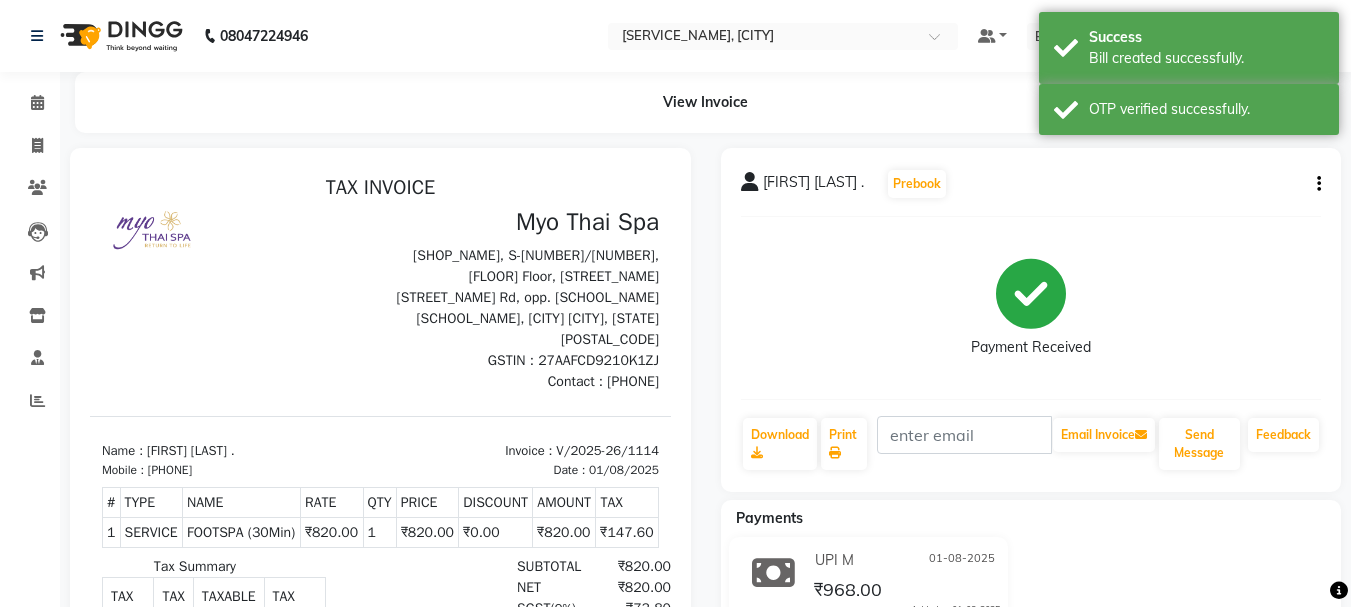 scroll, scrollTop: 0, scrollLeft: 0, axis: both 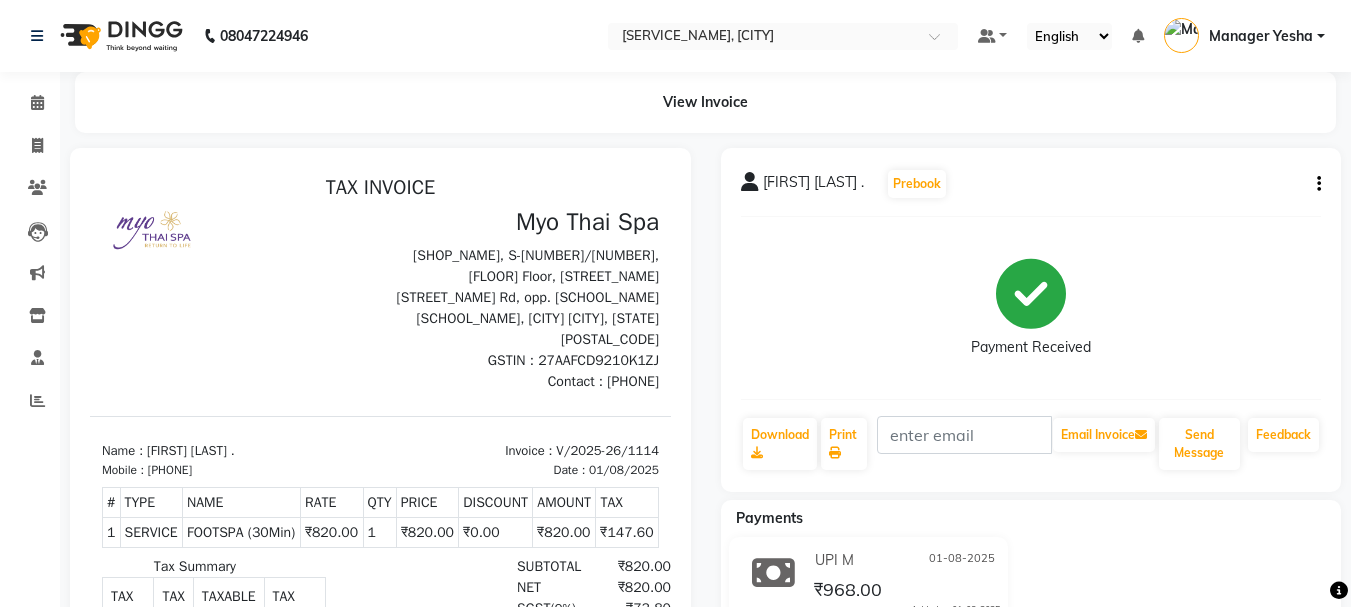 click on "Calendar  Invoice  Clients  Leads   Marketing  Inventory  Staff  Reports Completed InProgress Upcoming Dropped Tentative Check-In Confirm Bookings Generate Report Segments Page Builder" 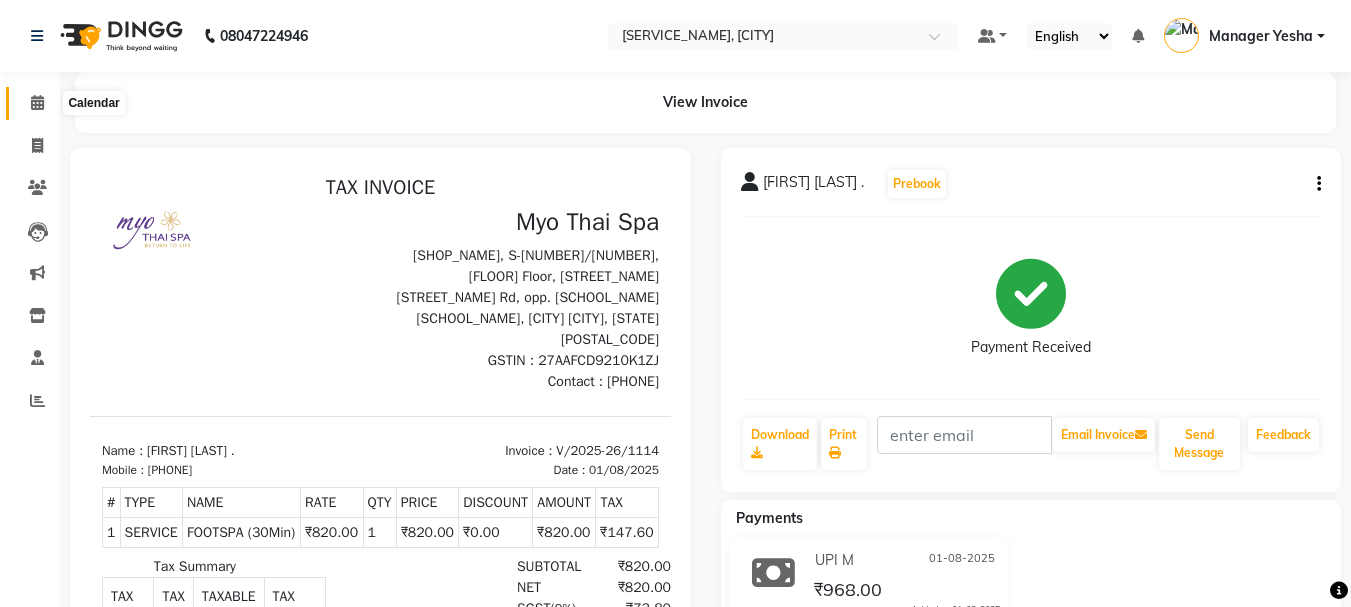 click 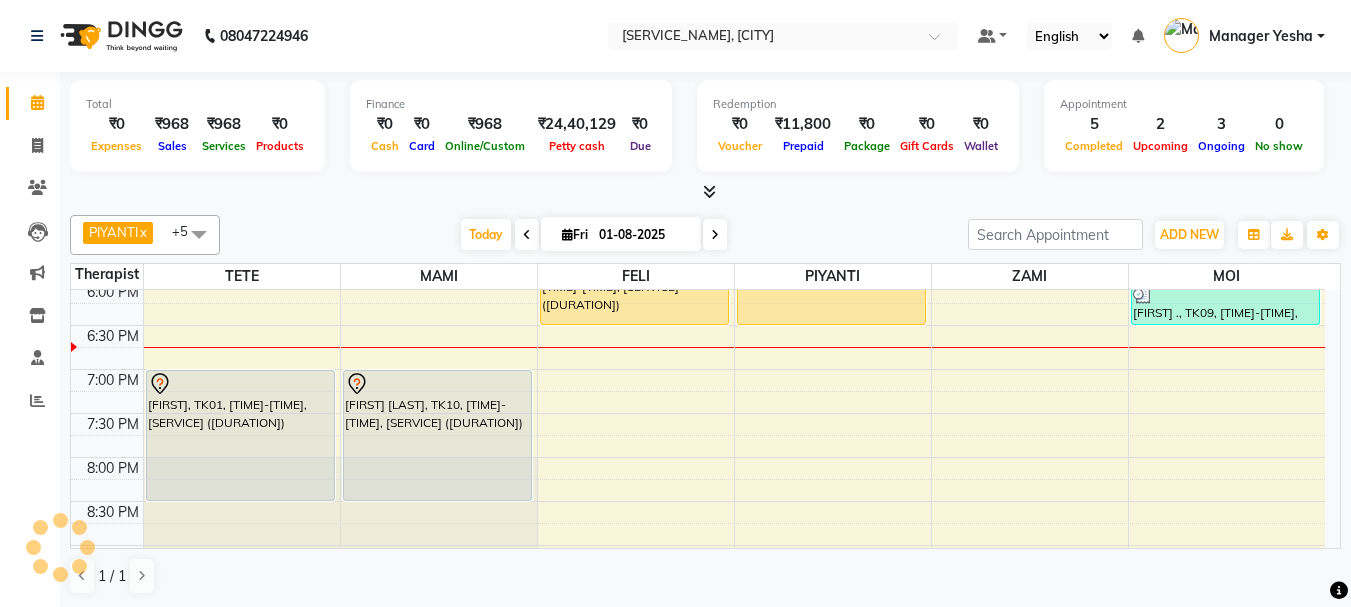 scroll, scrollTop: 973, scrollLeft: 0, axis: vertical 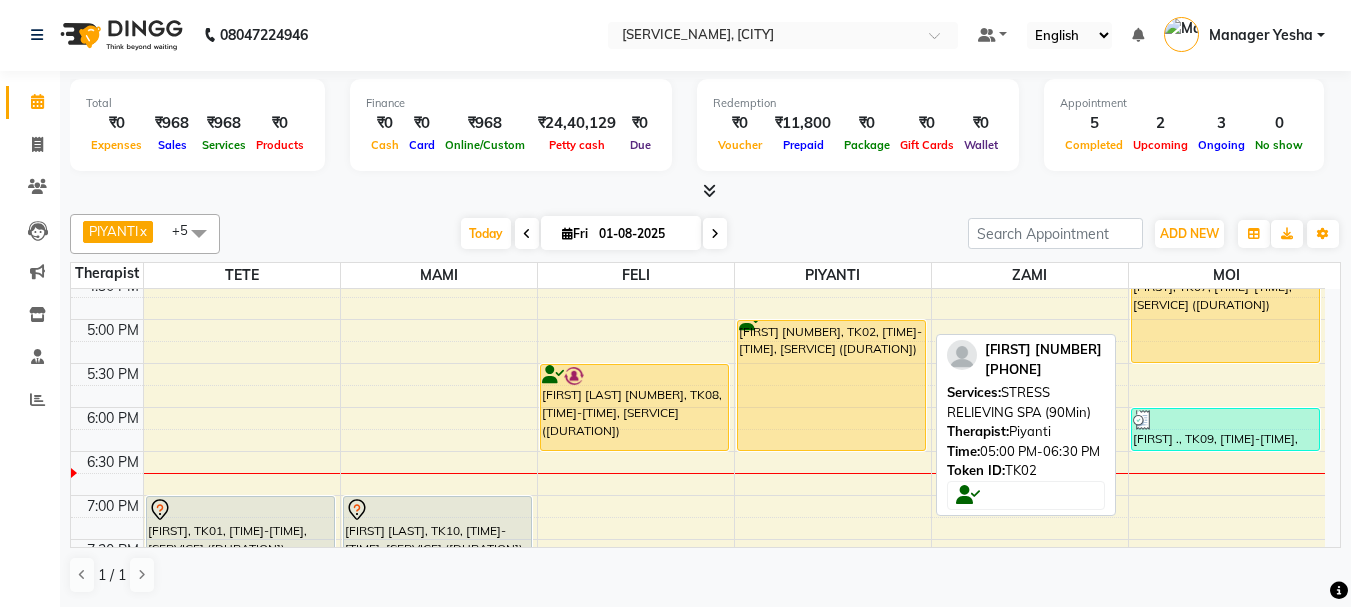 click on "[FIRST] [NUMBER], TK02, [TIME]-[TIME], [SERVICE] ([DURATION])" at bounding box center [831, 385] 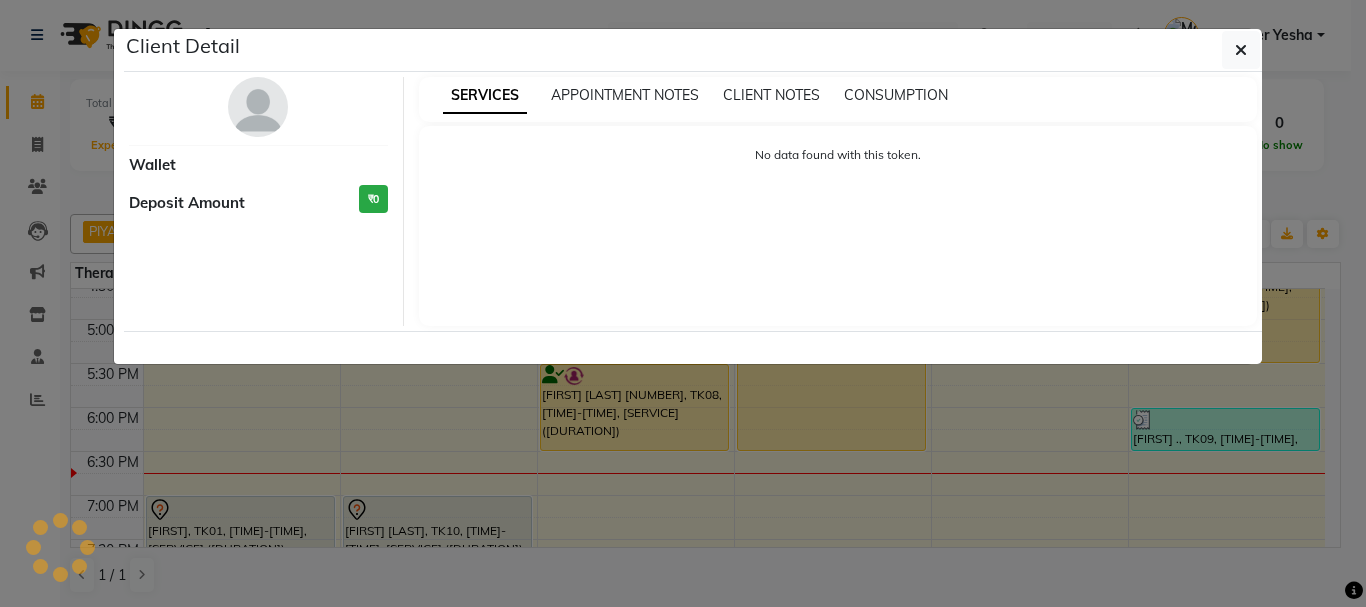 select on "1" 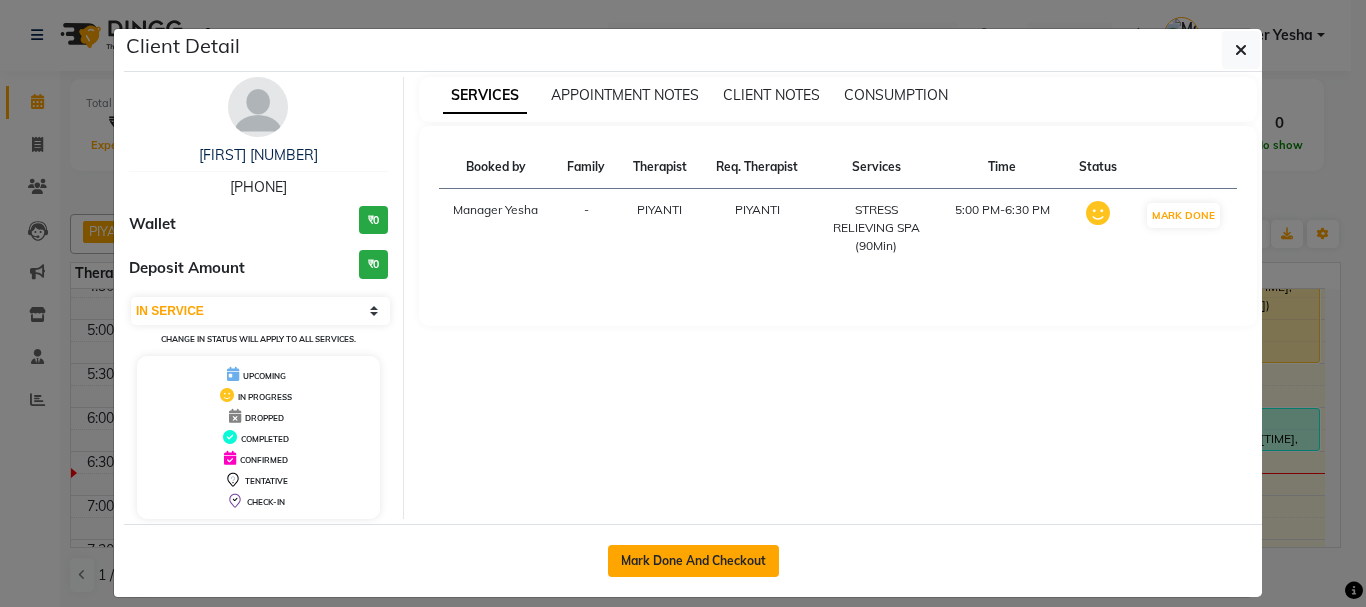 click on "Mark Done And Checkout" 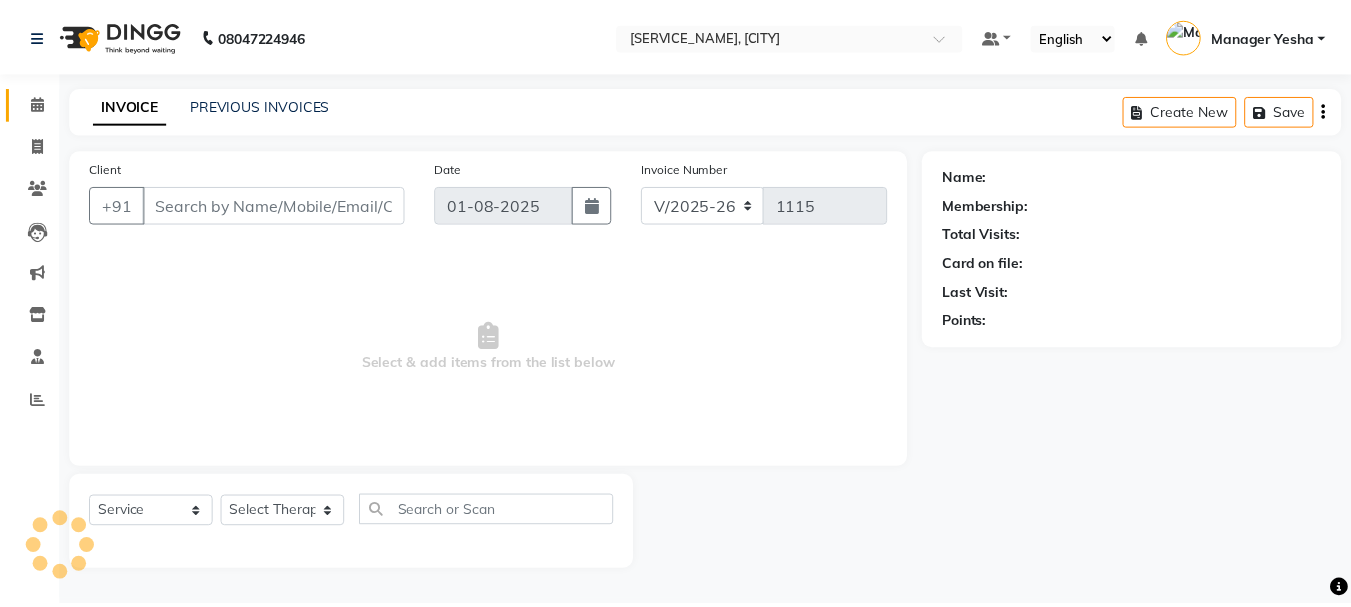 scroll, scrollTop: 0, scrollLeft: 0, axis: both 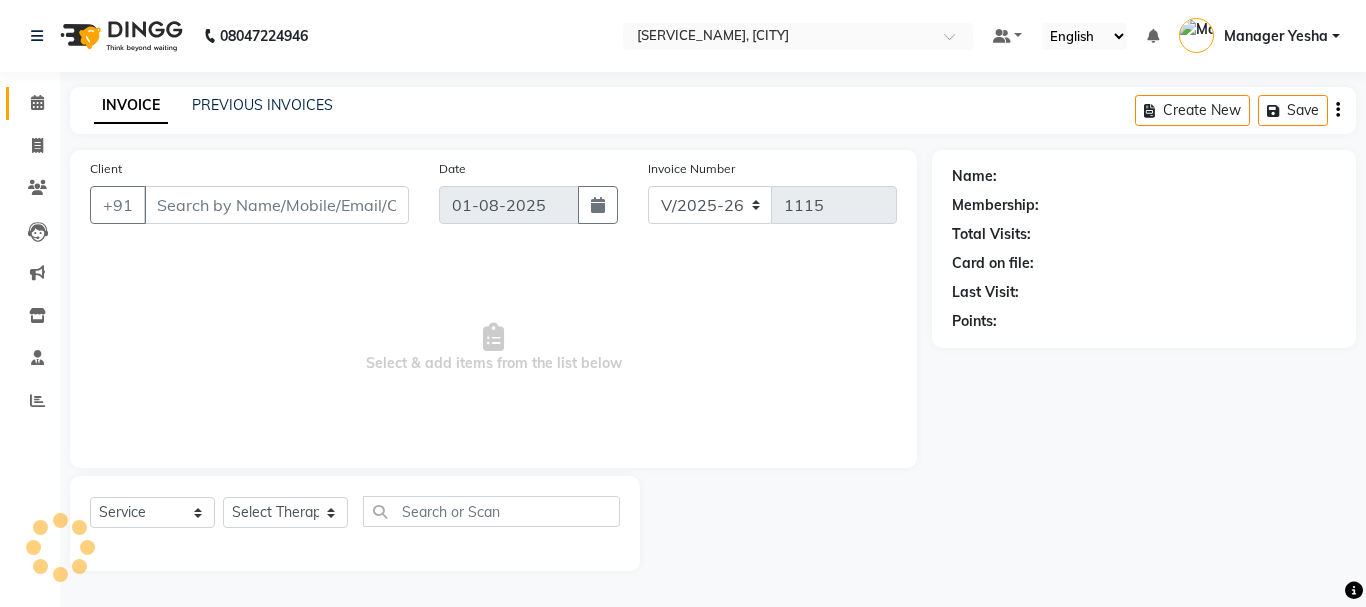 type on "[PHONE]" 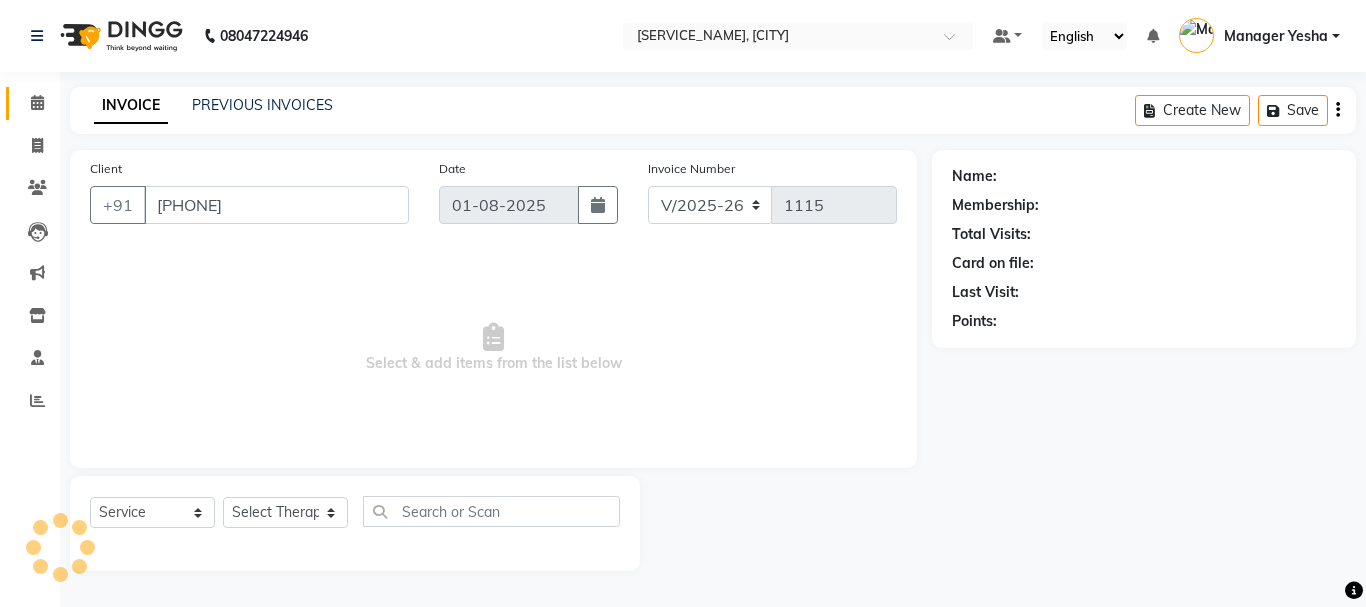 select on "67001" 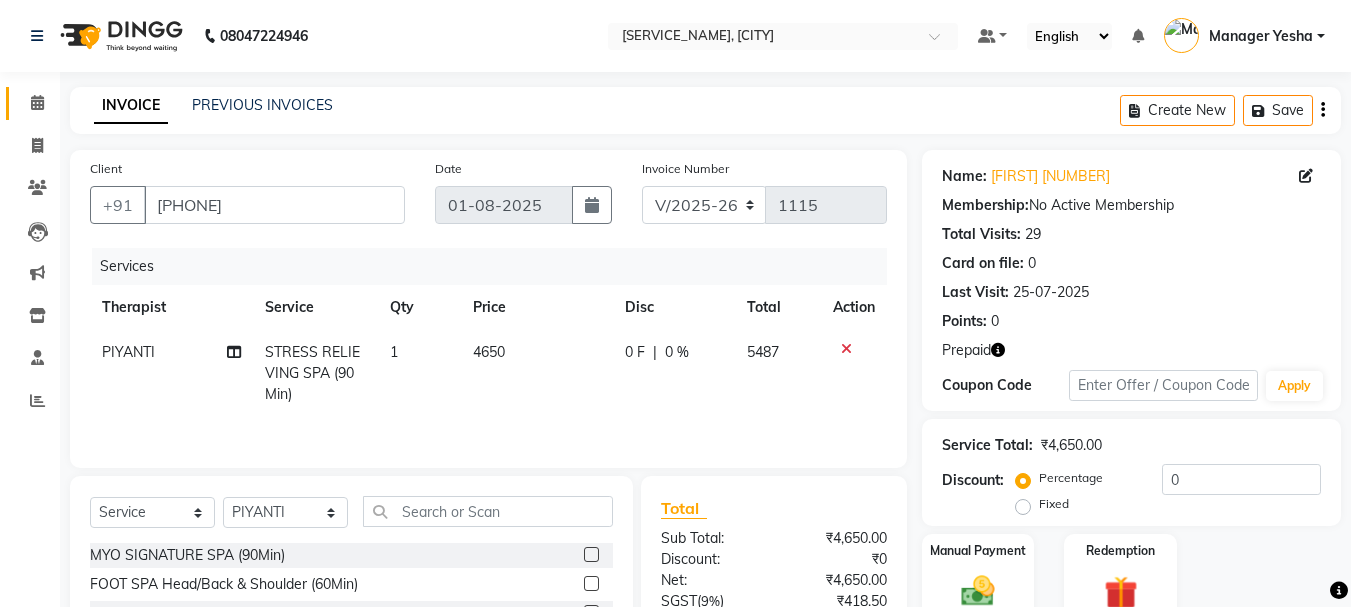 scroll, scrollTop: 194, scrollLeft: 0, axis: vertical 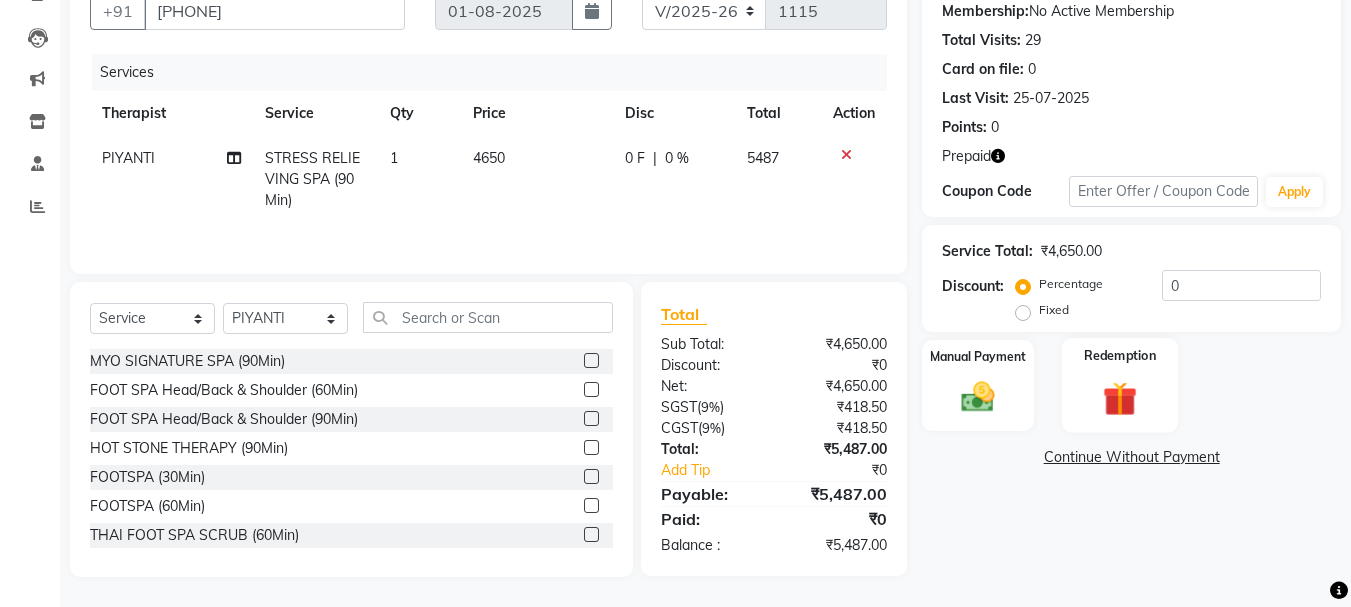 click 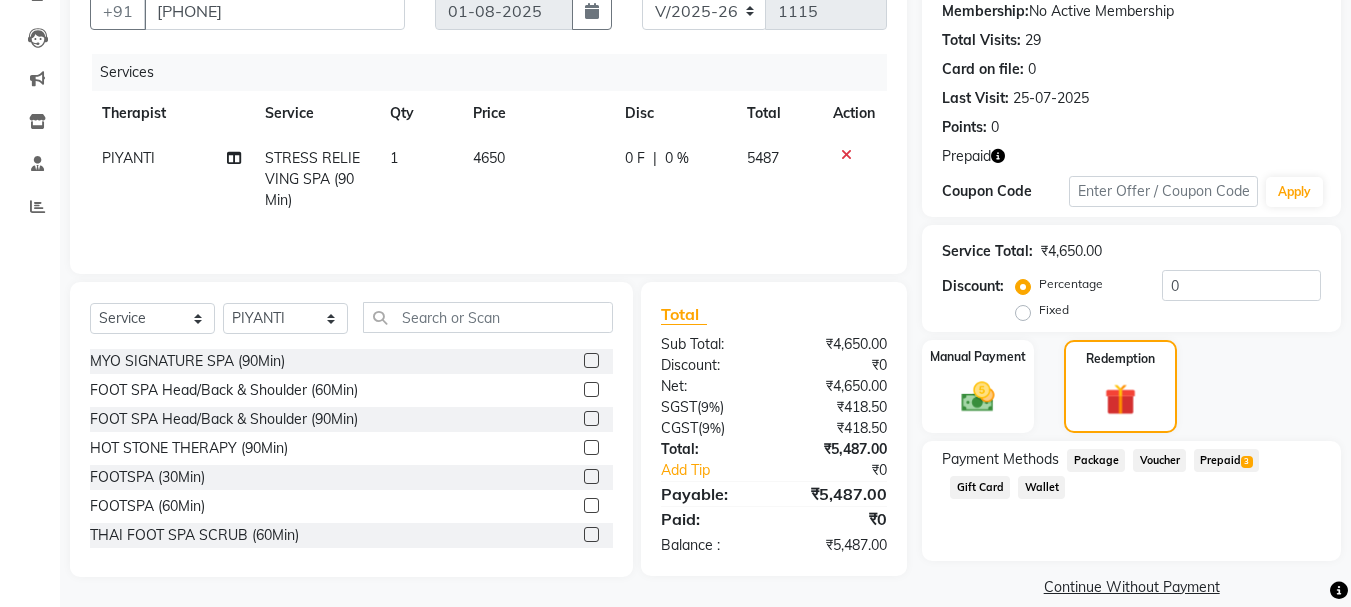 click on "Prepaid  3" 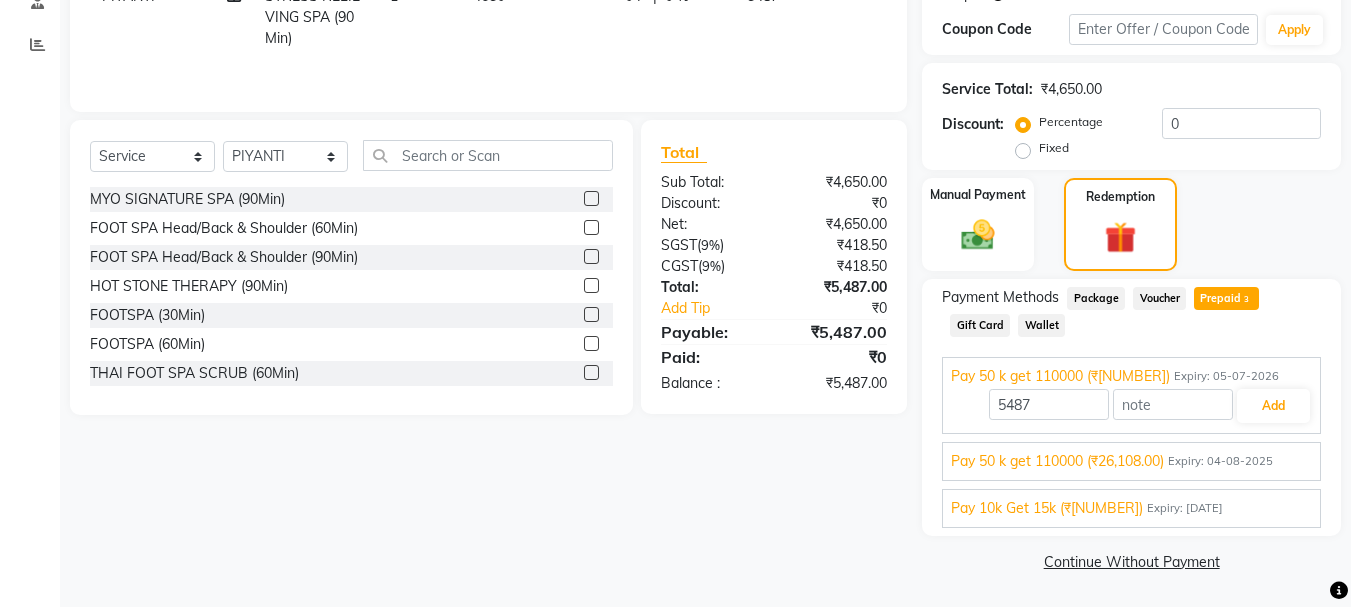 click on "Expiry: 05-07-2026" at bounding box center [1226, 376] 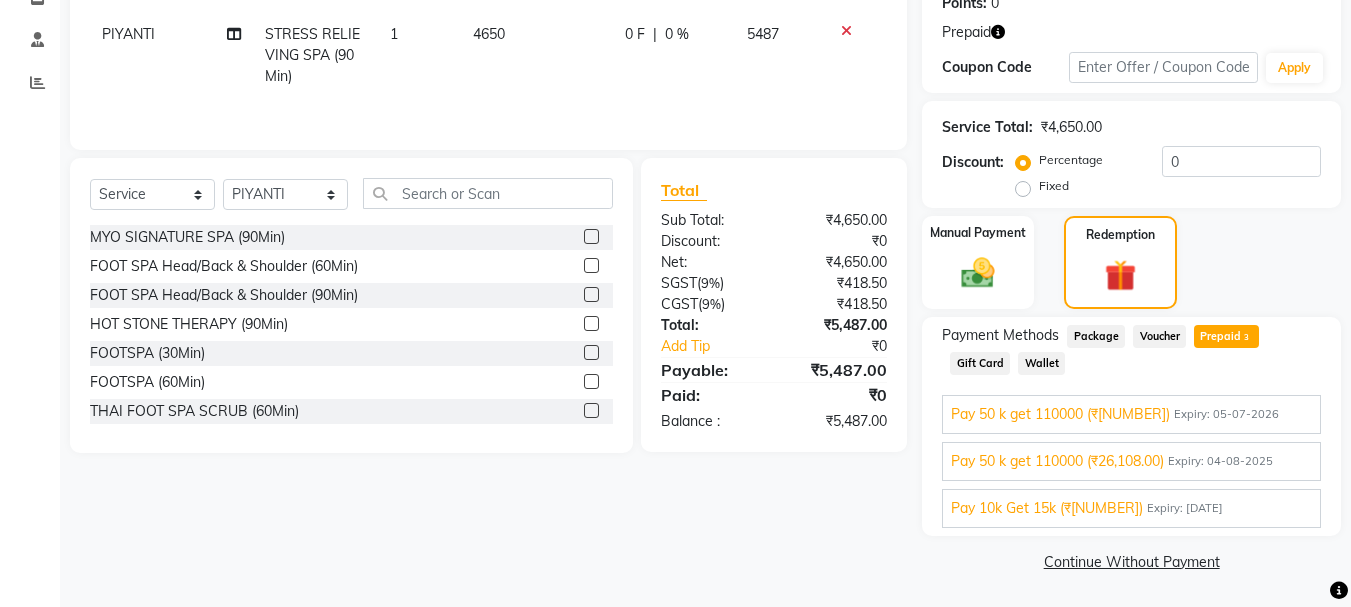 scroll, scrollTop: 318, scrollLeft: 0, axis: vertical 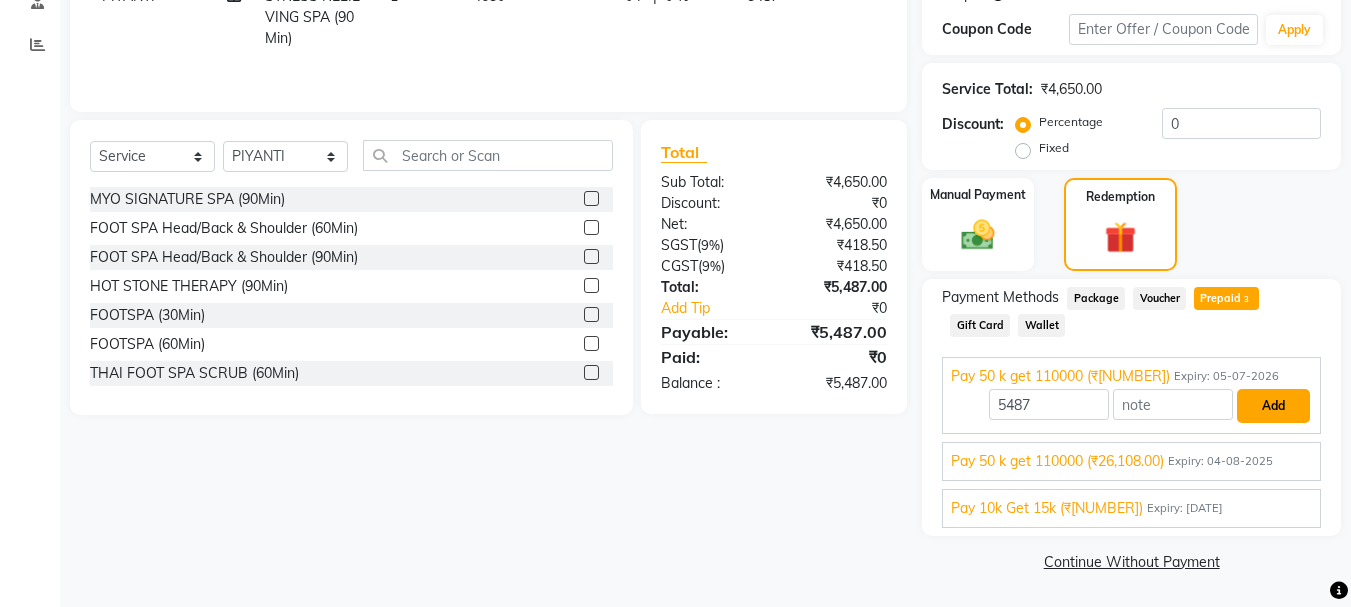click on "Add" at bounding box center [1273, 406] 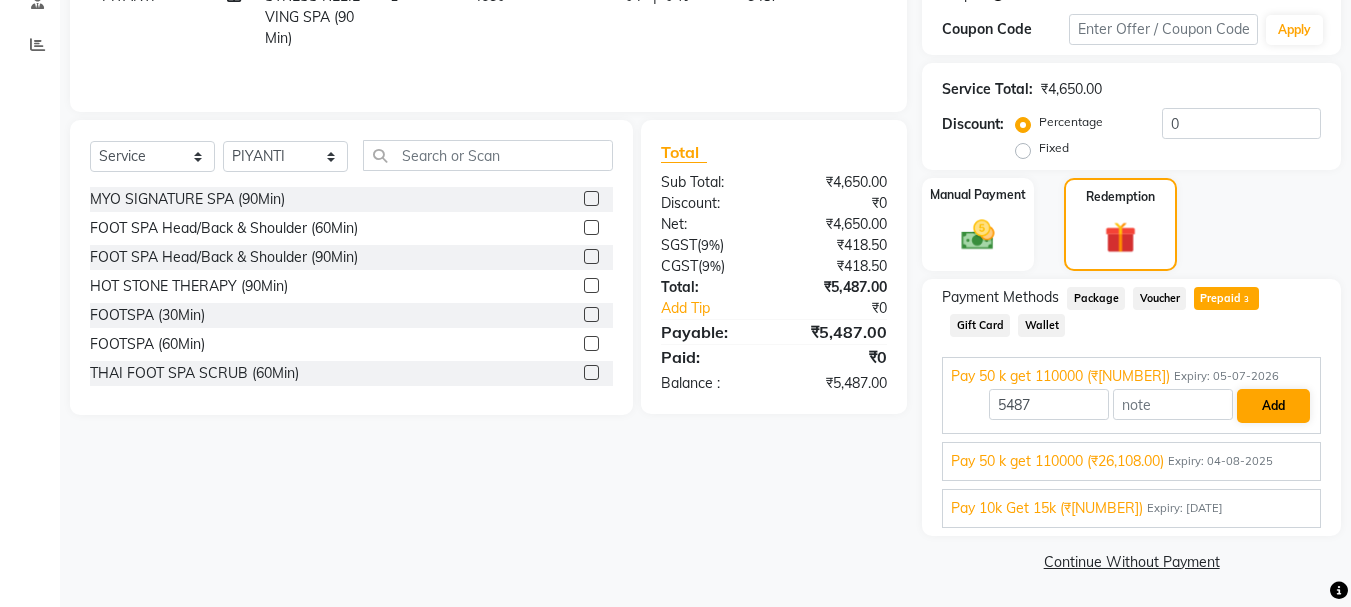 scroll, scrollTop: 236, scrollLeft: 0, axis: vertical 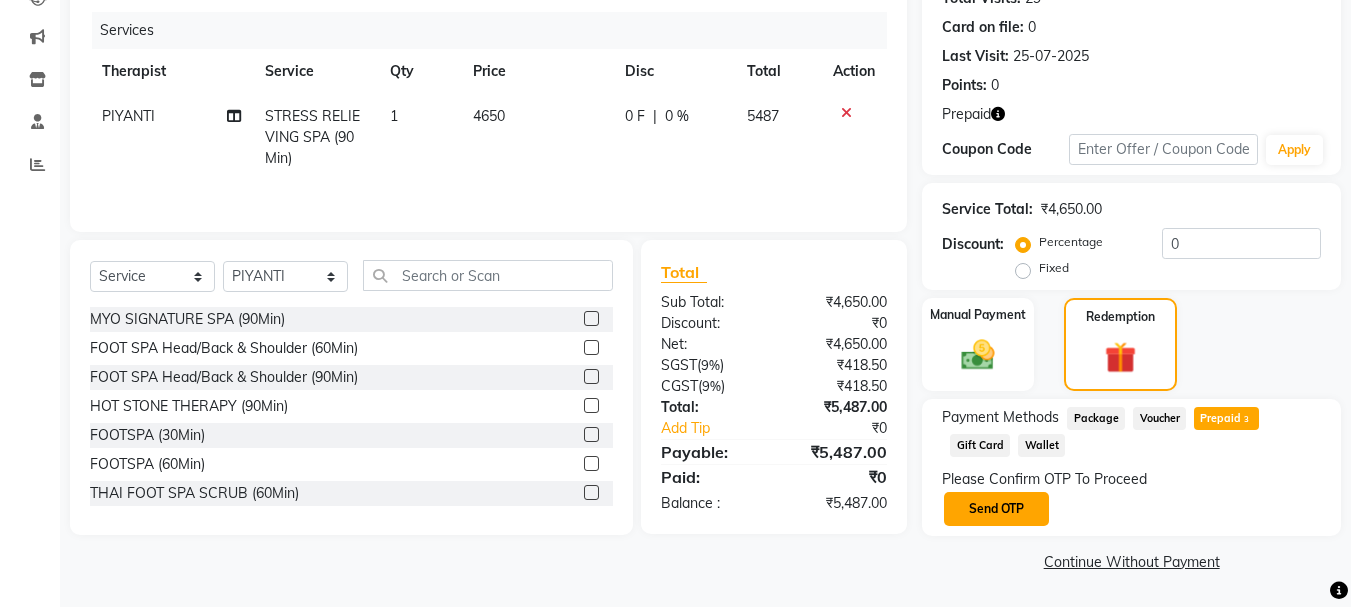 click on "Send OTP" 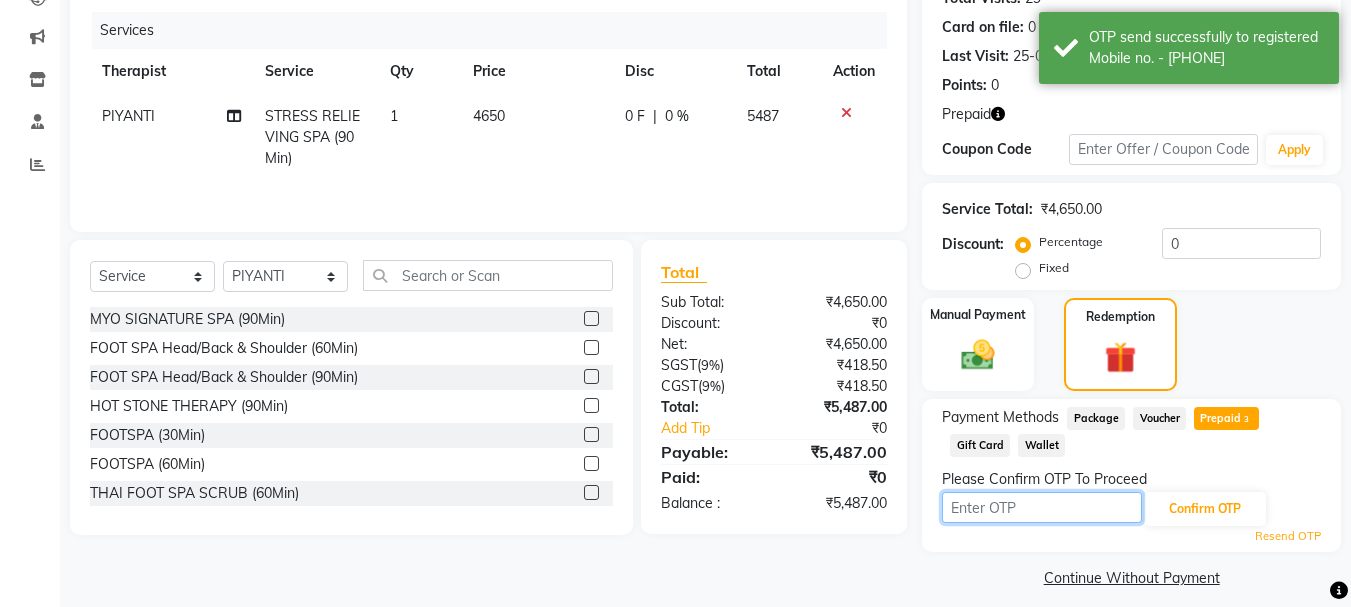 click at bounding box center [1042, 507] 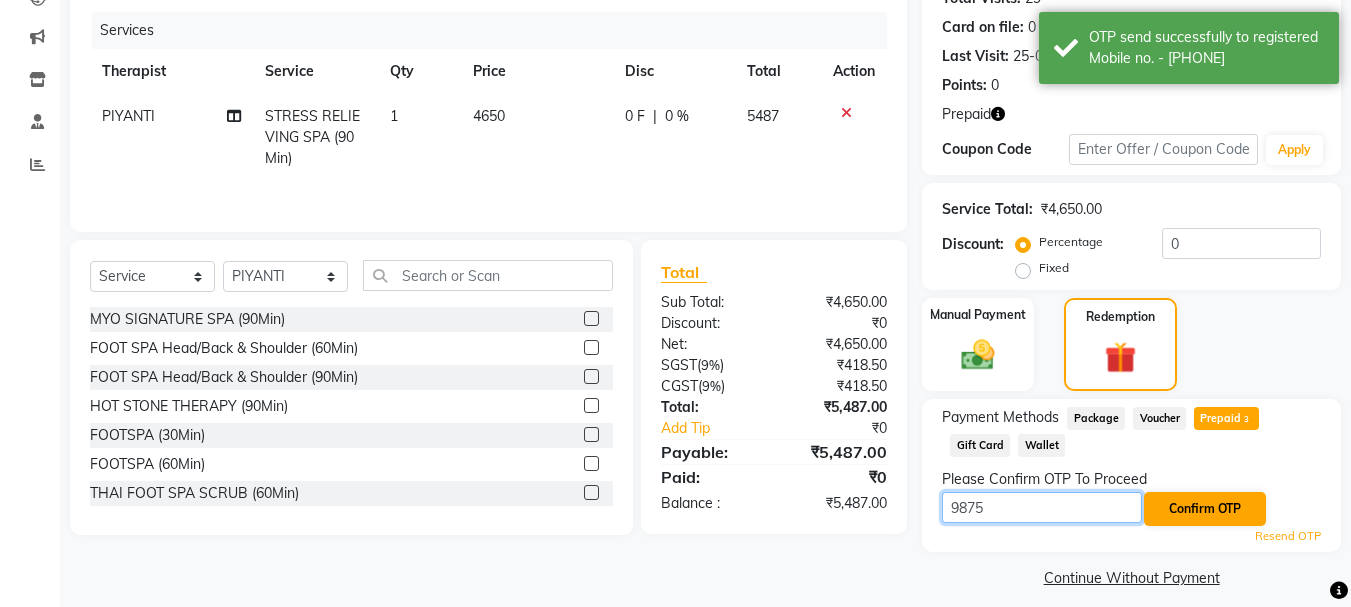 type on "9875" 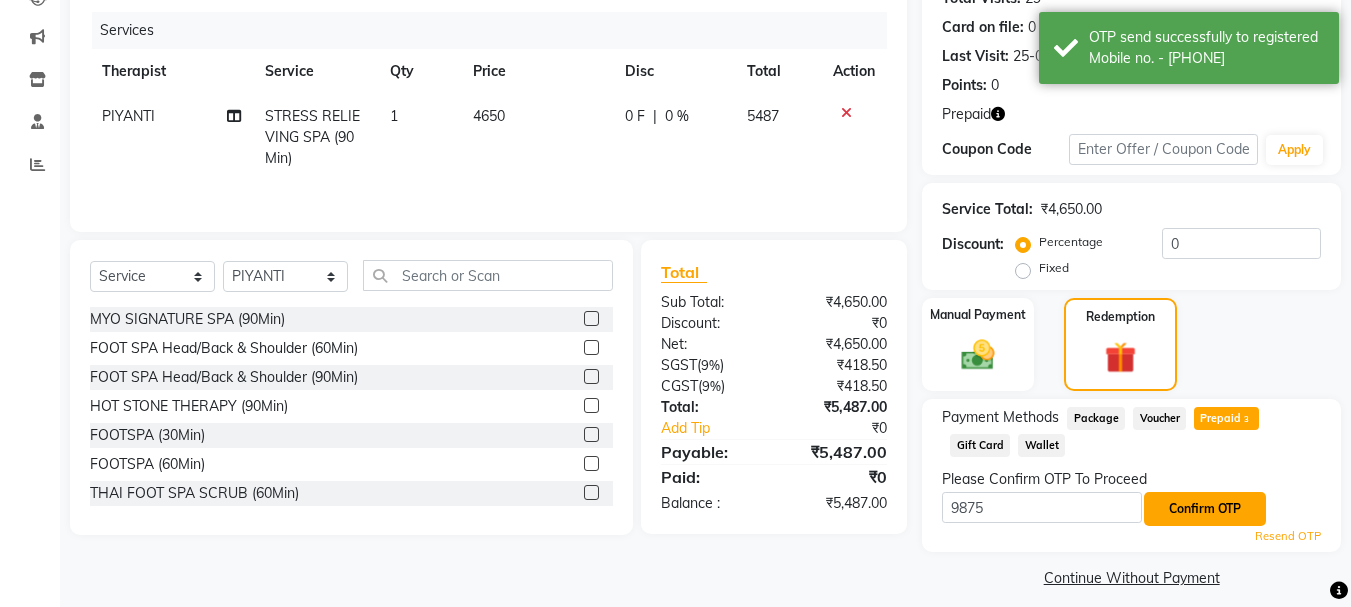 click on "Confirm OTP" 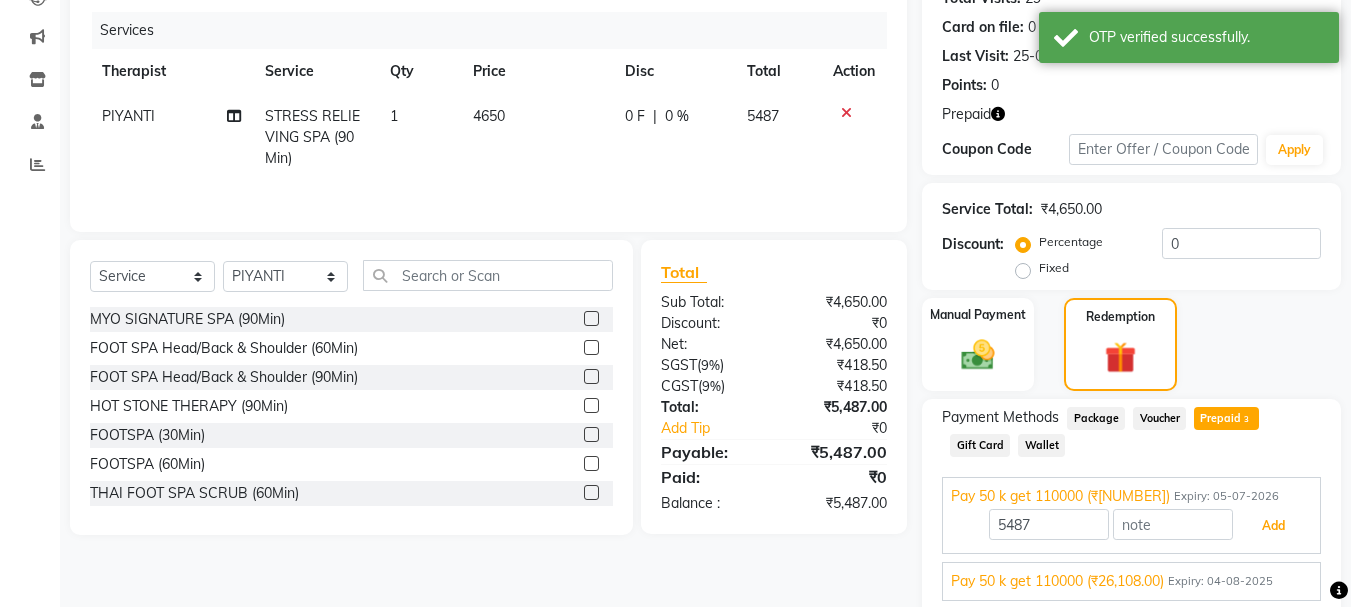 click on "Add" at bounding box center (1273, 526) 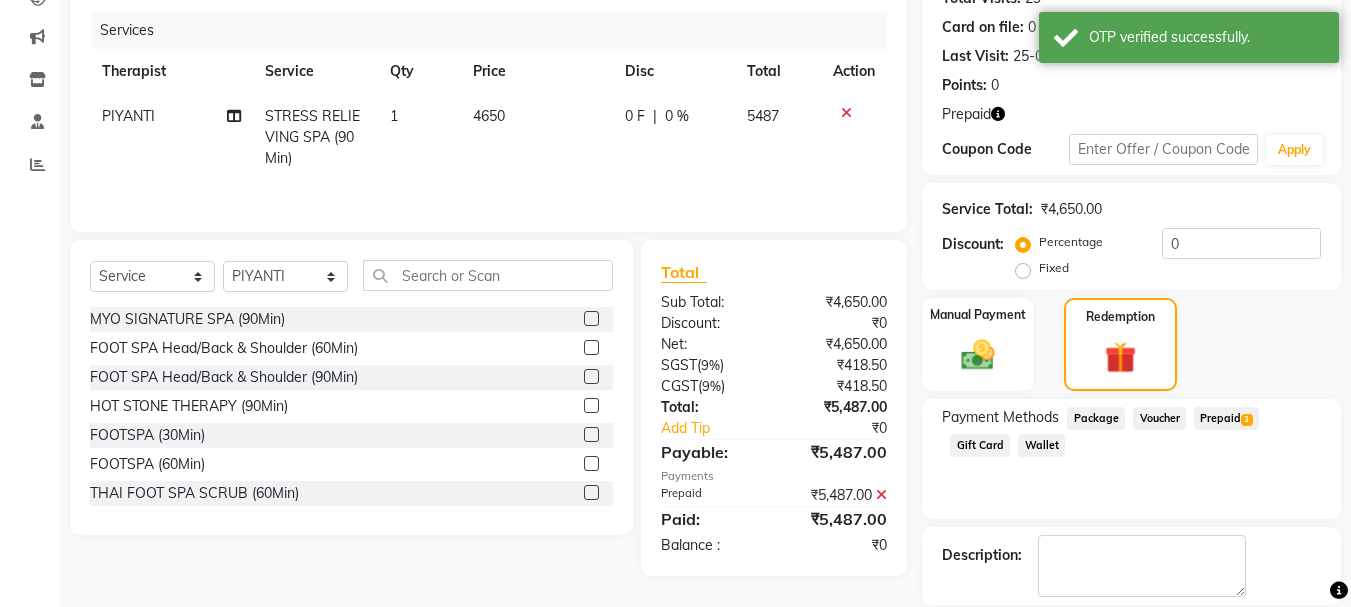 scroll, scrollTop: 332, scrollLeft: 0, axis: vertical 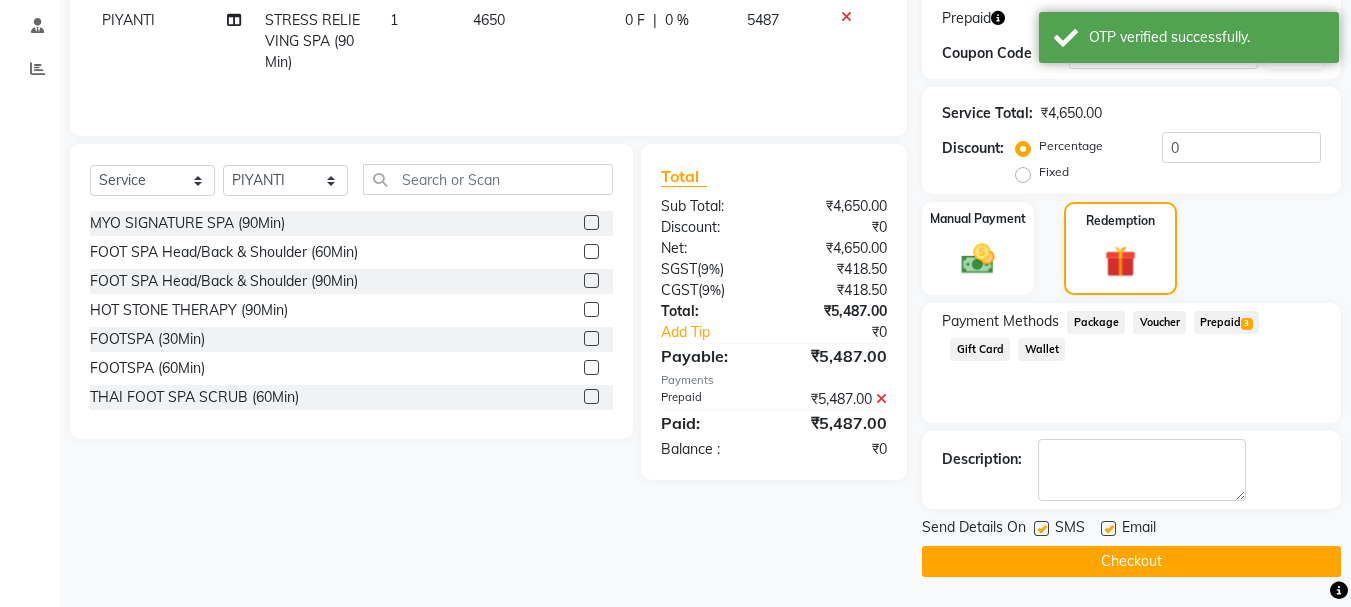 click on "Checkout" 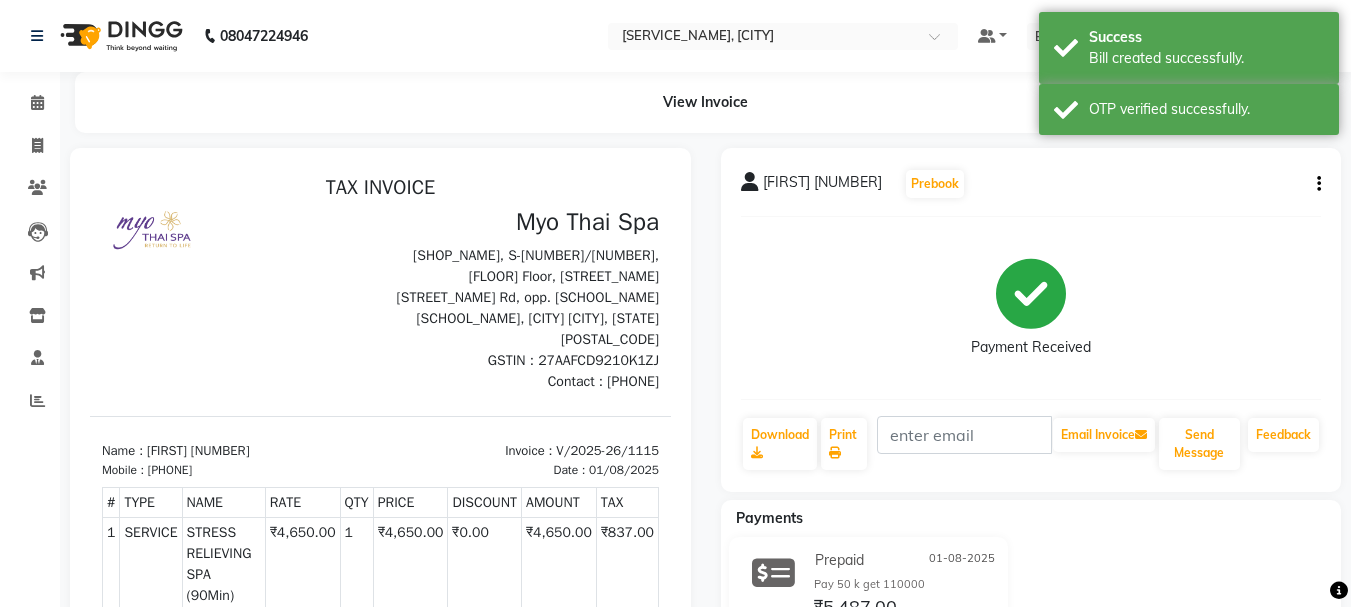 scroll, scrollTop: 0, scrollLeft: 0, axis: both 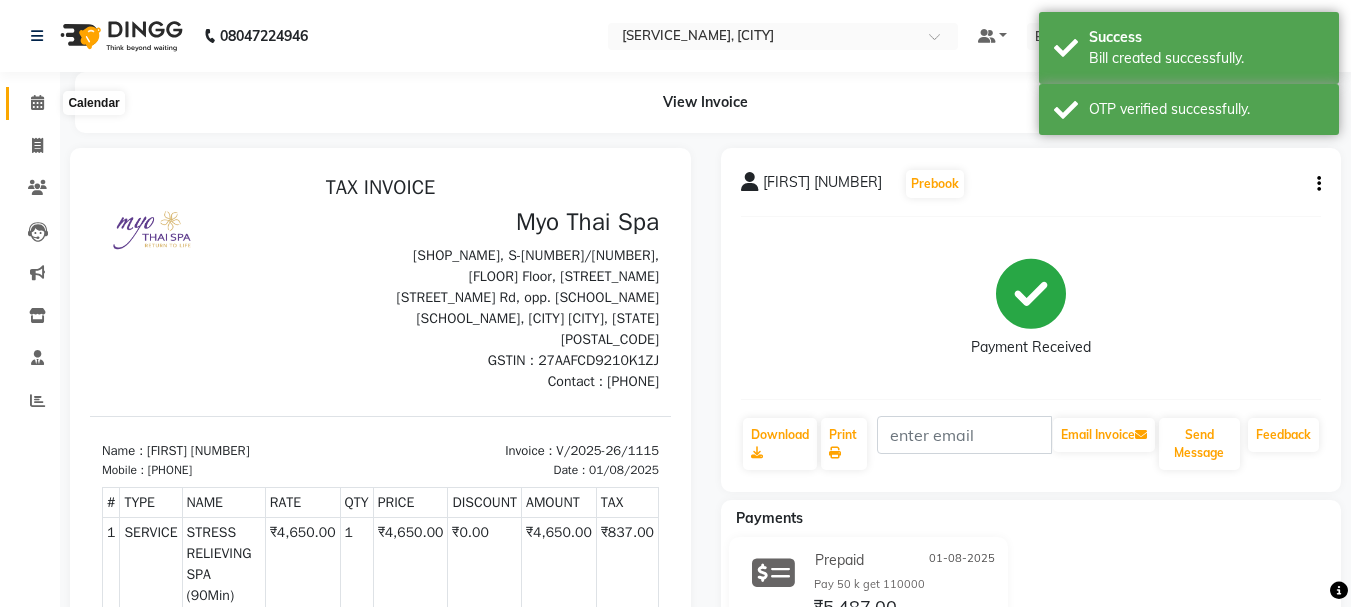 click 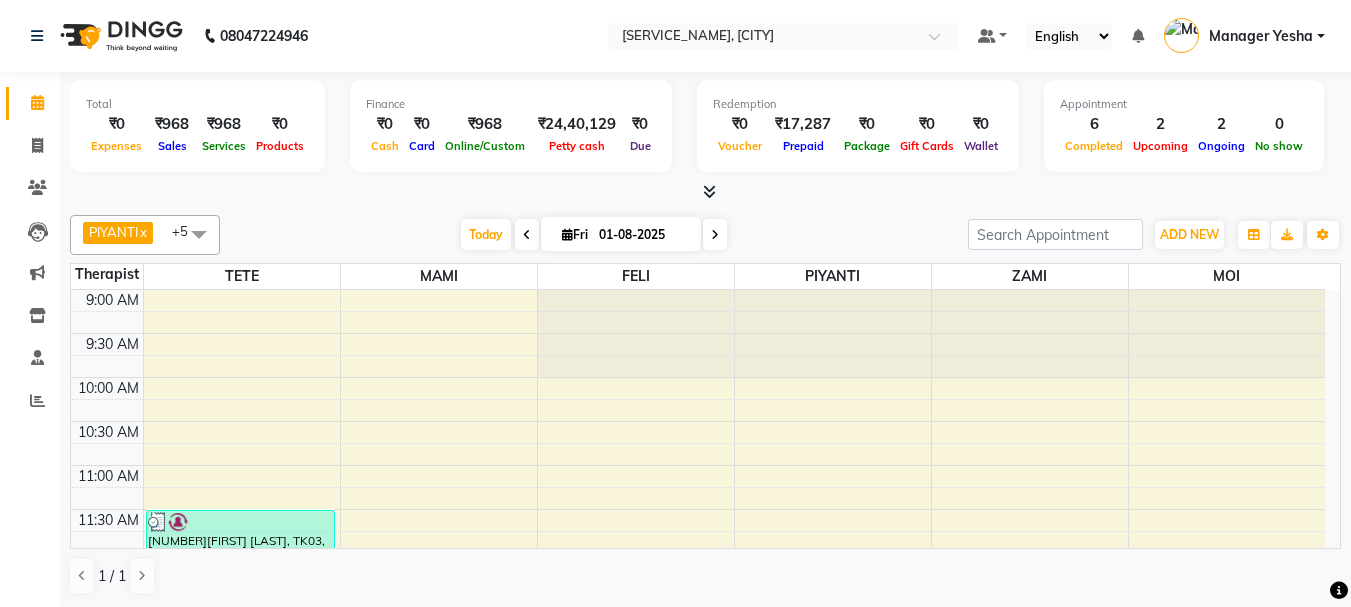 click at bounding box center [715, 234] 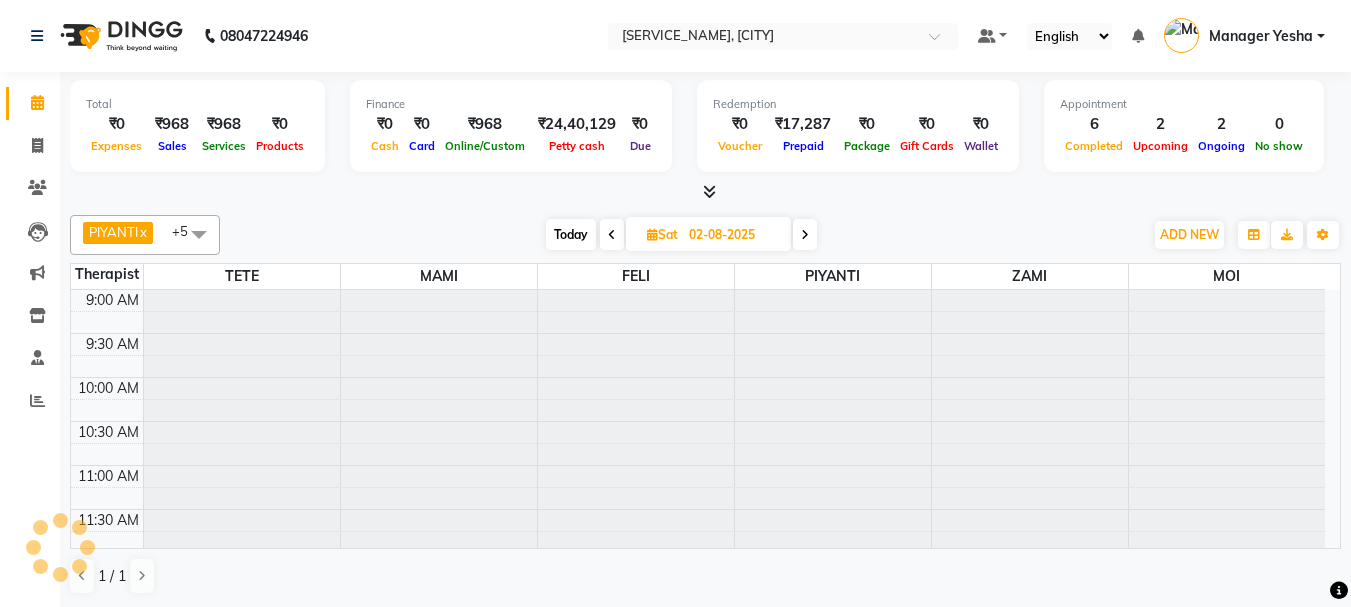 click on "02-08-2025" at bounding box center [733, 235] 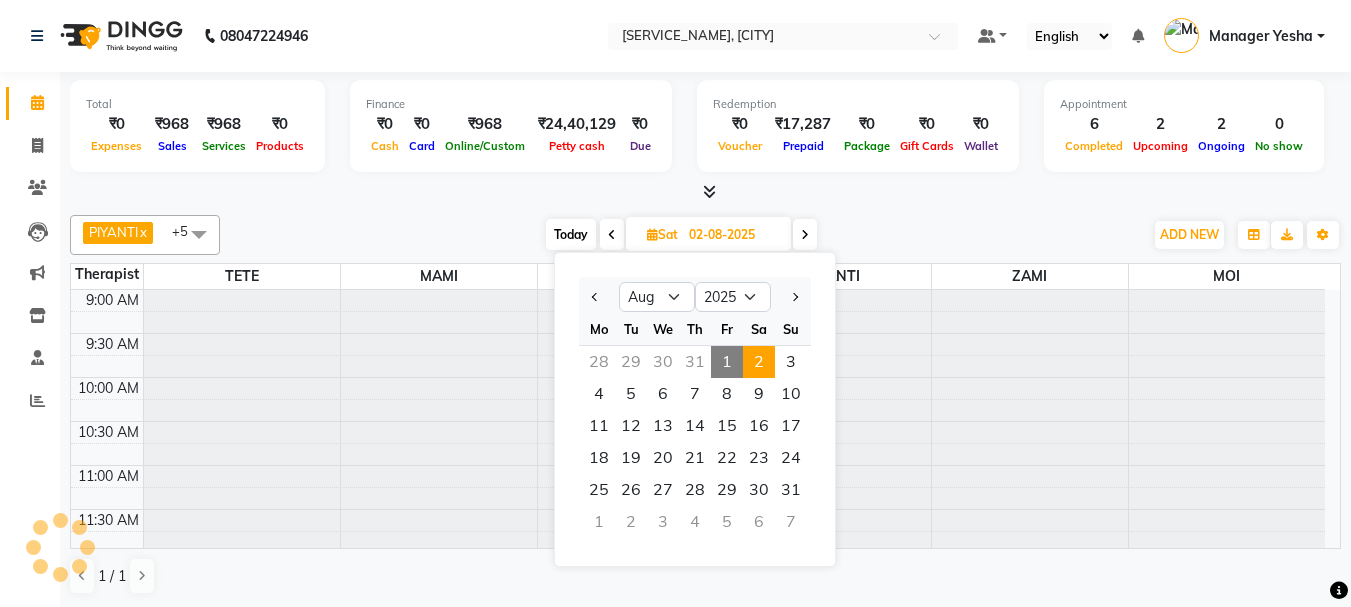 click on "02-08-2025" at bounding box center [733, 235] 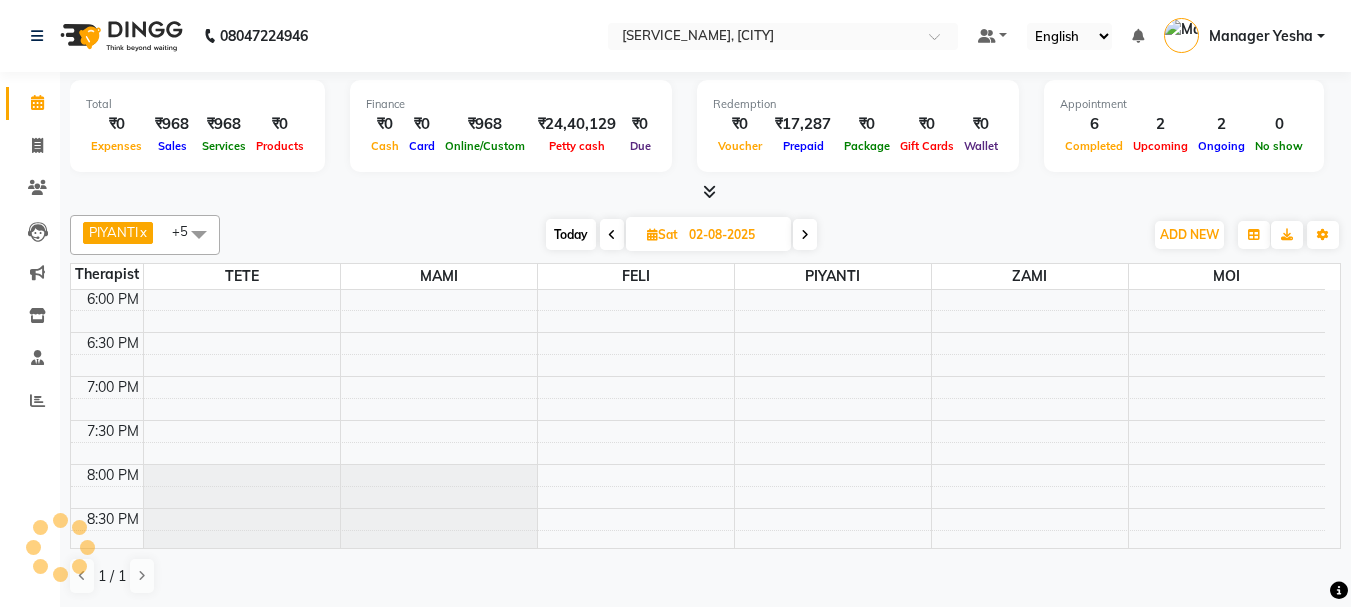 click at bounding box center (805, 235) 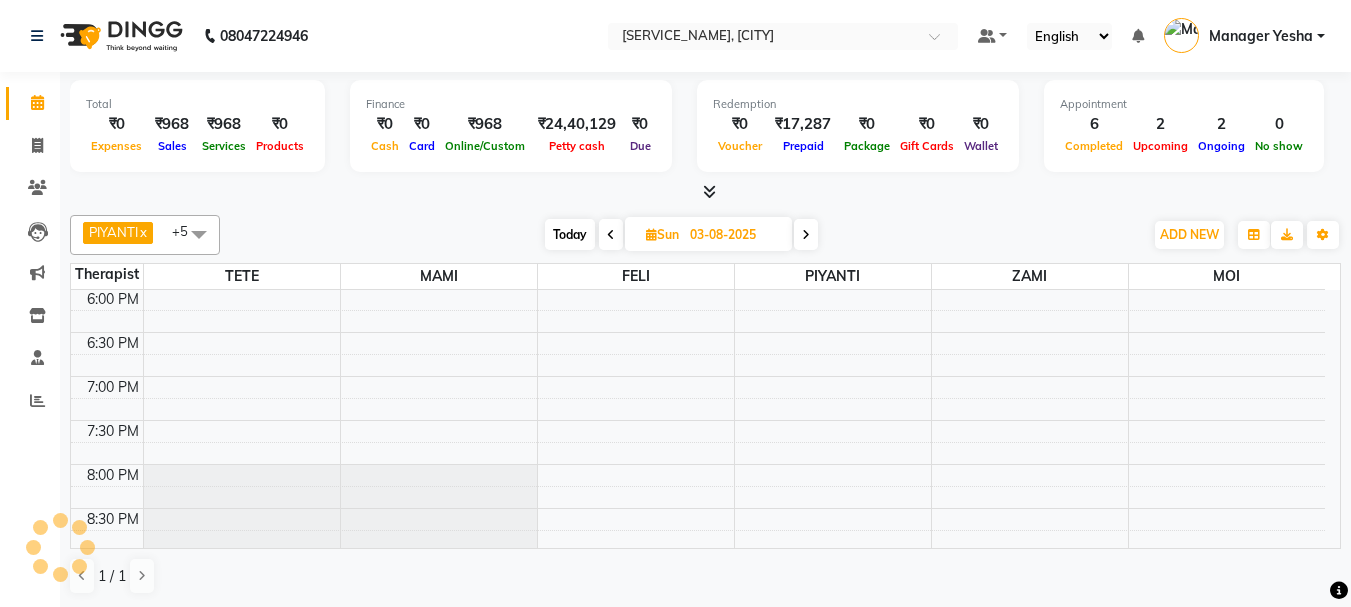 click at bounding box center (806, 234) 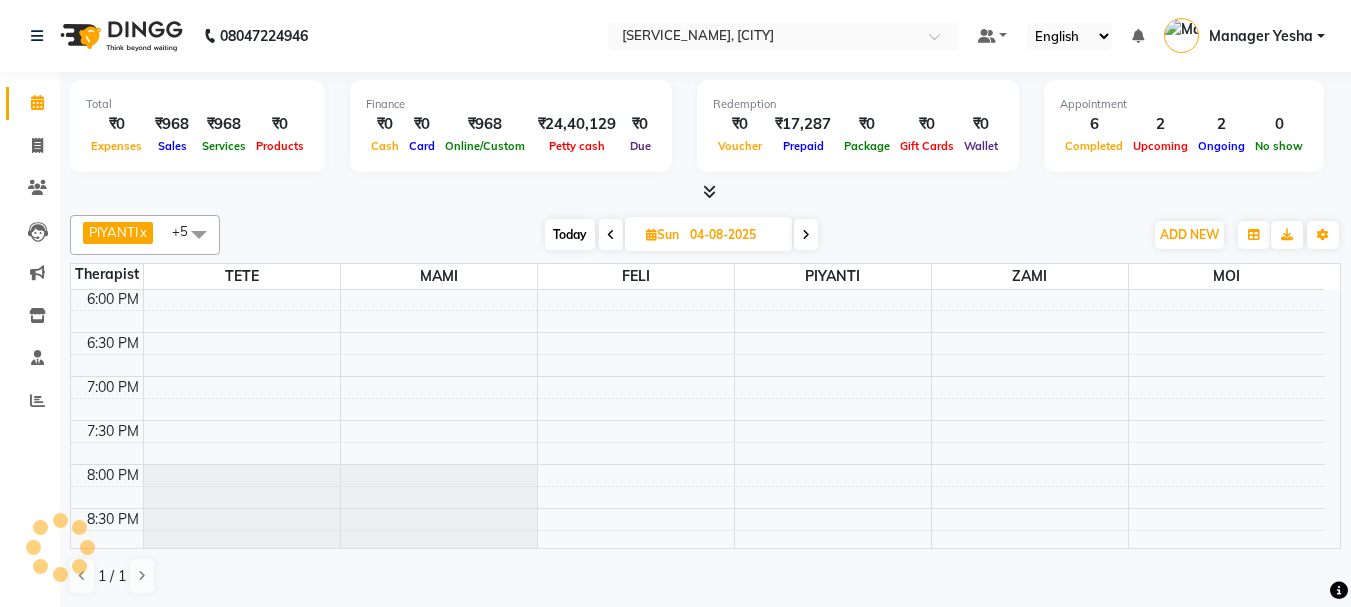 scroll, scrollTop: 793, scrollLeft: 0, axis: vertical 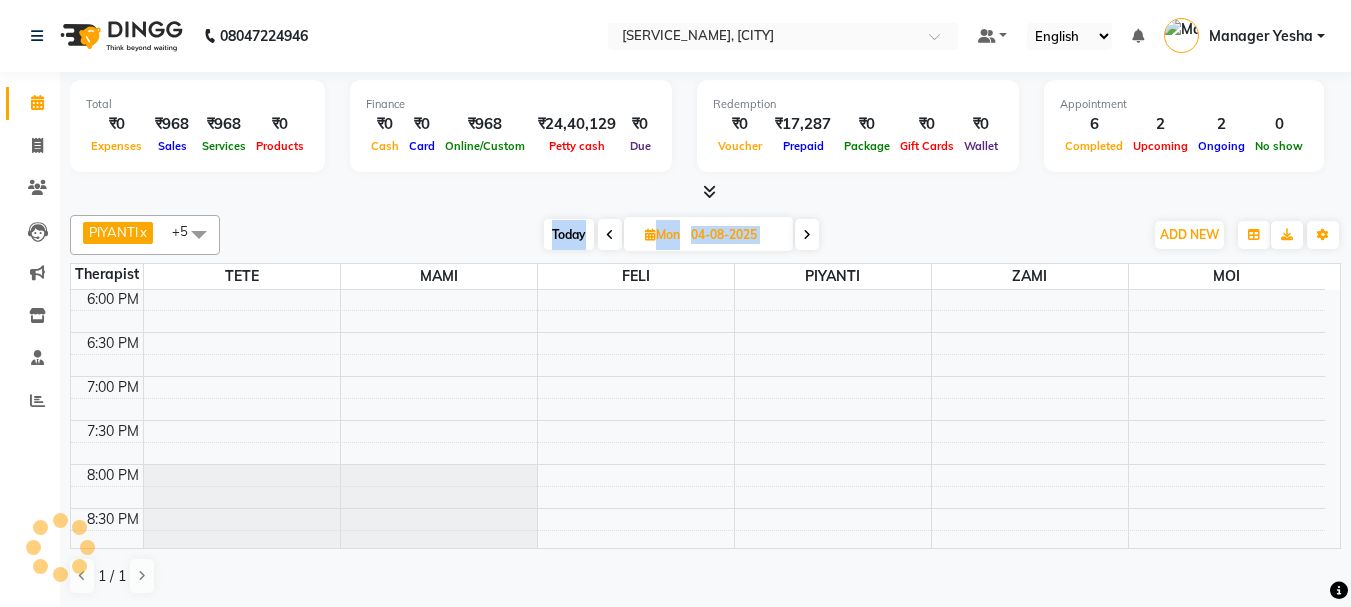 click at bounding box center (807, 234) 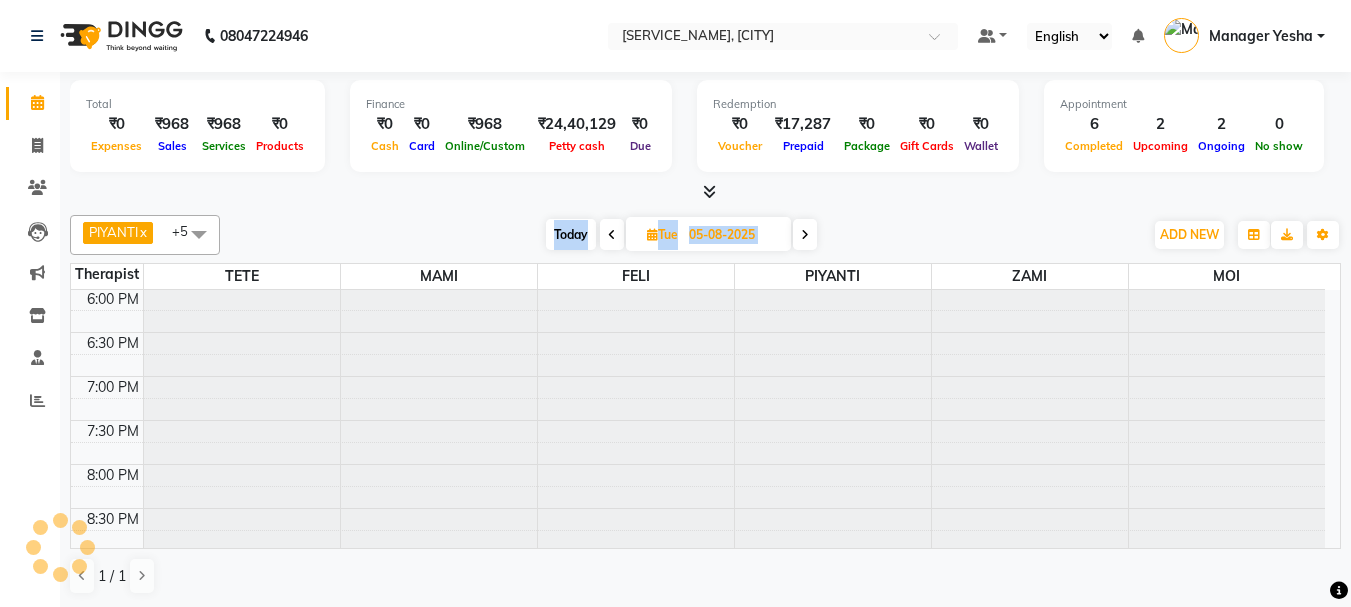 scroll, scrollTop: 0, scrollLeft: 0, axis: both 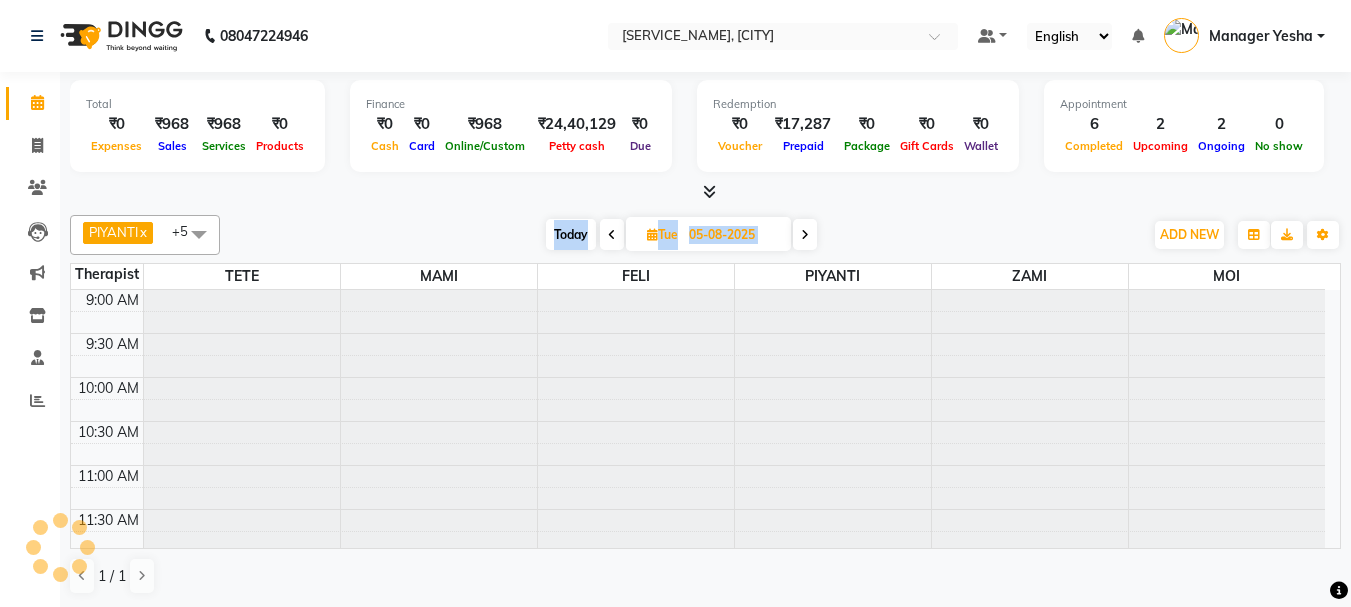 click at bounding box center (805, 235) 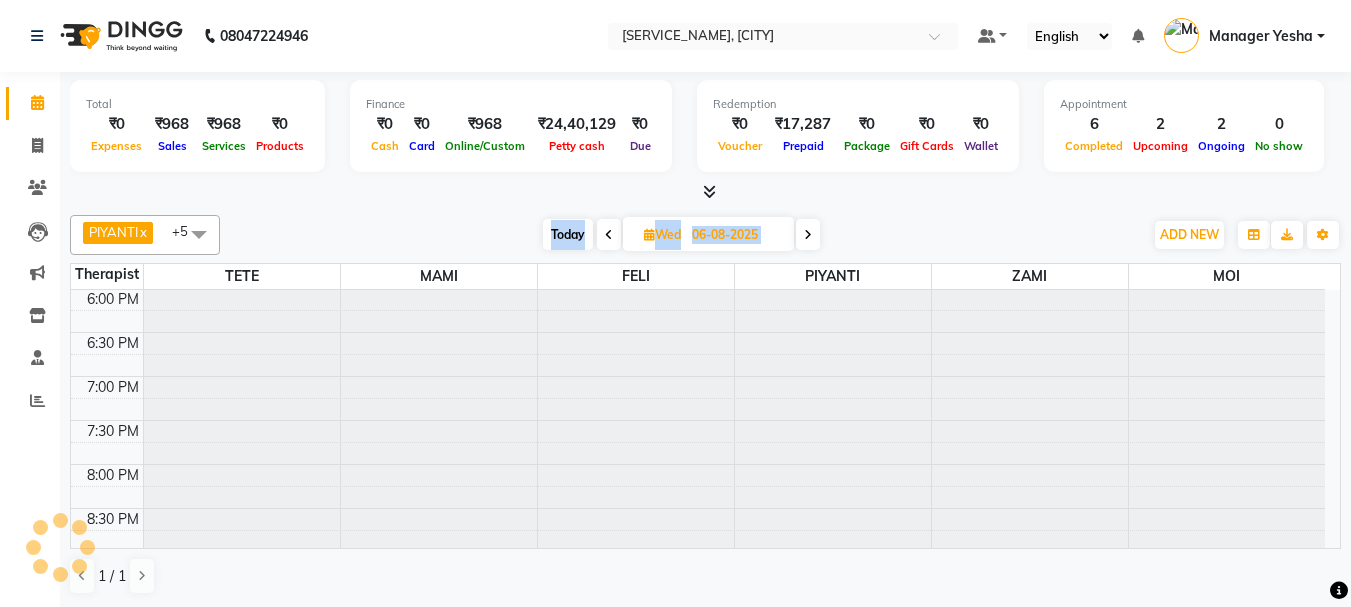 click at bounding box center (808, 234) 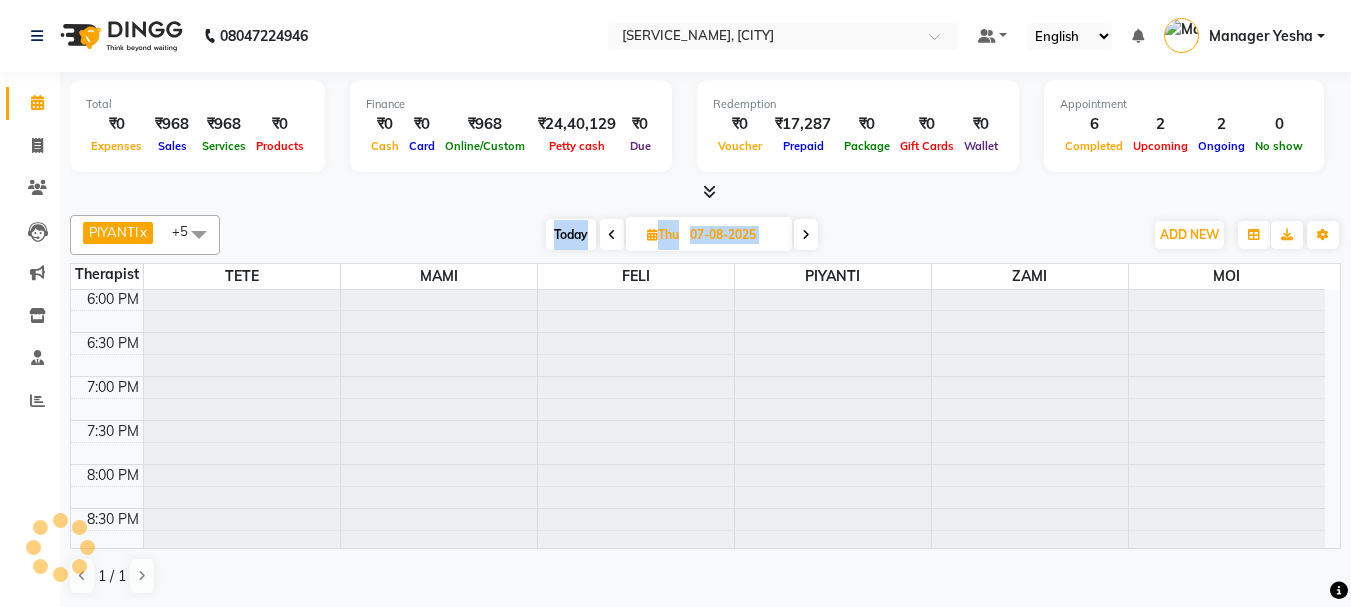 scroll, scrollTop: 793, scrollLeft: 0, axis: vertical 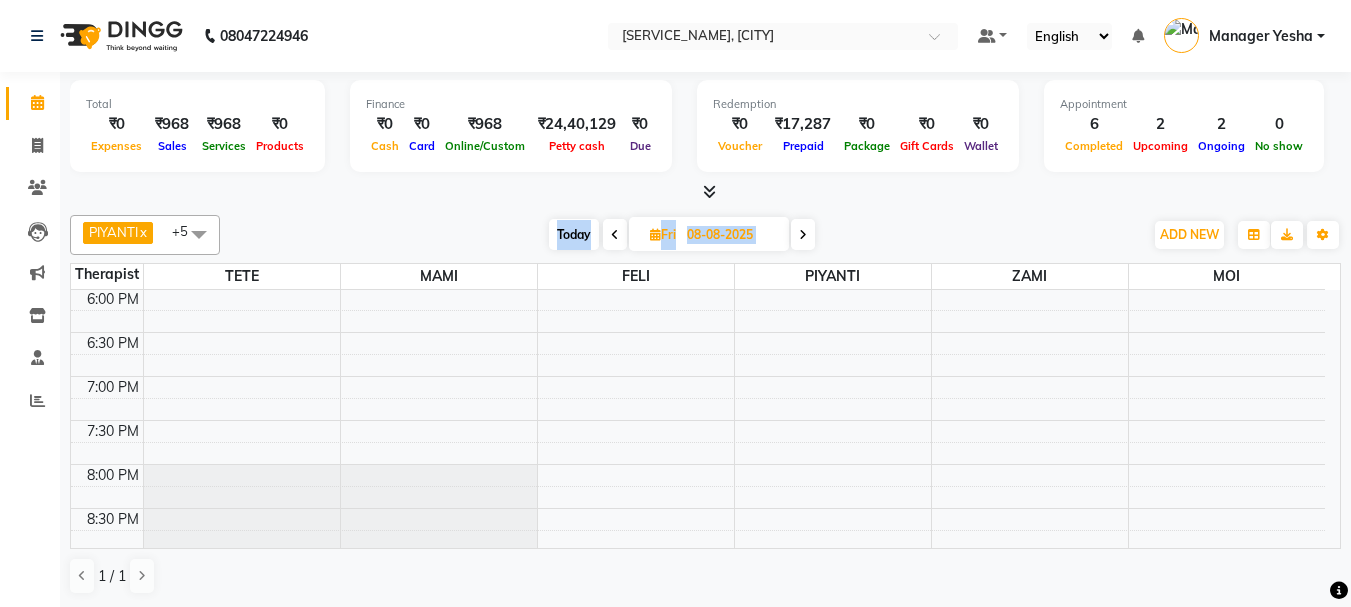 click at bounding box center (803, 235) 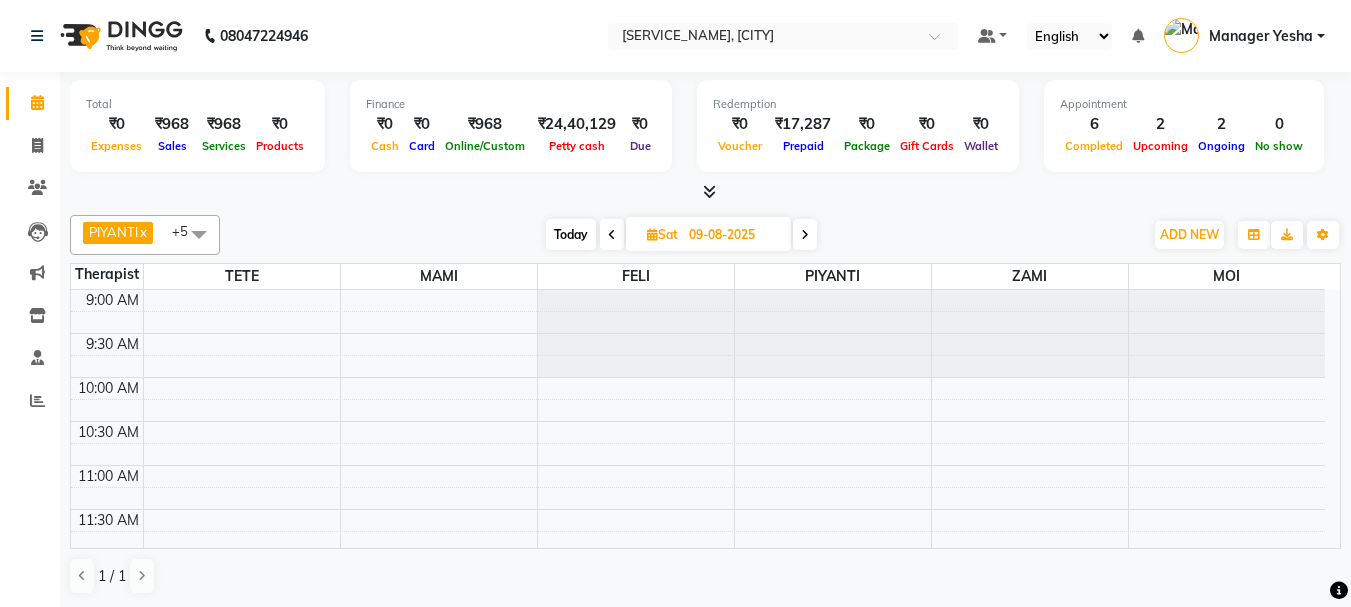 scroll, scrollTop: 793, scrollLeft: 0, axis: vertical 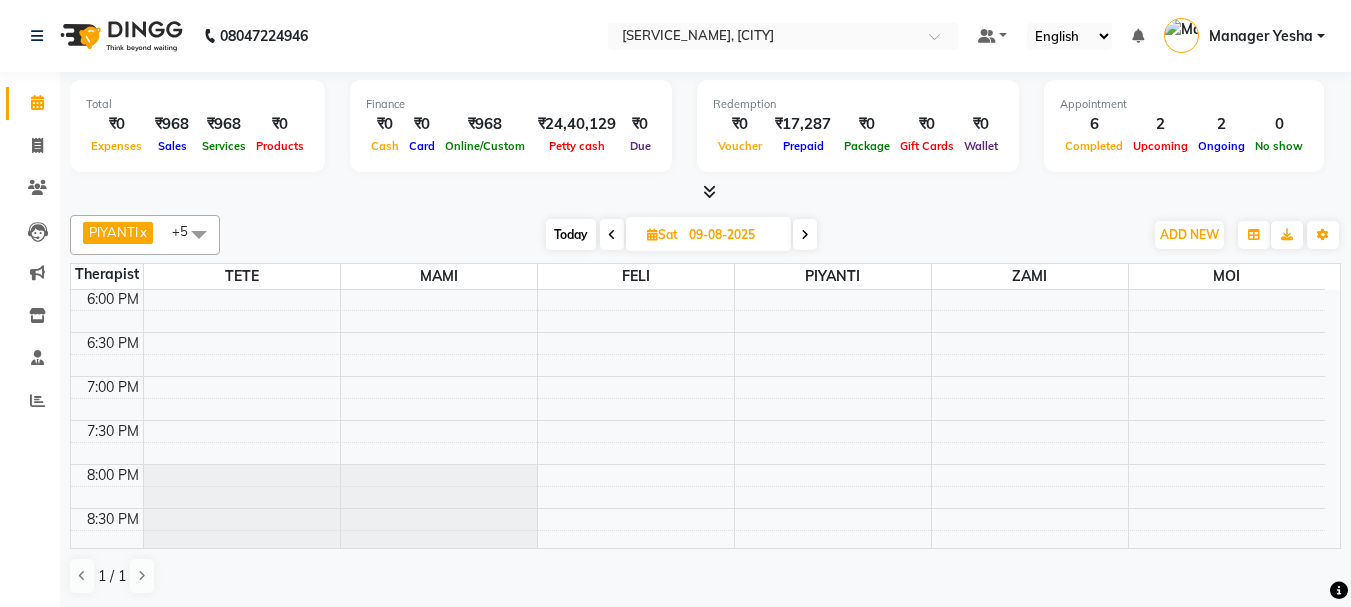 click at bounding box center [612, 235] 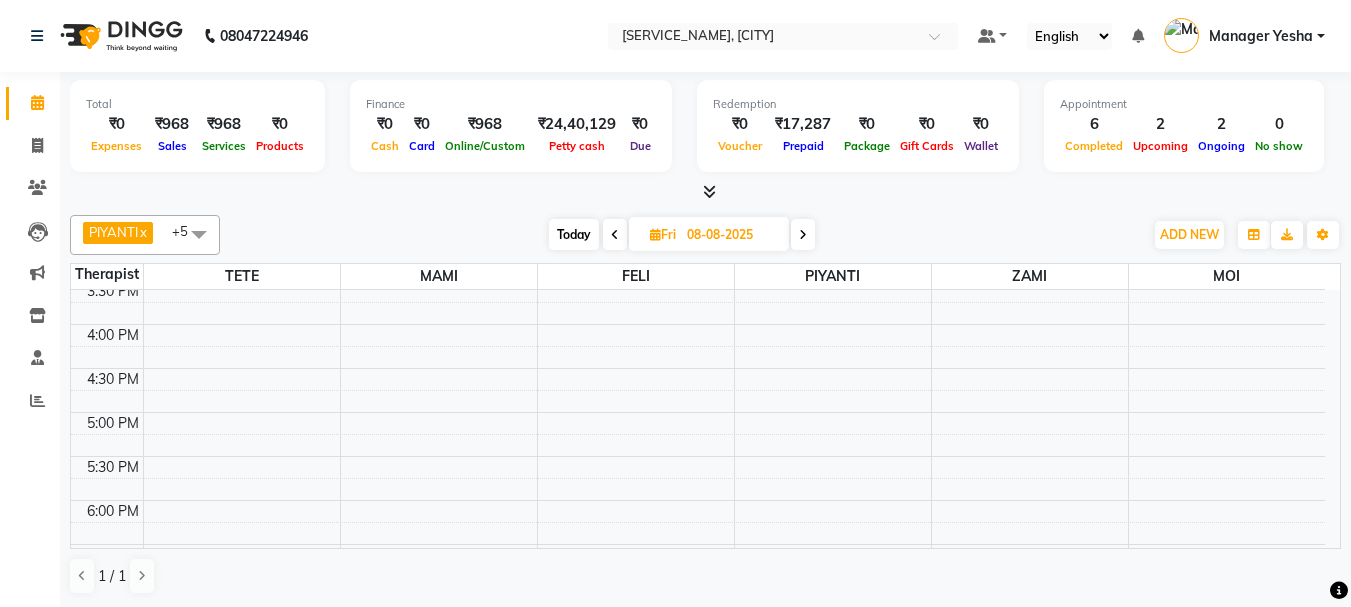 scroll, scrollTop: 593, scrollLeft: 0, axis: vertical 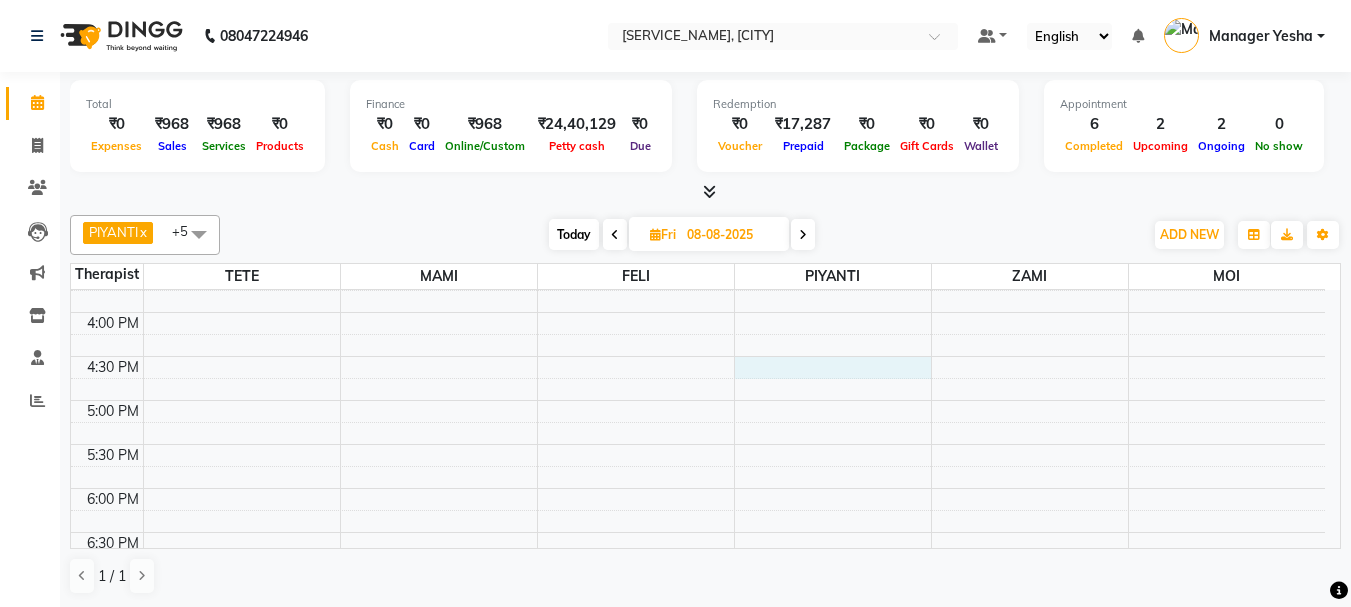 click on "9:00 AM 9:30 AM 10:00 AM 10:30 AM 11:00 AM 11:30 AM 12:00 PM 12:30 PM 1:00 PM 1:30 PM 2:00 PM 2:30 PM 3:00 PM 3:30 PM 4:00 PM 4:30 PM 5:00 PM 5:30 PM 6:00 PM 6:30 PM 7:00 PM 7:30 PM 8:00 PM 8:30 PM 9:00 PM 9:30 PM 10:00 PM 10:30 PM" at bounding box center (698, 312) 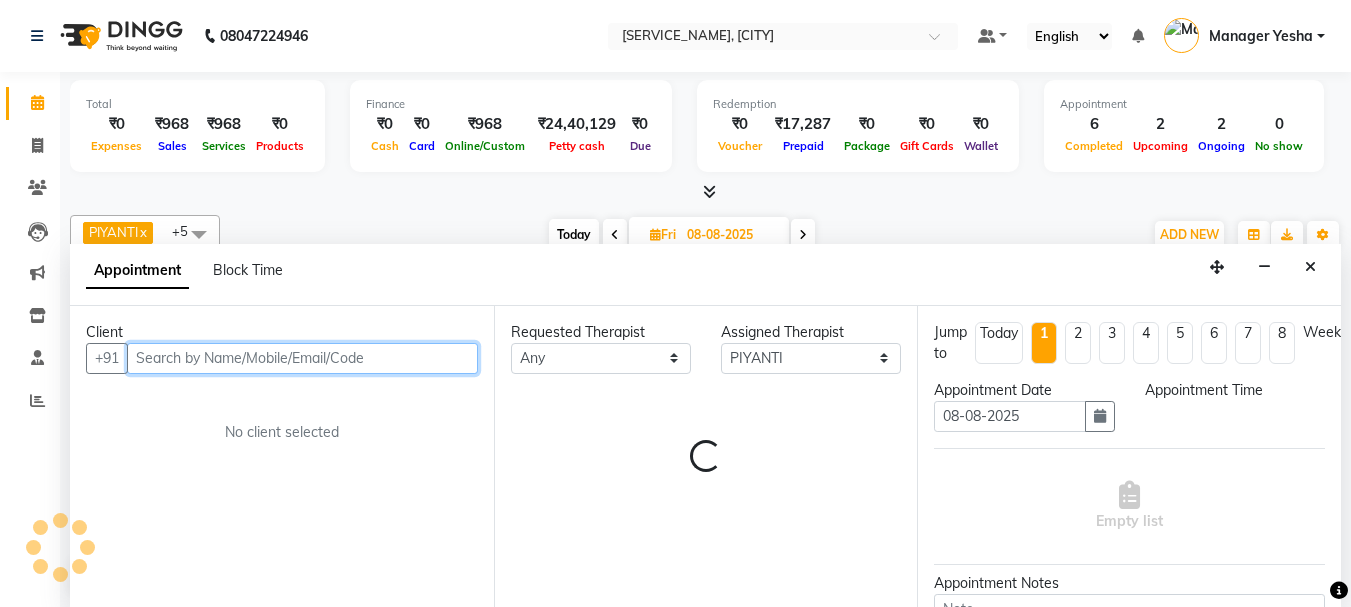 scroll, scrollTop: 1, scrollLeft: 0, axis: vertical 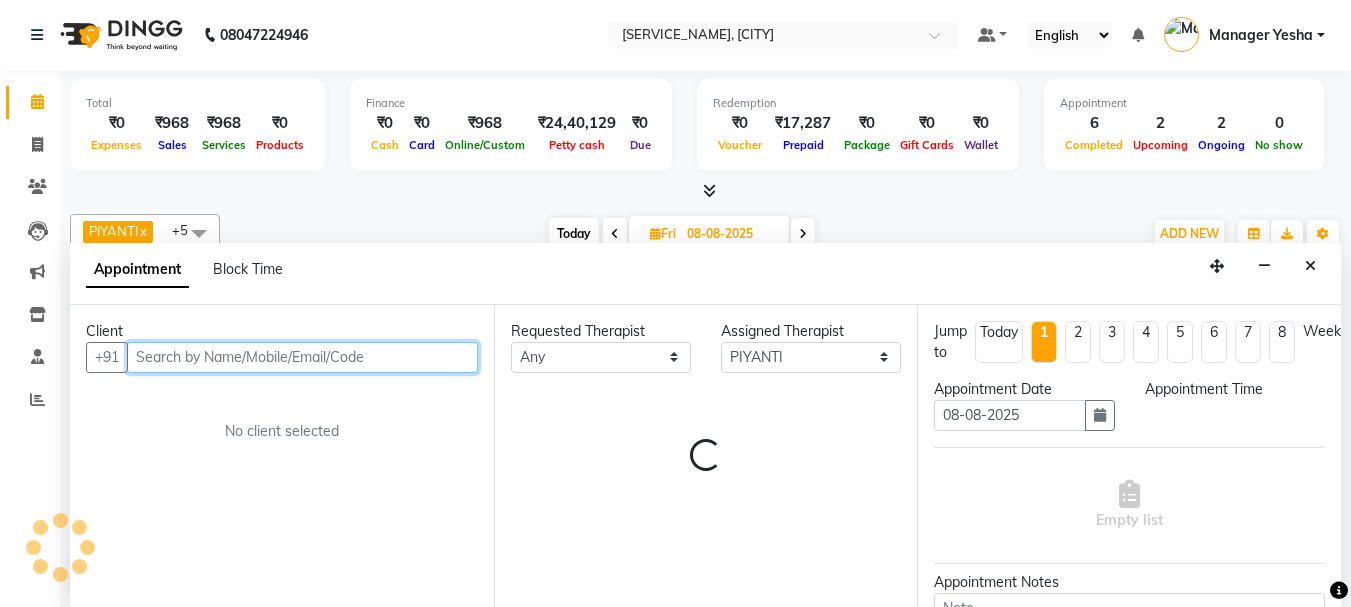 select on "990" 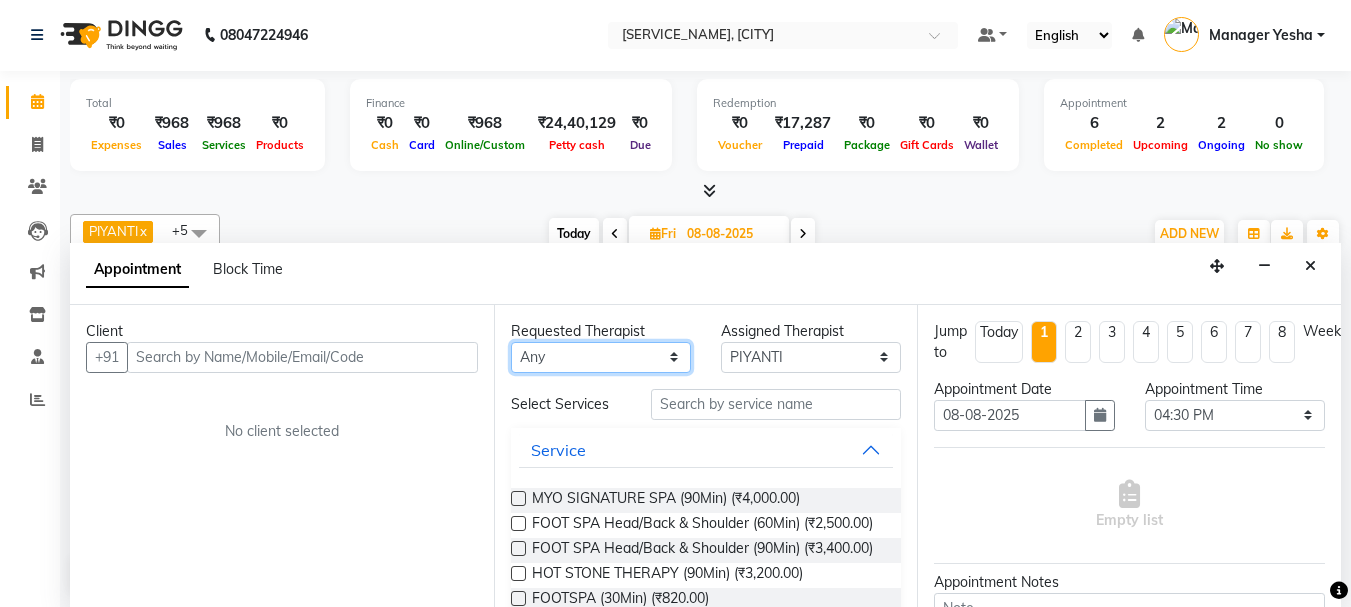 click on "Any FELI LUMI MAMI Manager Amung  Manager Yesha MOI PIYANTI  TETE ZAMI" at bounding box center (601, 357) 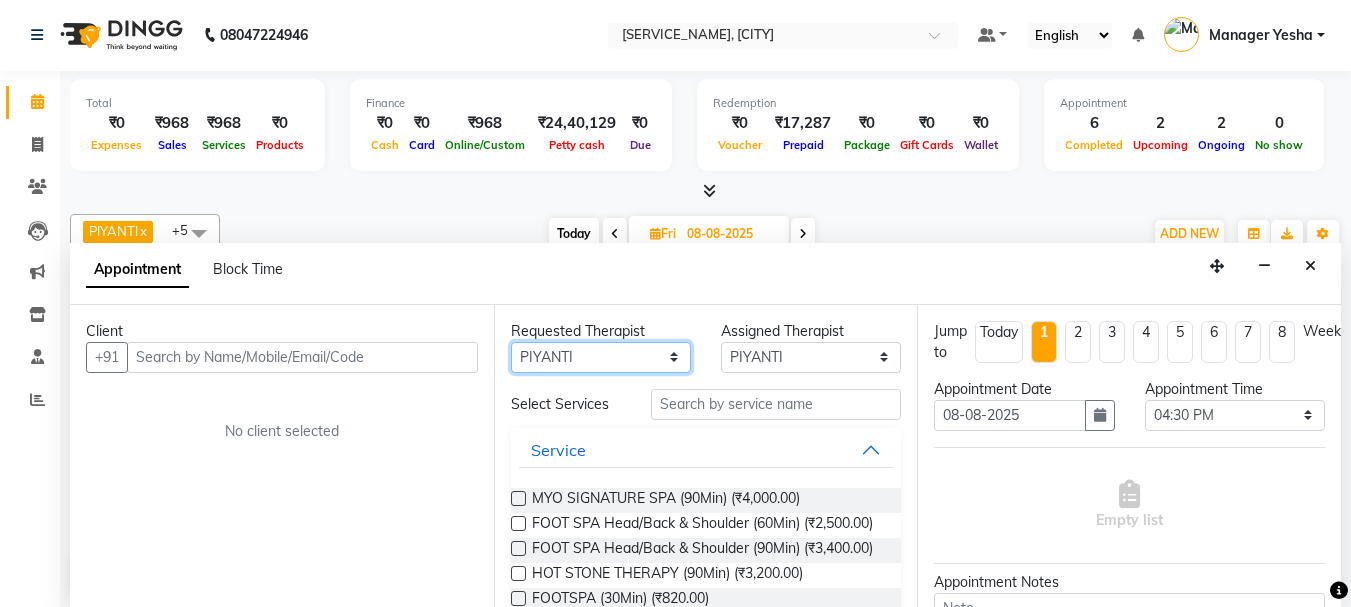 click on "Any FELI LUMI MAMI Manager Amung  Manager Yesha MOI PIYANTI  TETE ZAMI" at bounding box center [601, 357] 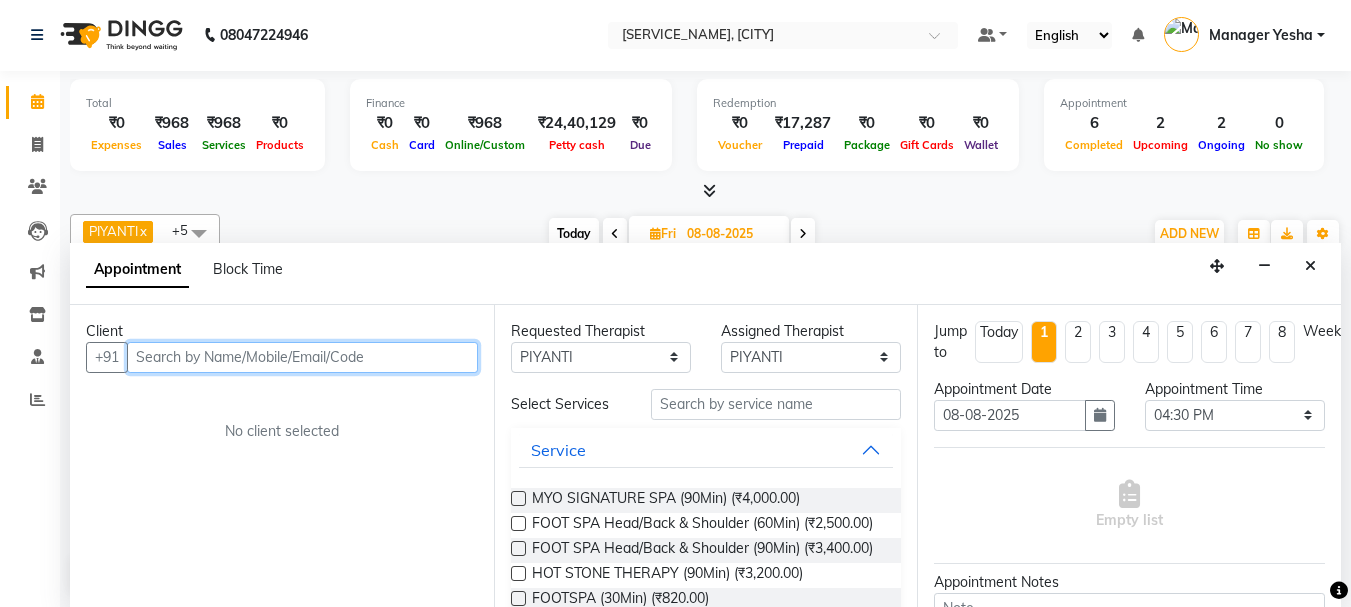 click at bounding box center (302, 357) 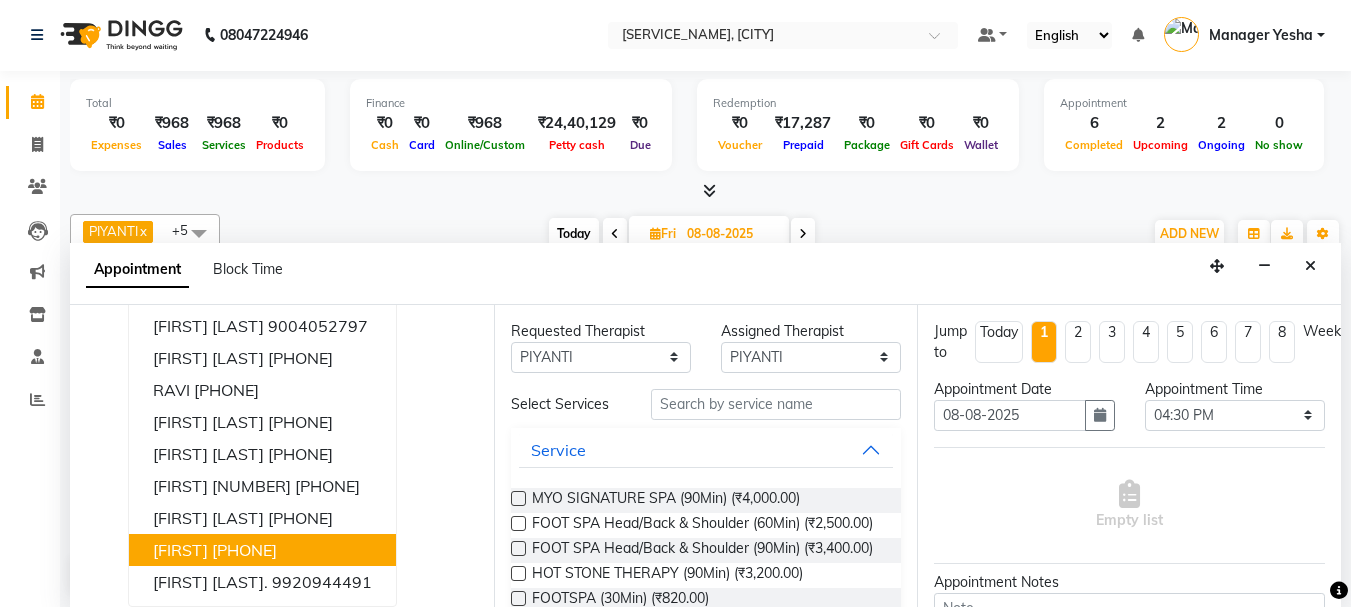 scroll, scrollTop: 6, scrollLeft: 0, axis: vertical 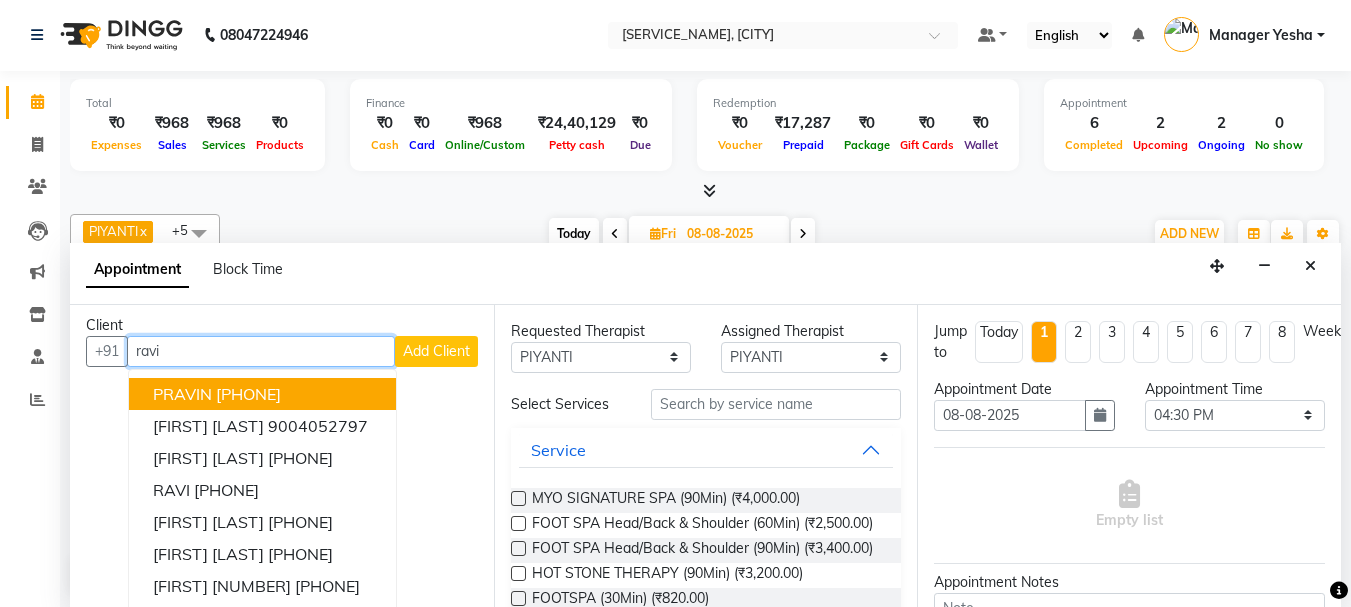 click on "ravi" at bounding box center (261, 351) 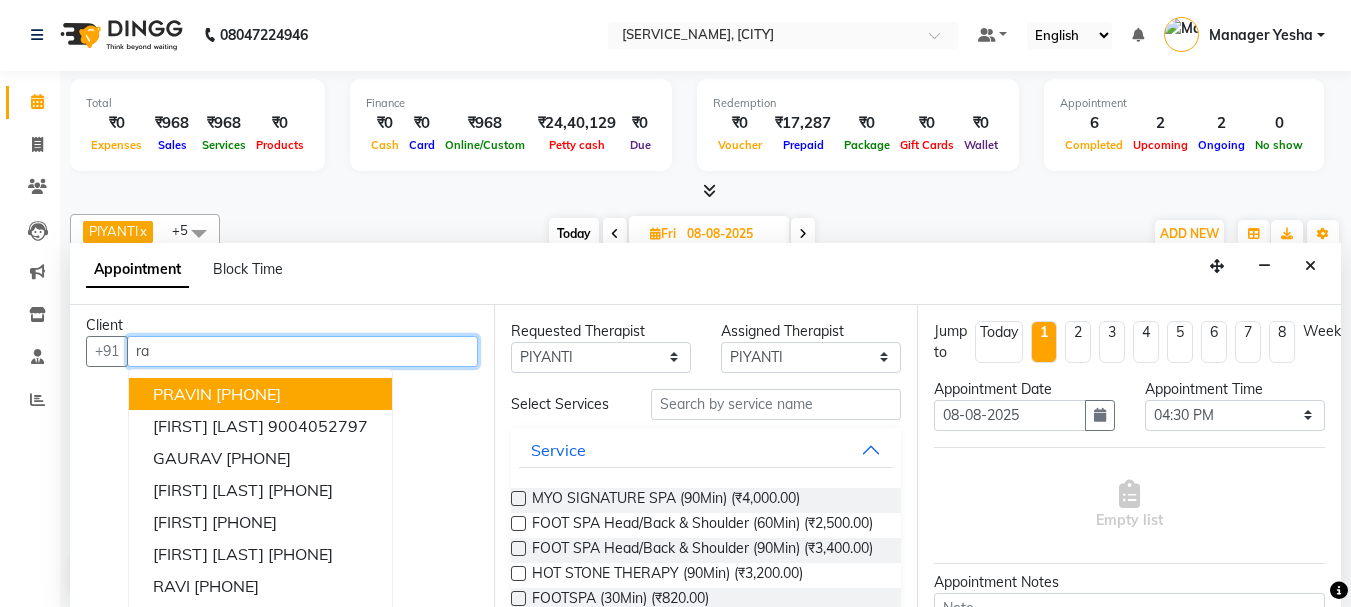 type on "r" 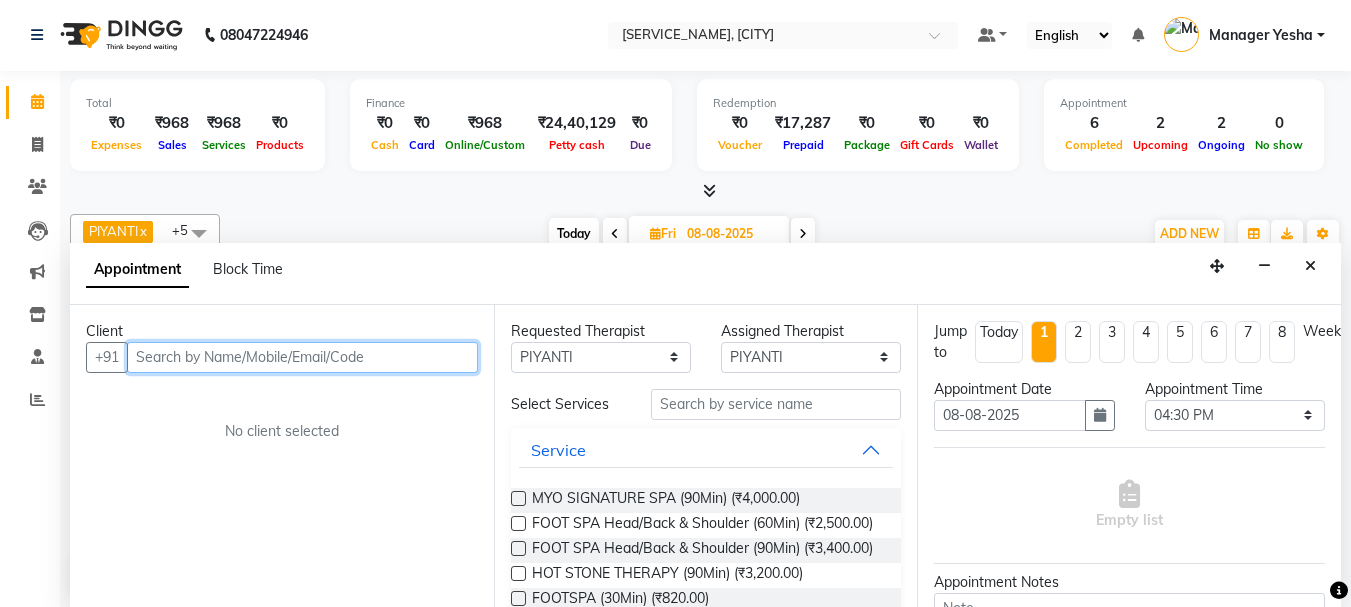 scroll, scrollTop: 0, scrollLeft: 0, axis: both 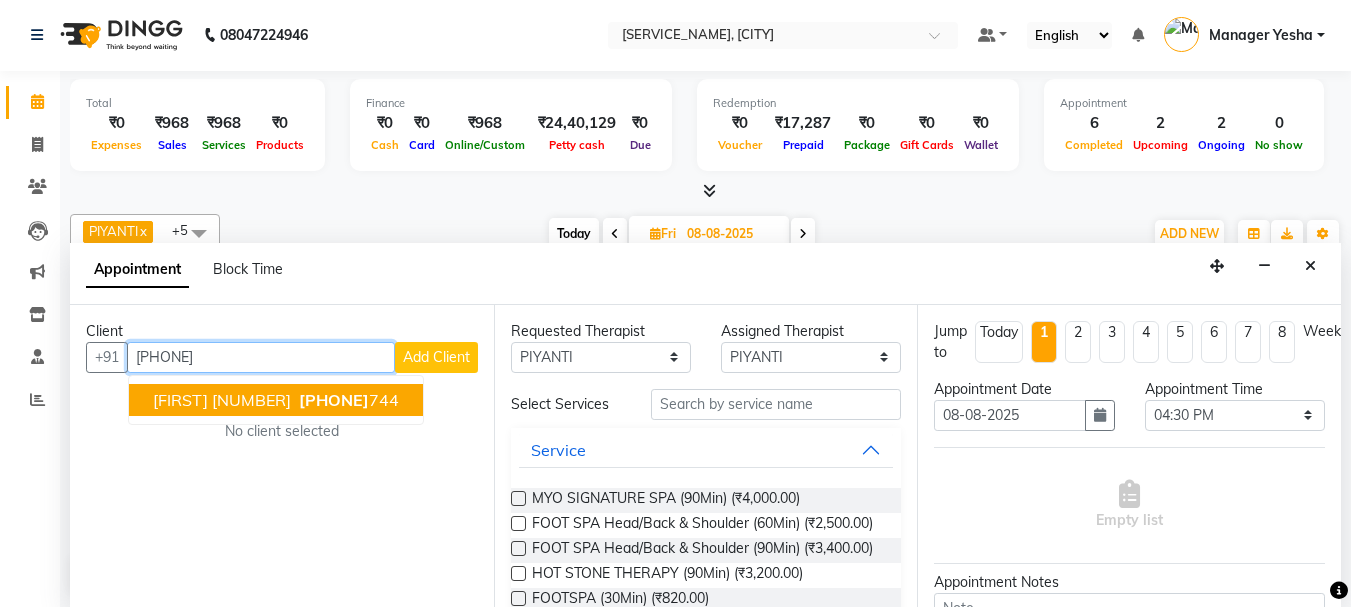 click on "[PHONE]" at bounding box center (334, 400) 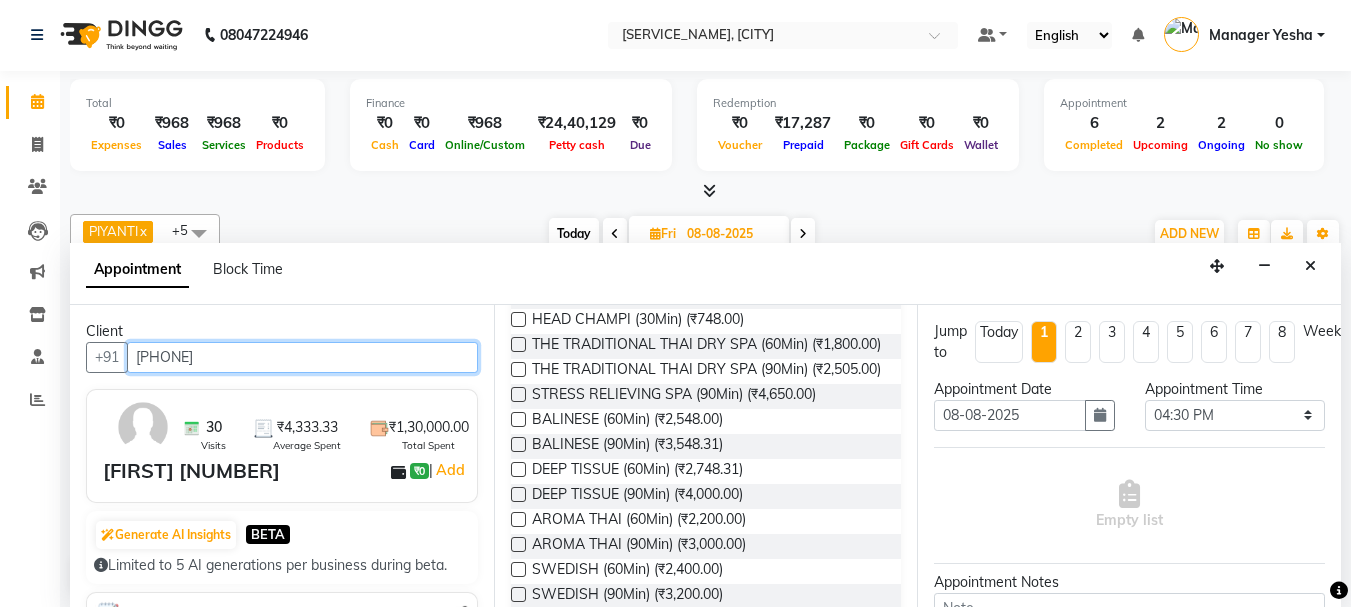 scroll, scrollTop: 500, scrollLeft: 0, axis: vertical 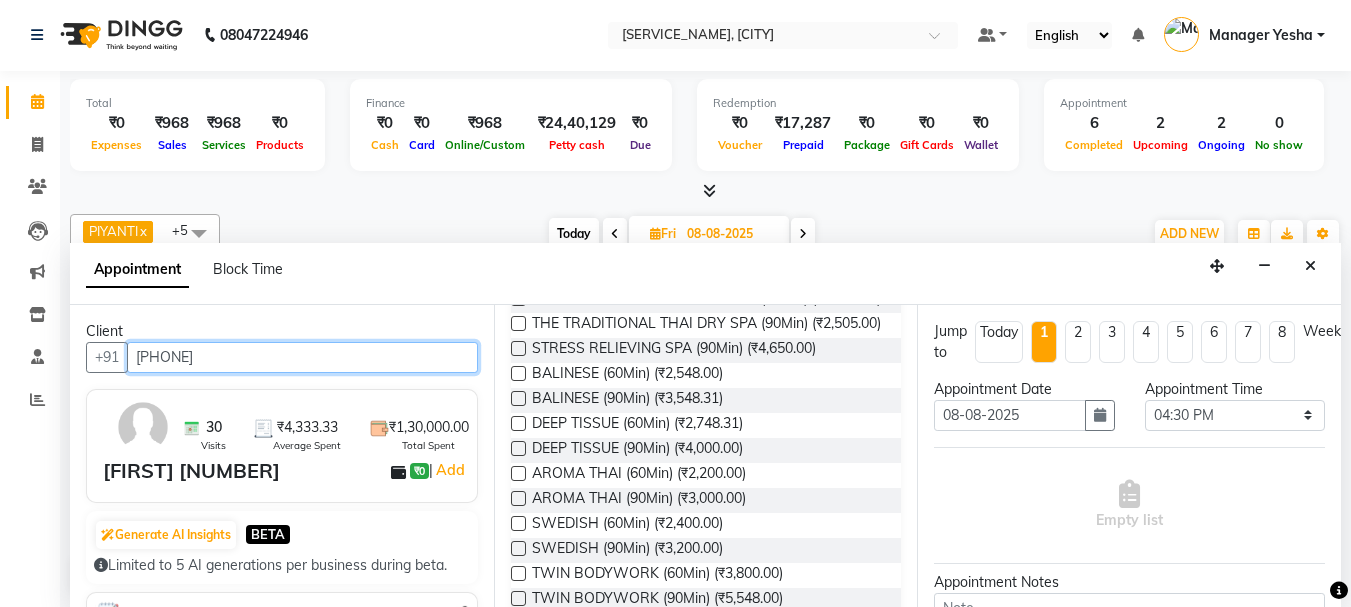 type on "[PHONE]" 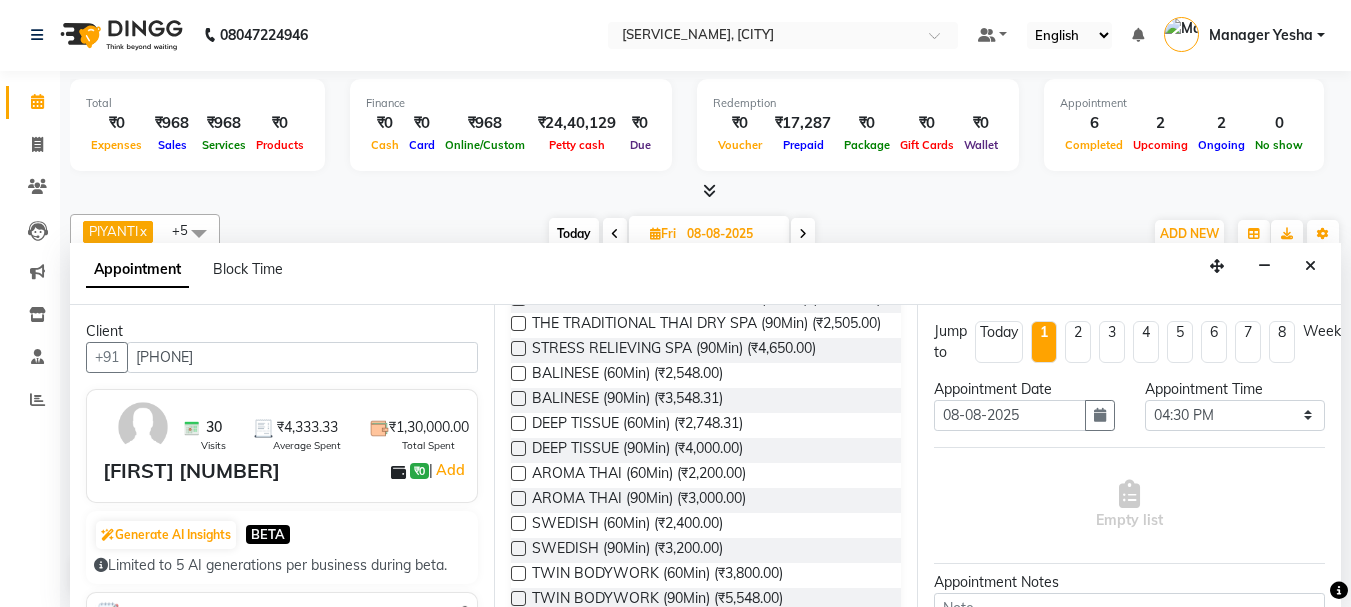 click at bounding box center [518, 348] 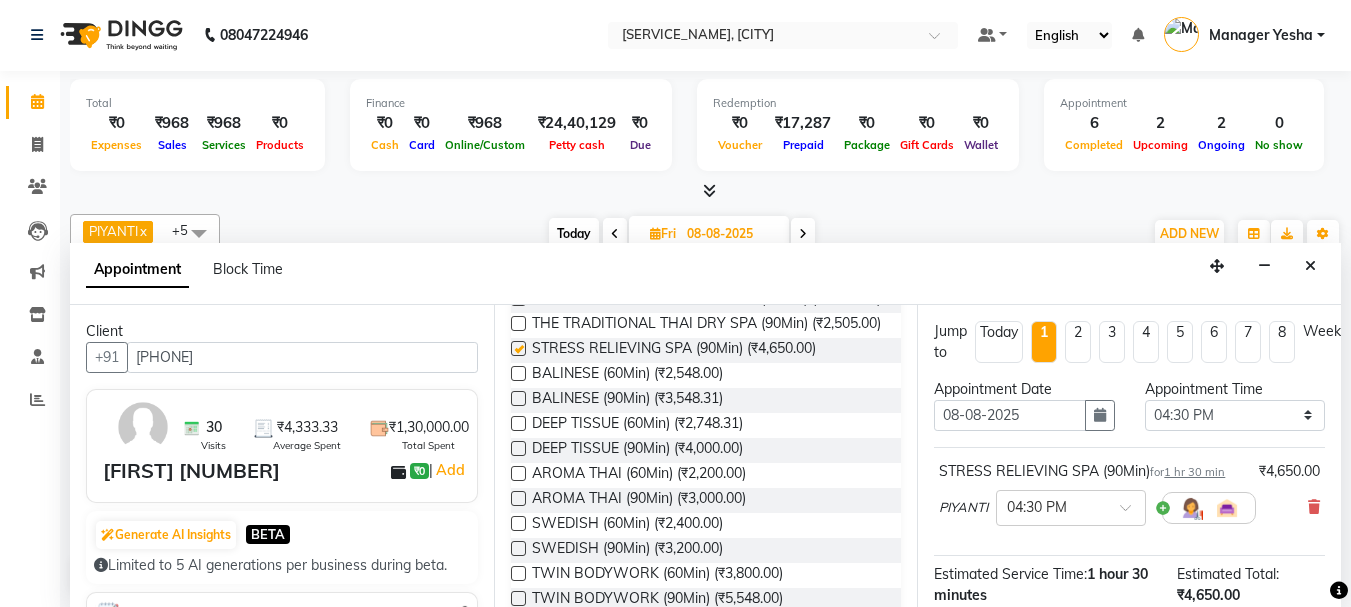 checkbox on "false" 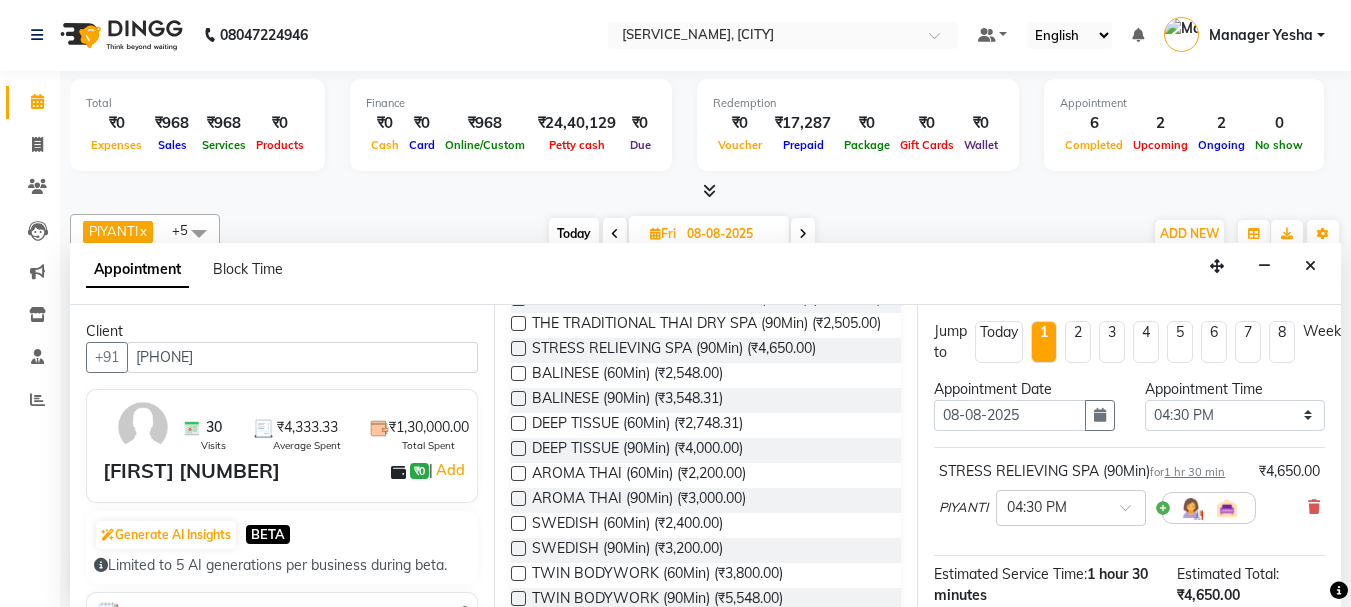scroll, scrollTop: 260, scrollLeft: 0, axis: vertical 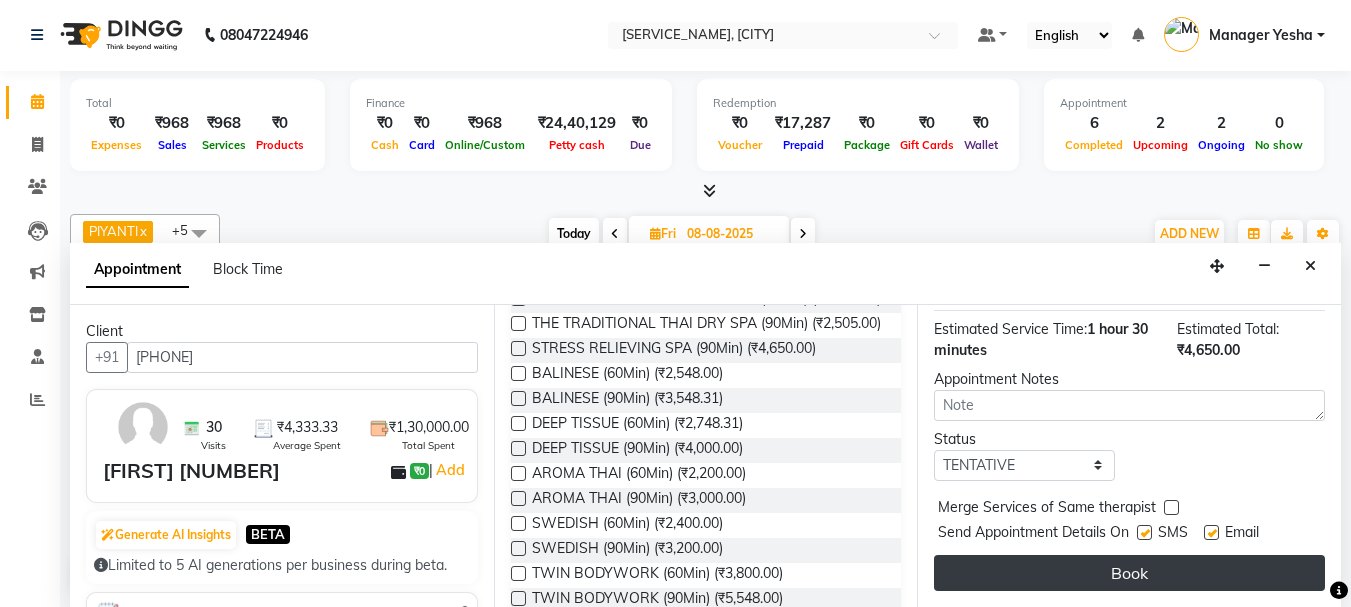 click on "Book" at bounding box center (1129, 573) 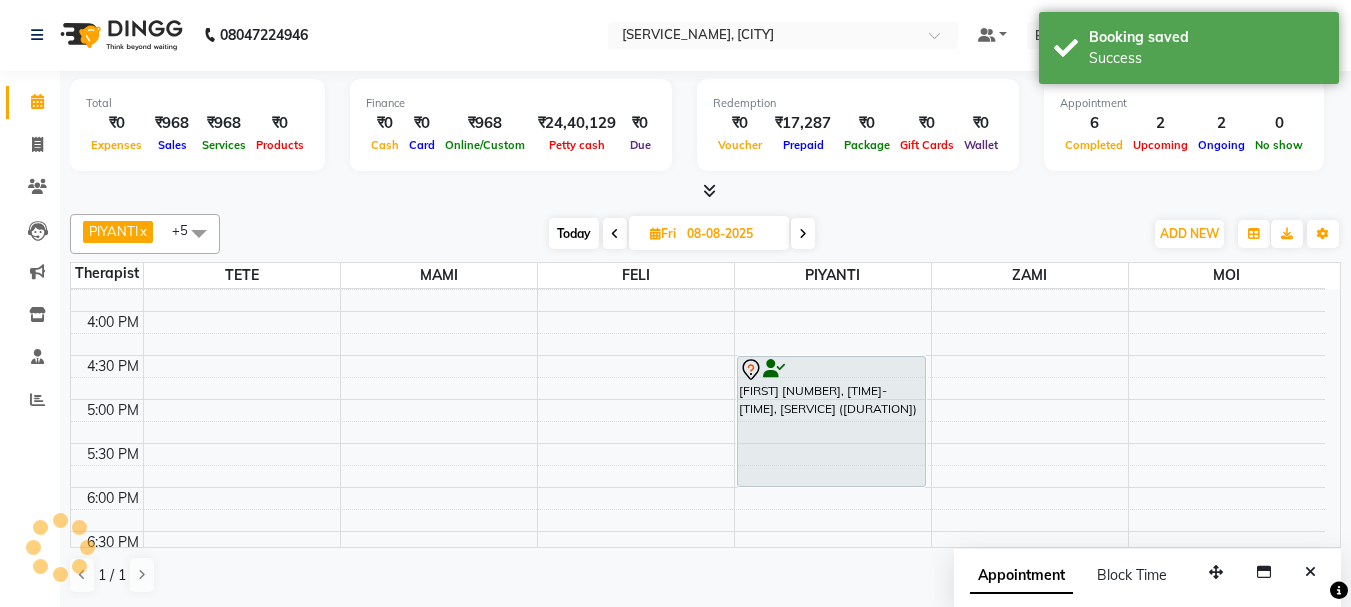 scroll, scrollTop: 0, scrollLeft: 0, axis: both 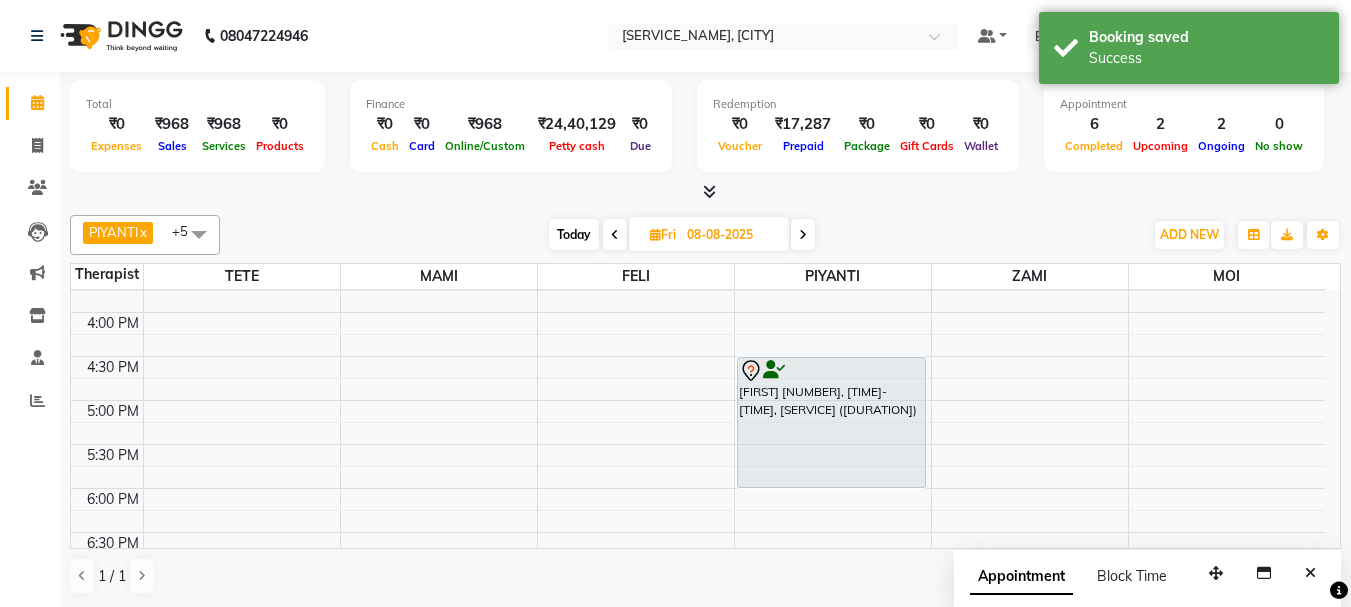 click at bounding box center (615, 235) 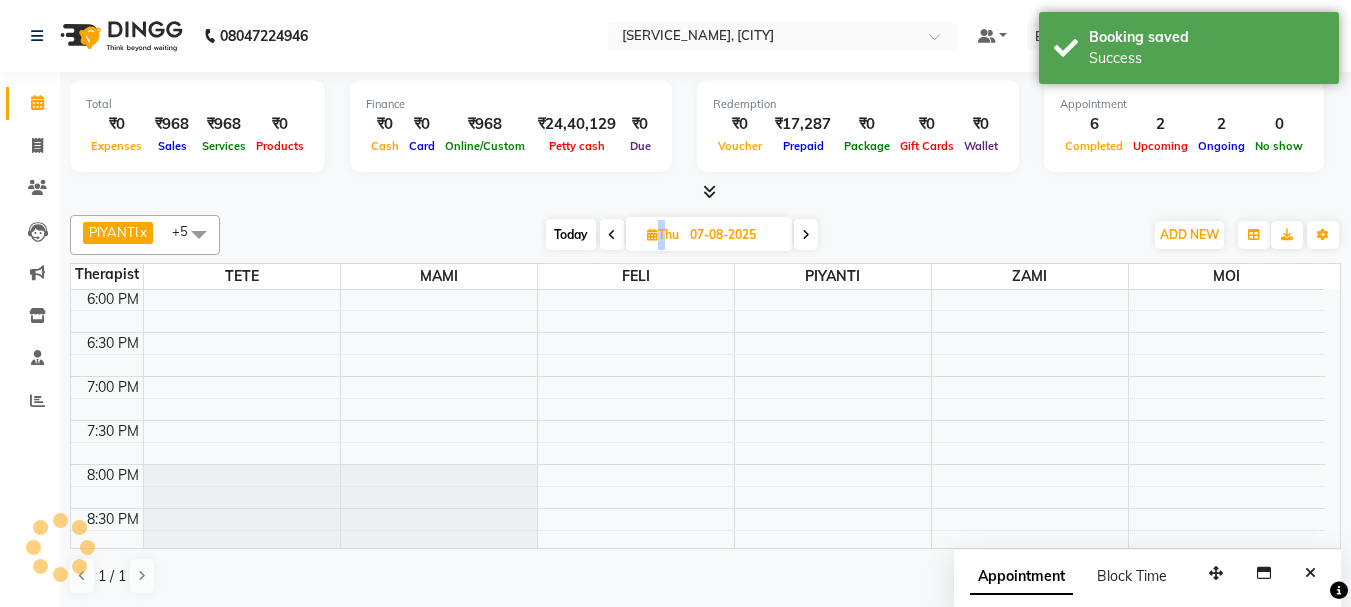 click at bounding box center [612, 234] 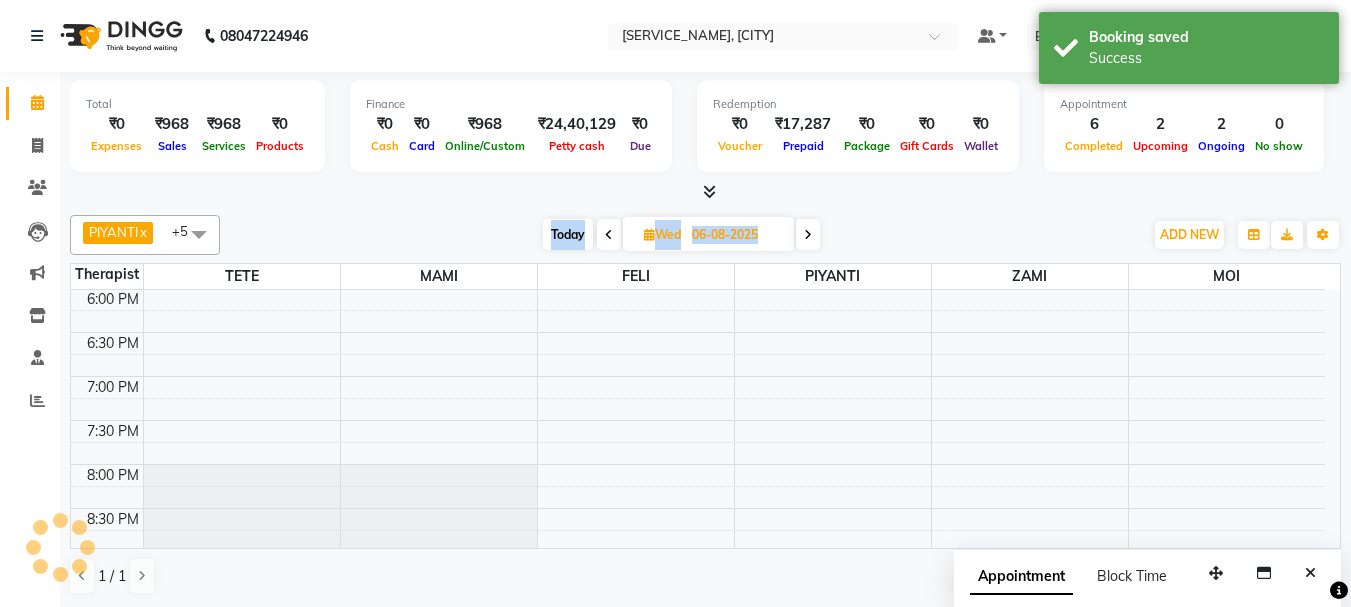 click at bounding box center [609, 234] 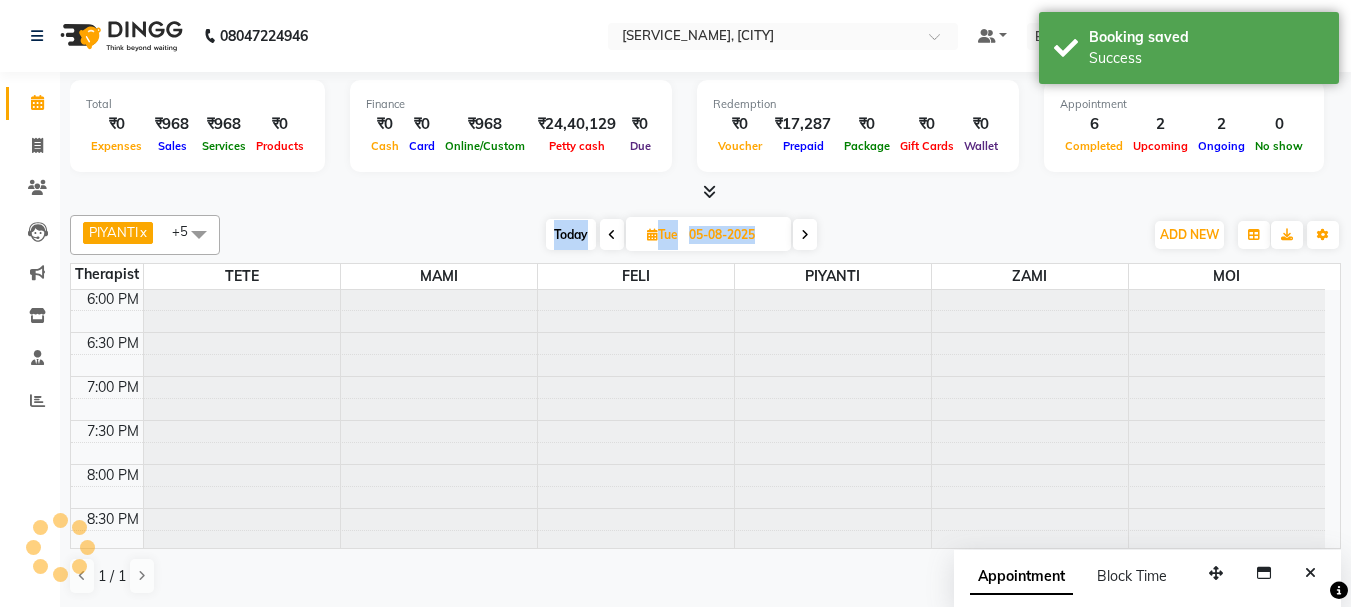 scroll, scrollTop: 793, scrollLeft: 0, axis: vertical 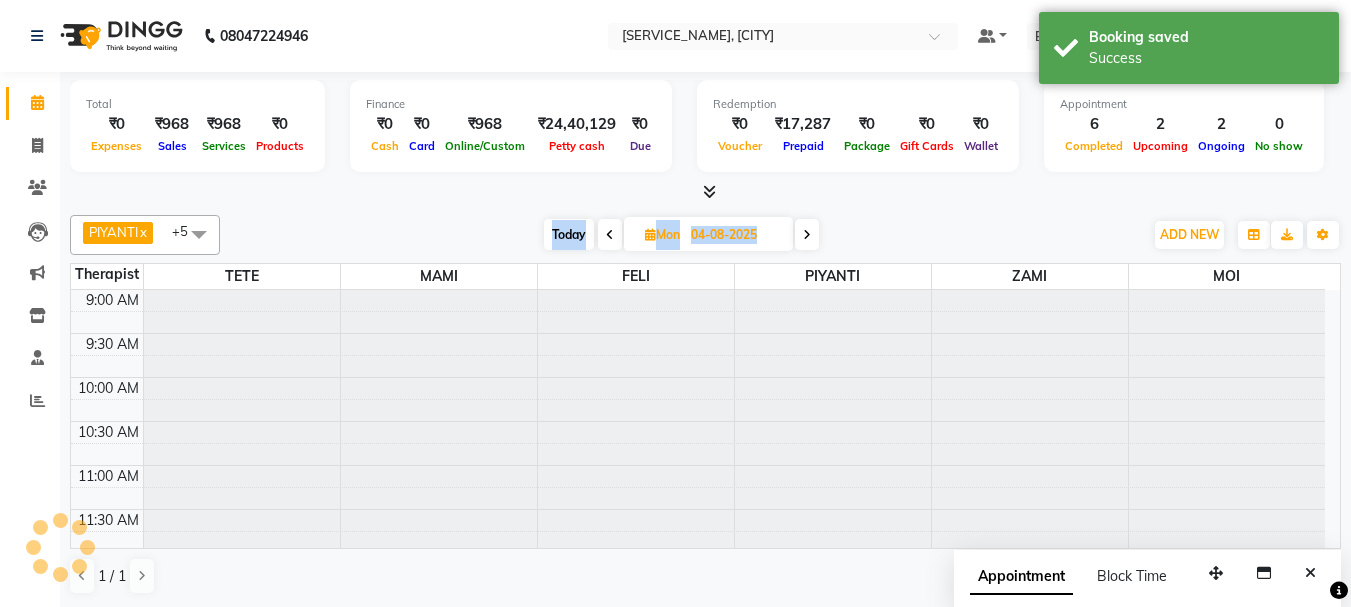 click at bounding box center (610, 234) 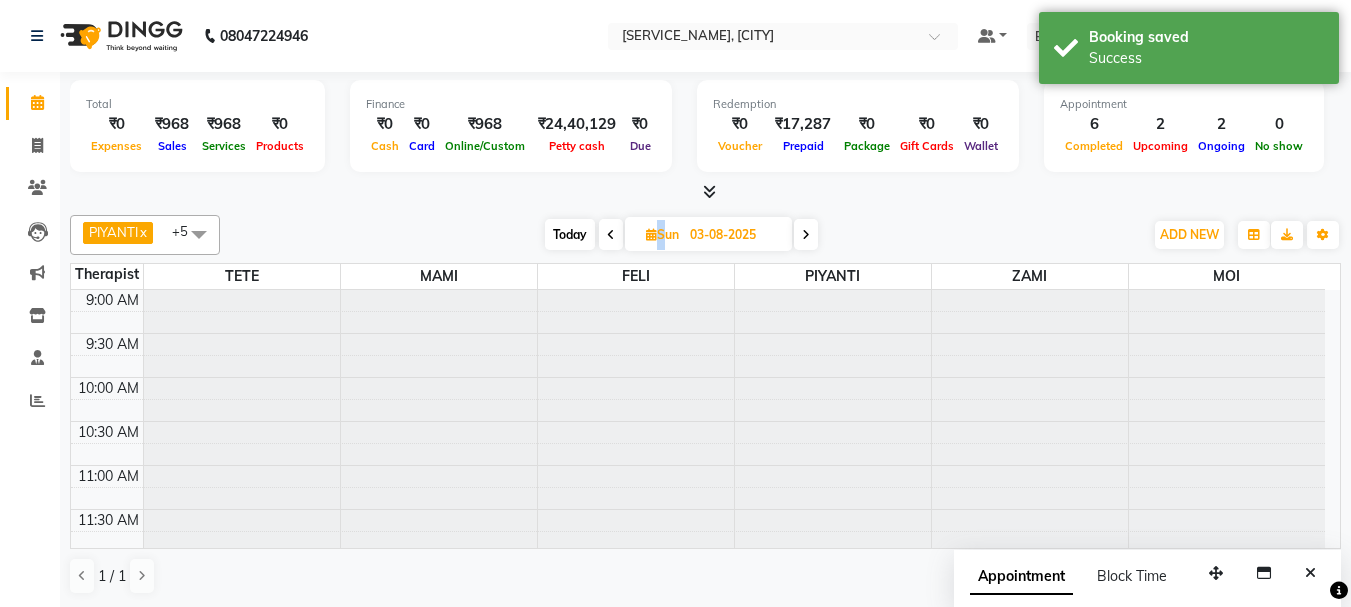 click at bounding box center (611, 234) 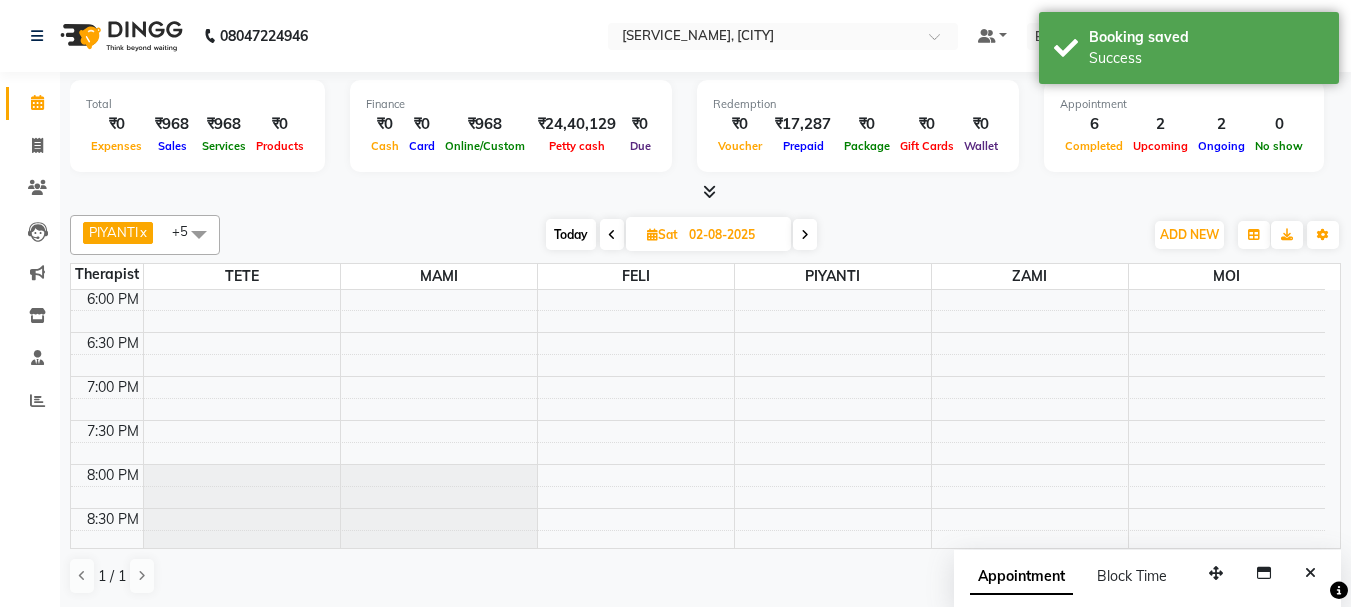 click at bounding box center [612, 234] 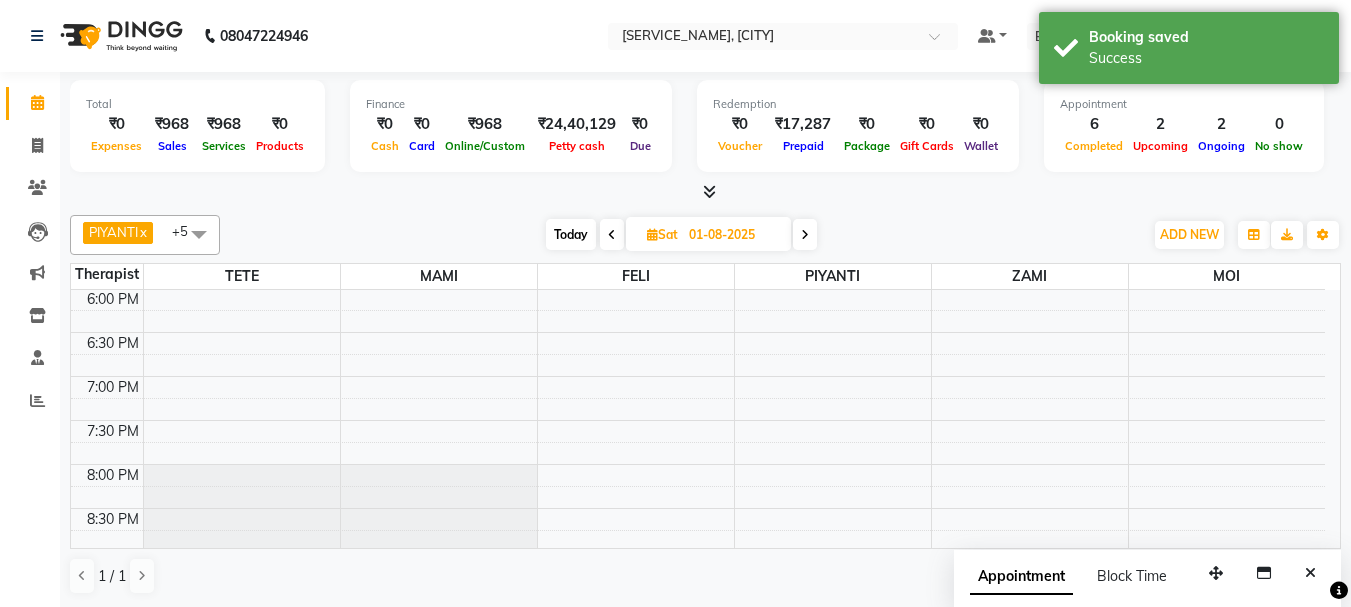 scroll, scrollTop: 793, scrollLeft: 0, axis: vertical 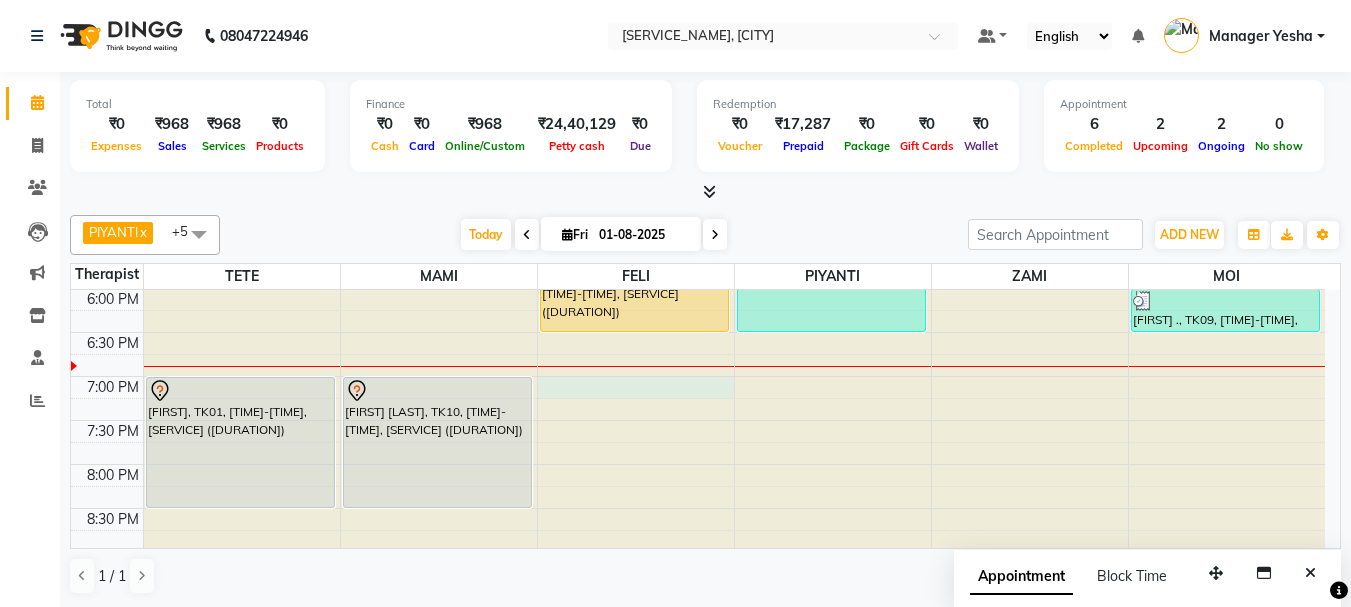 click at bounding box center (636, -503) 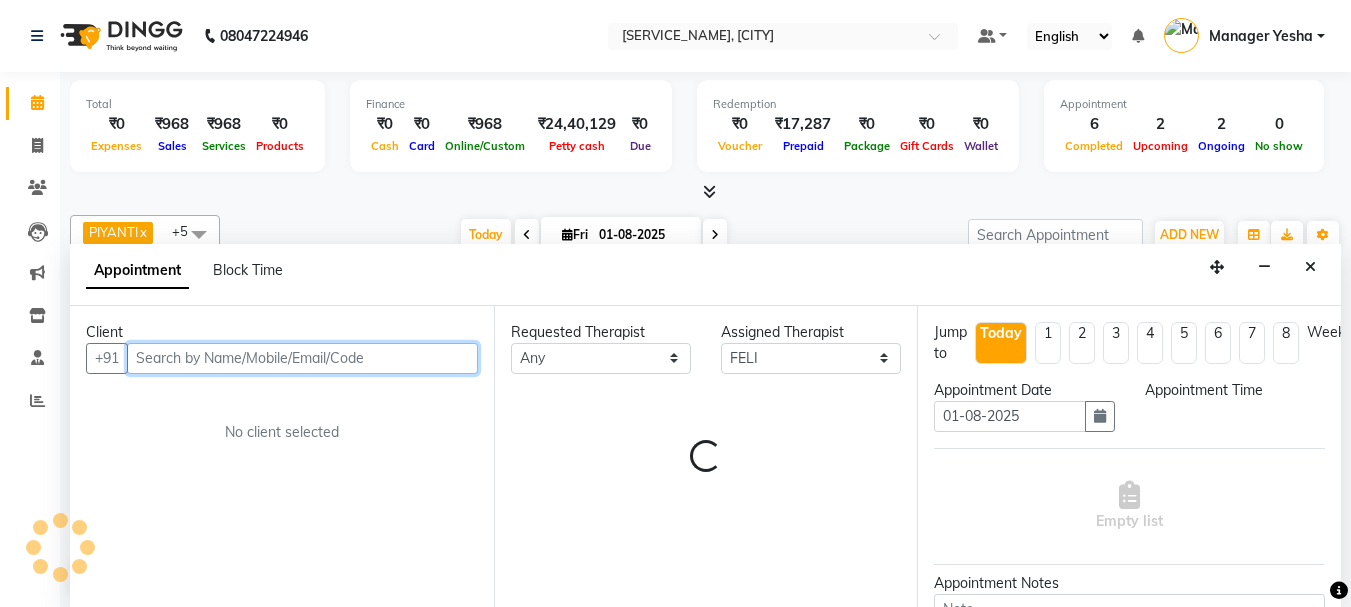 scroll, scrollTop: 1, scrollLeft: 0, axis: vertical 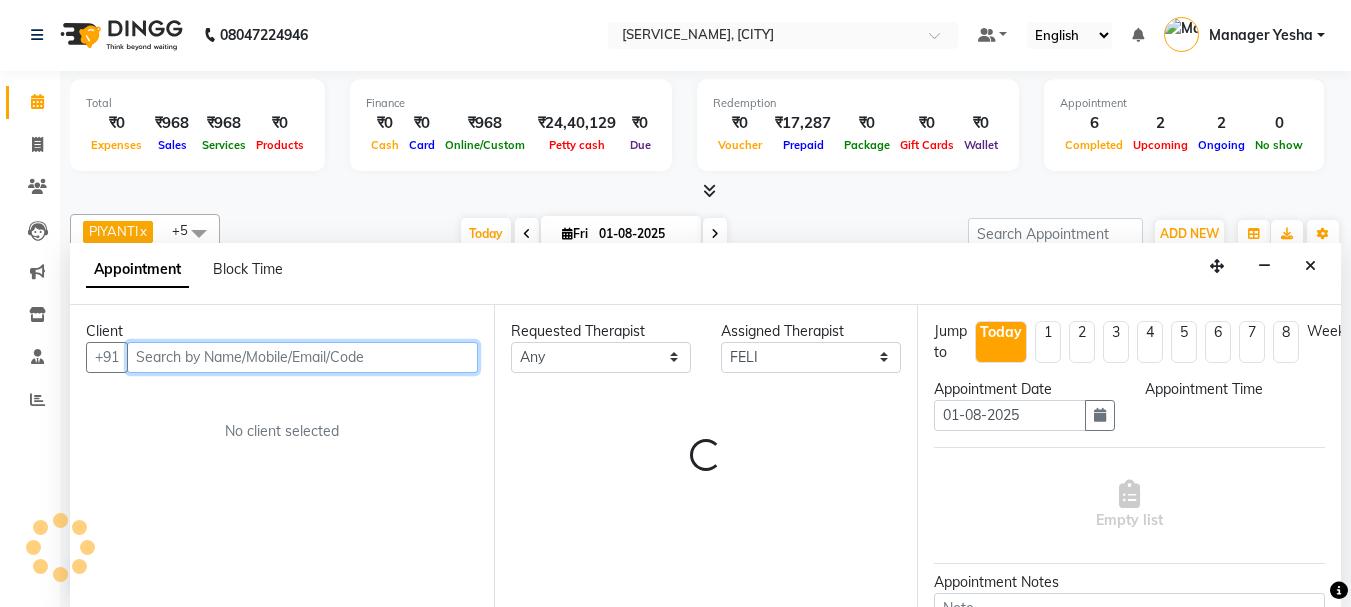 select on "1140" 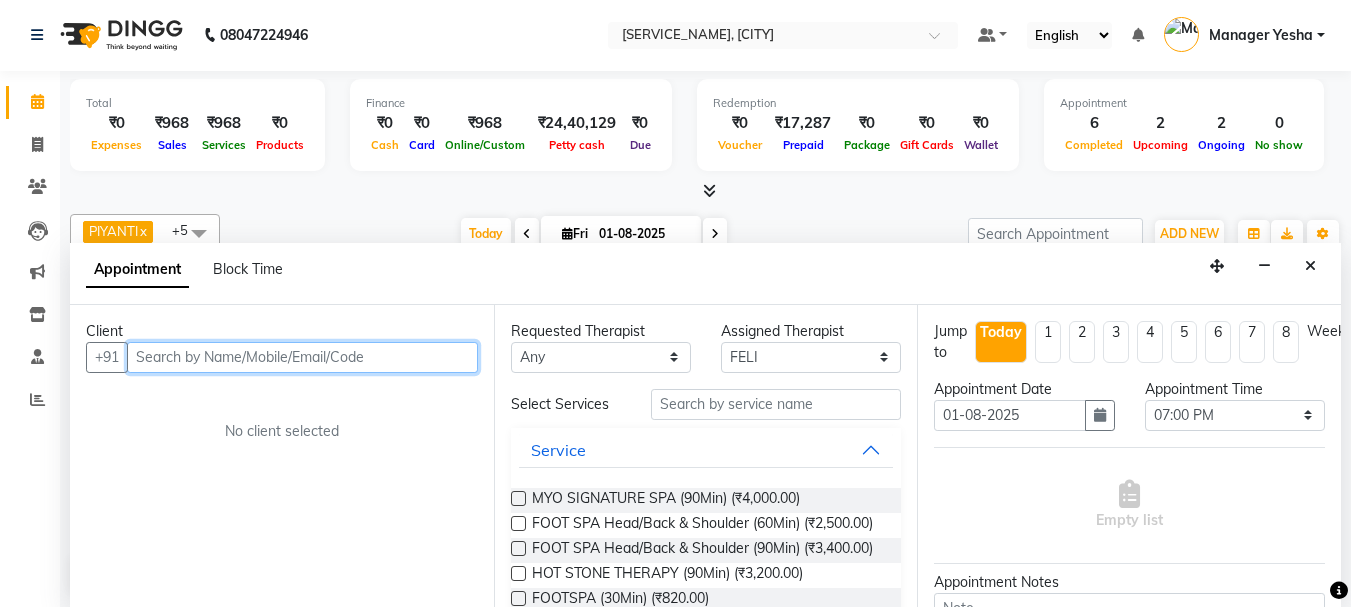 click at bounding box center [302, 357] 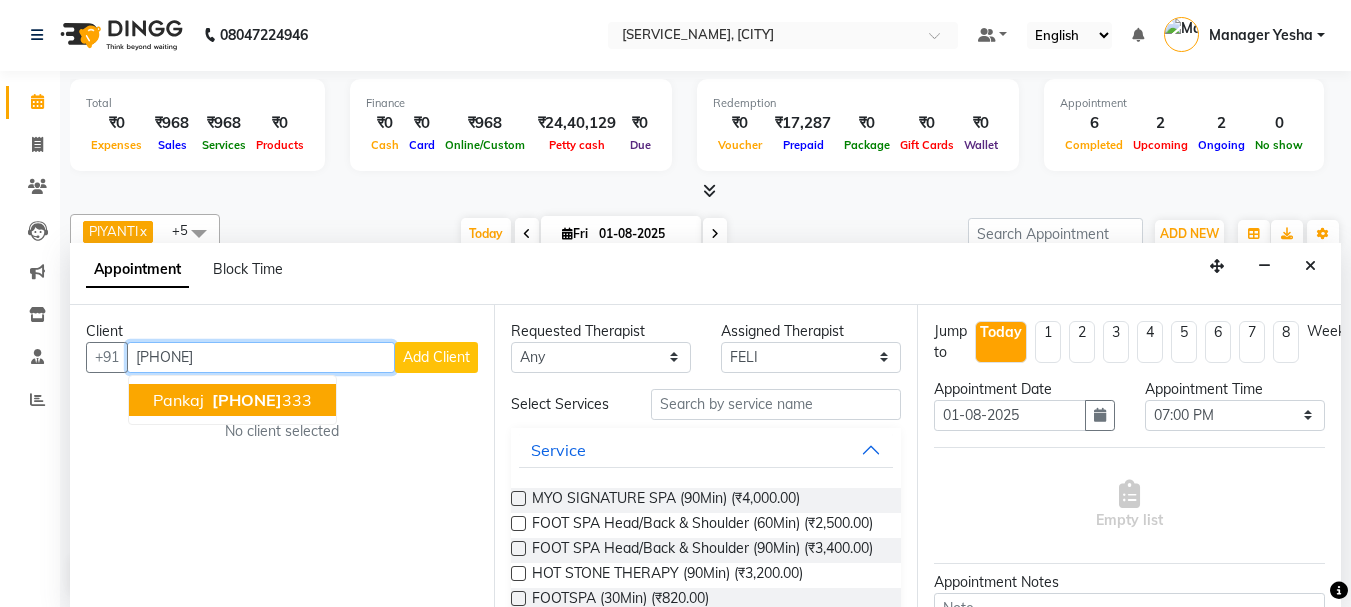 click on "[PHONE]" at bounding box center [247, 400] 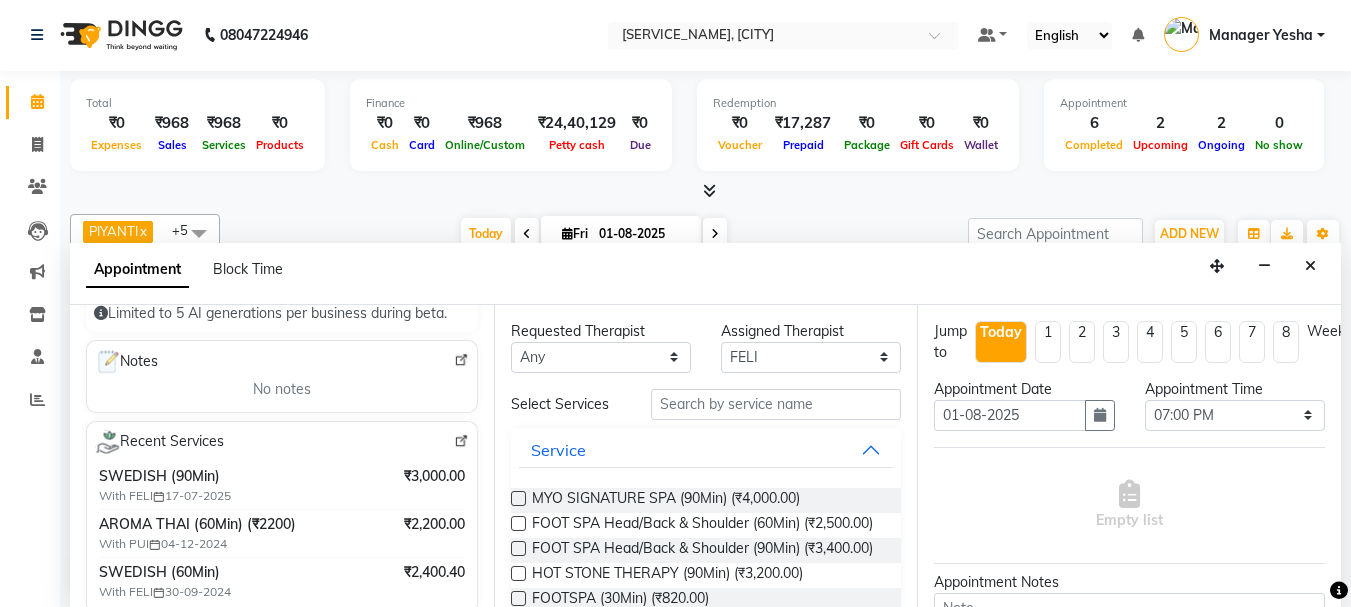 scroll, scrollTop: 300, scrollLeft: 0, axis: vertical 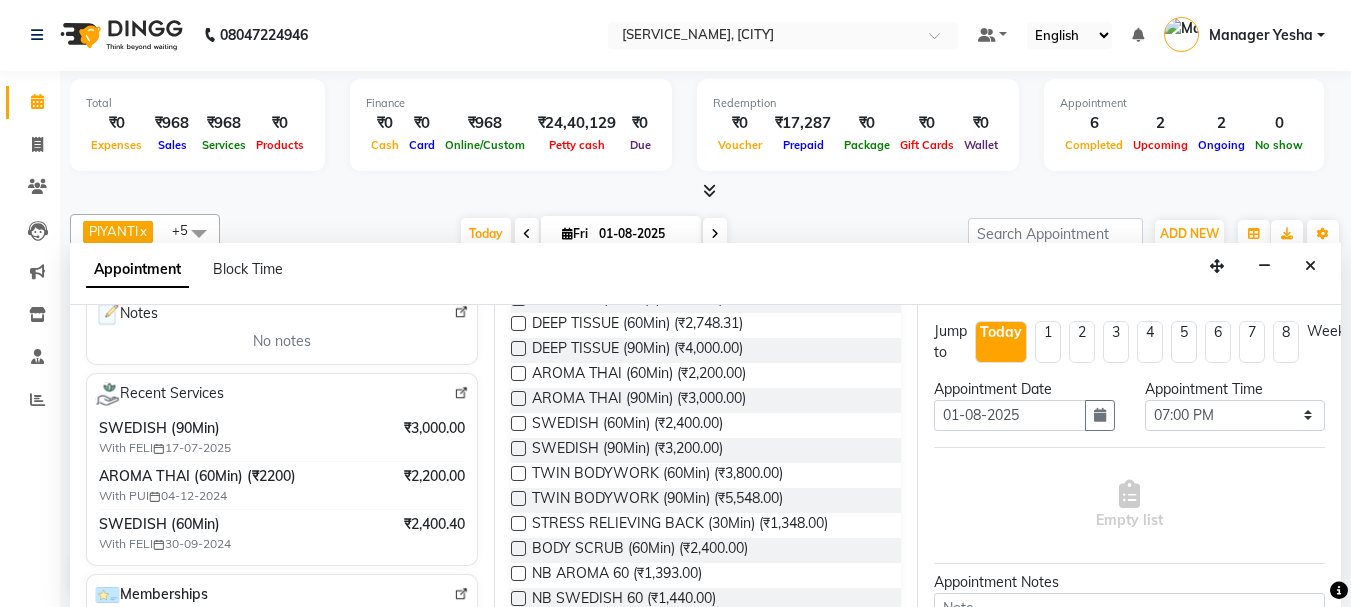 type on "[PHONE]" 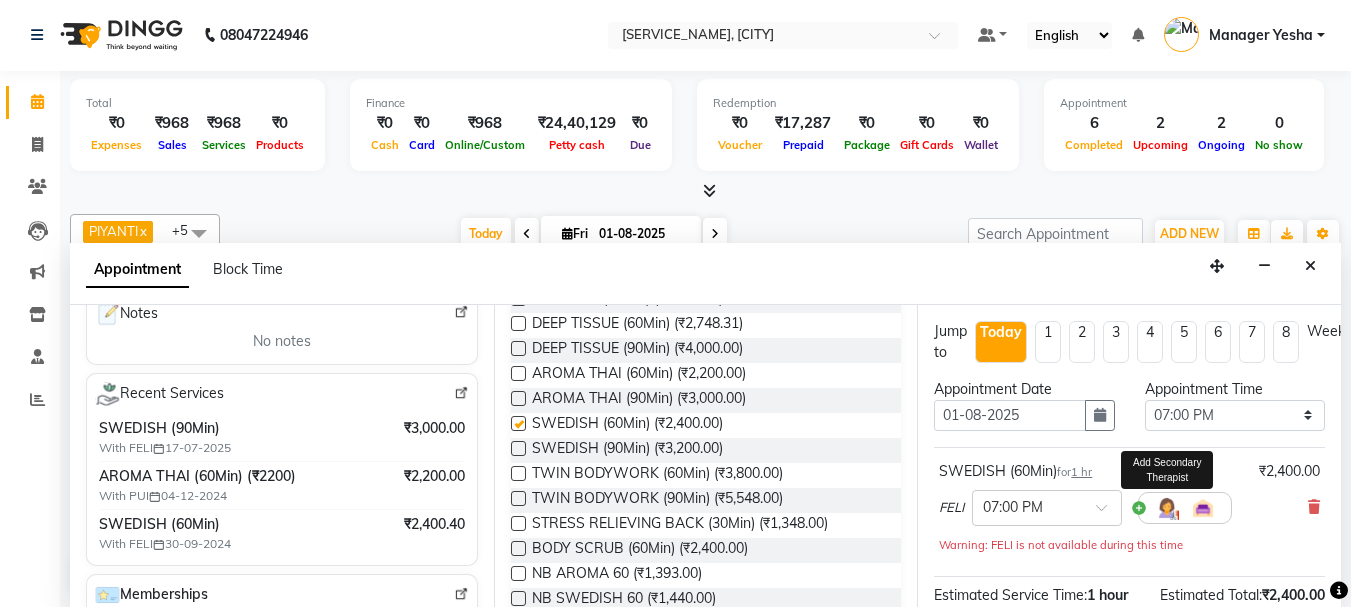 checkbox on "false" 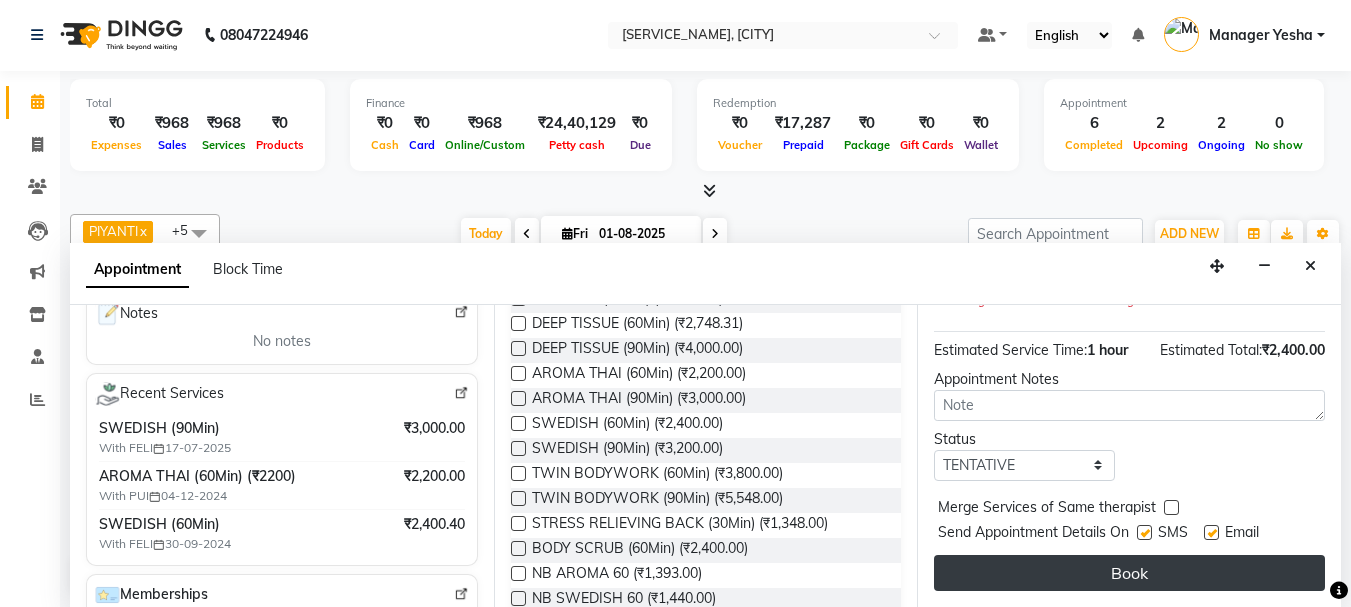 scroll, scrollTop: 260, scrollLeft: 0, axis: vertical 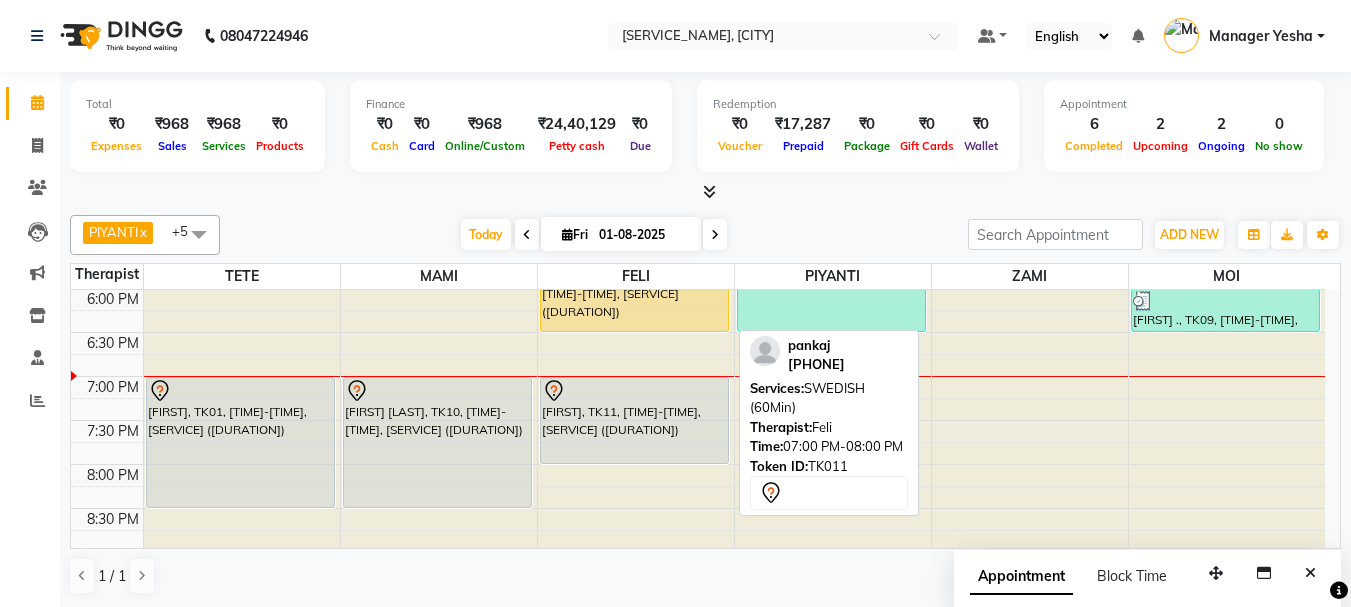 click on "[FIRST], TK11, [TIME]-[TIME], [SERVICE] ([DURATION])" at bounding box center [634, 420] 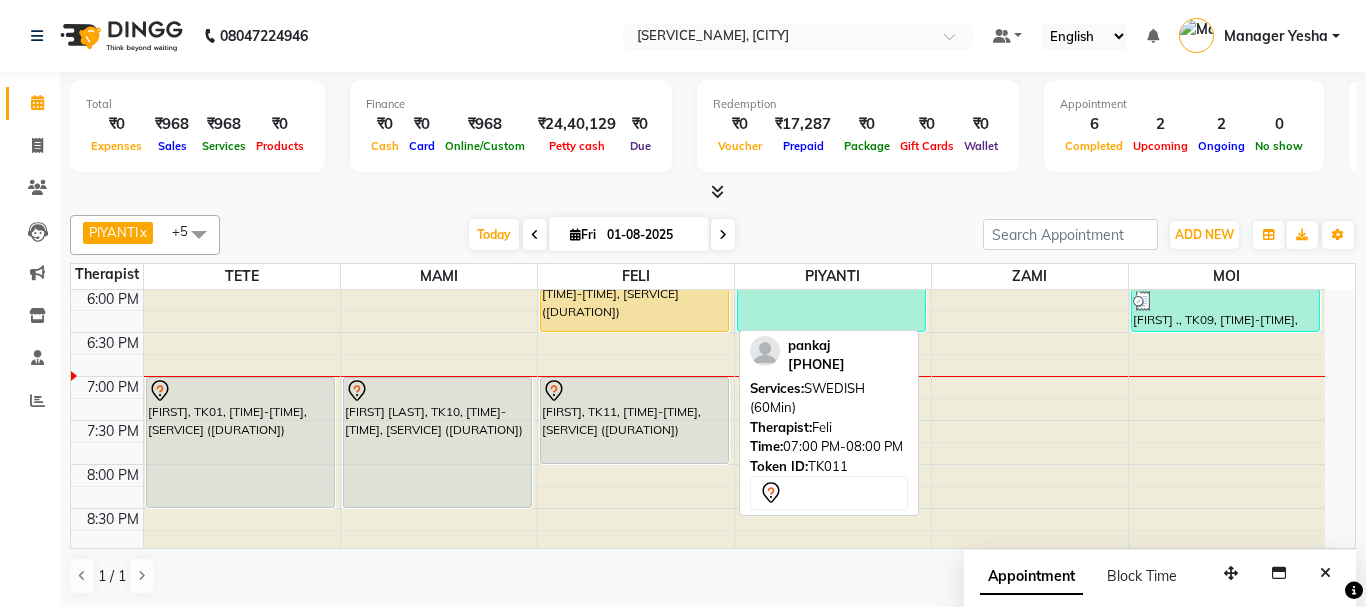 select on "7" 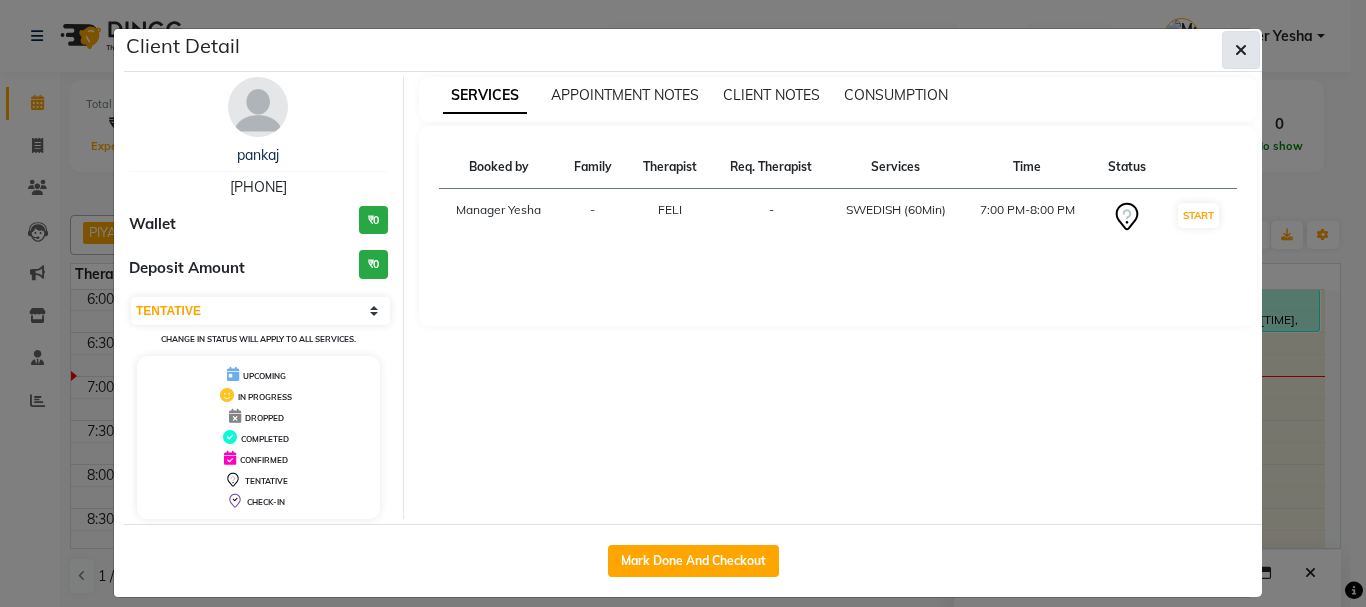 click 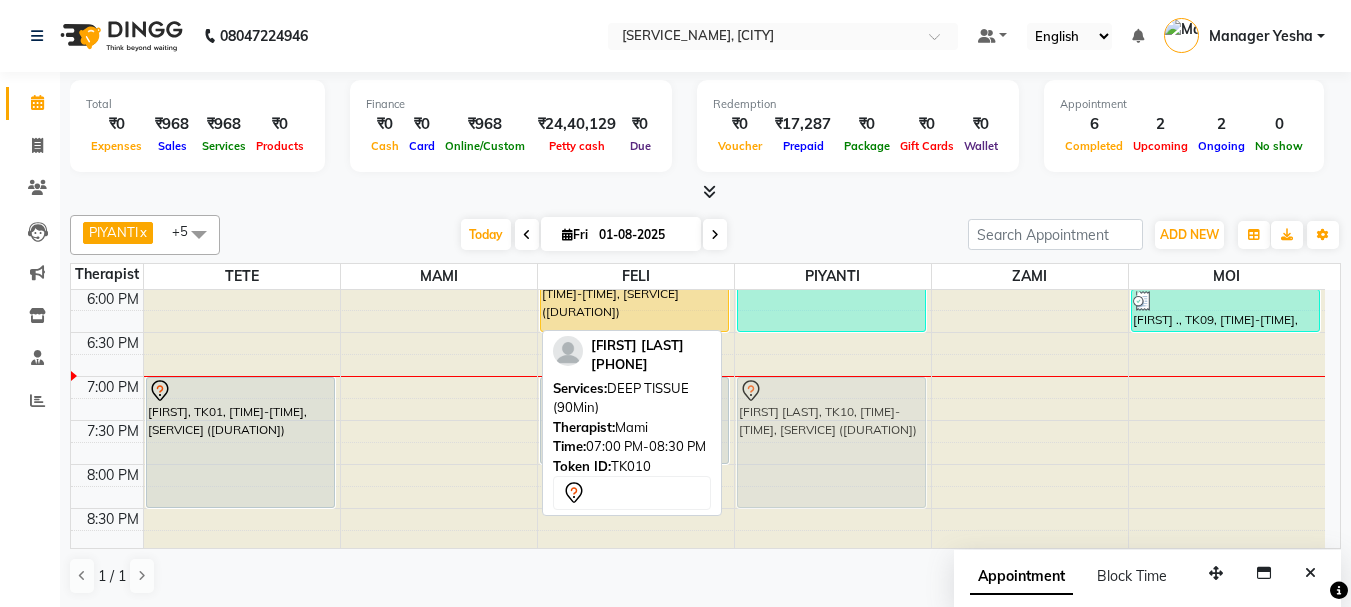 drag, startPoint x: 492, startPoint y: 401, endPoint x: 813, endPoint y: 401, distance: 321 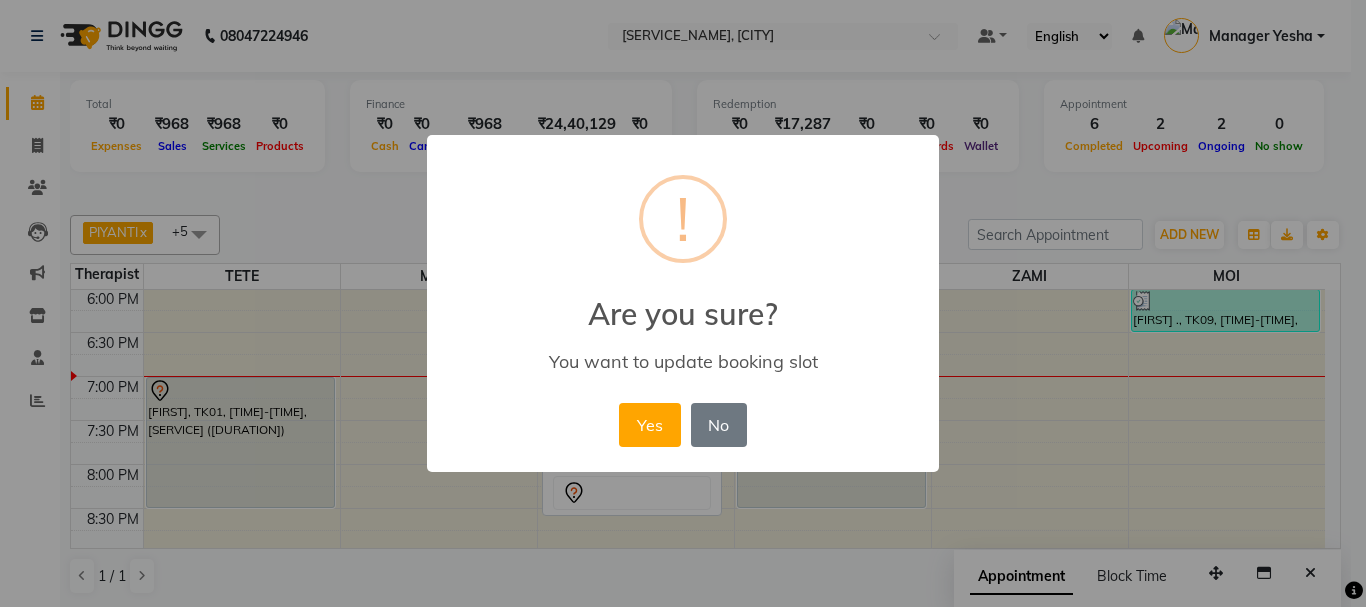 drag, startPoint x: 643, startPoint y: 433, endPoint x: 630, endPoint y: 438, distance: 13.928389 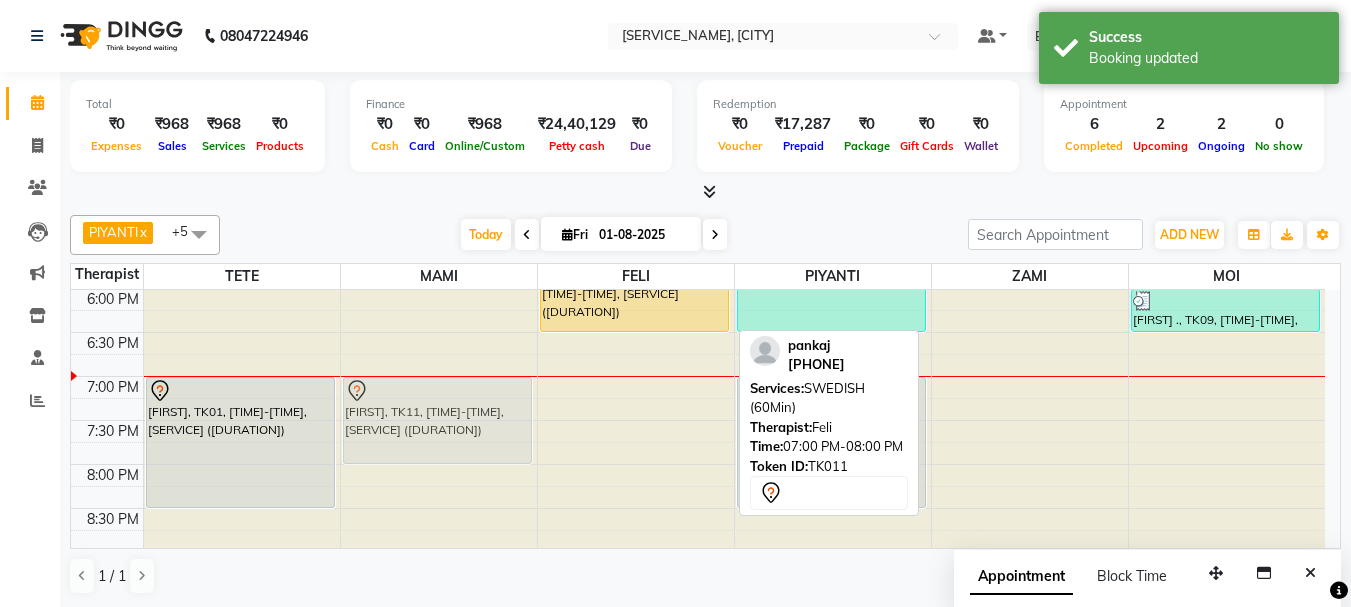 drag, startPoint x: 666, startPoint y: 420, endPoint x: 533, endPoint y: 420, distance: 133 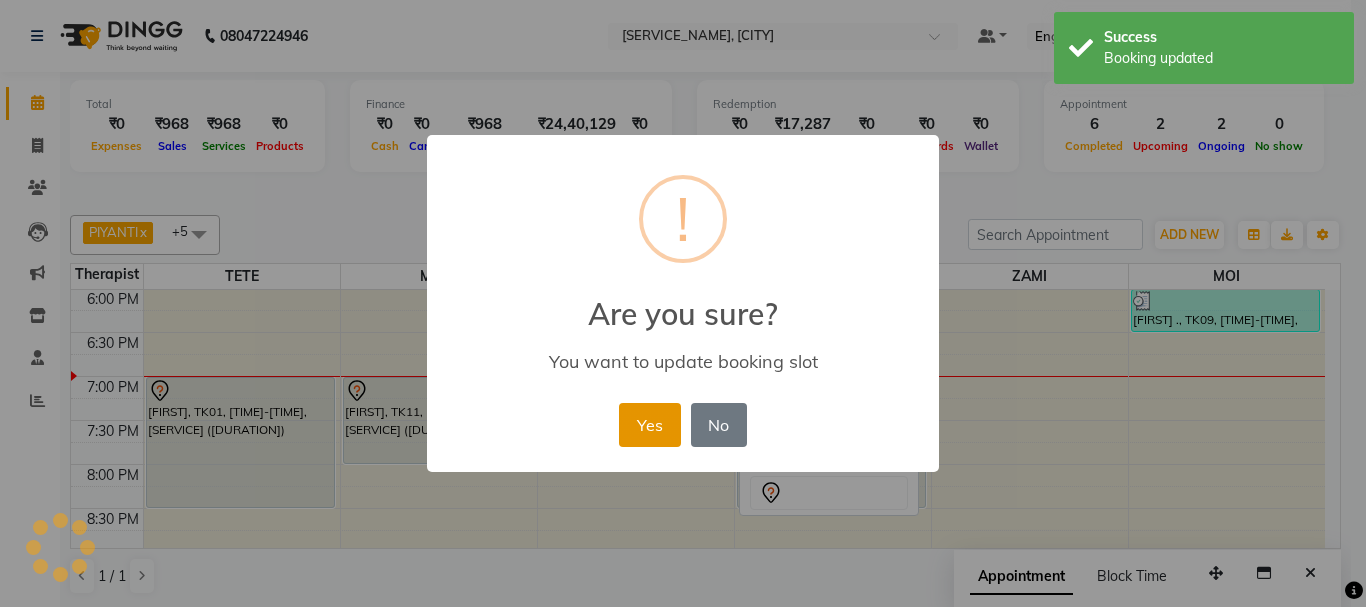 click on "Yes" at bounding box center (649, 425) 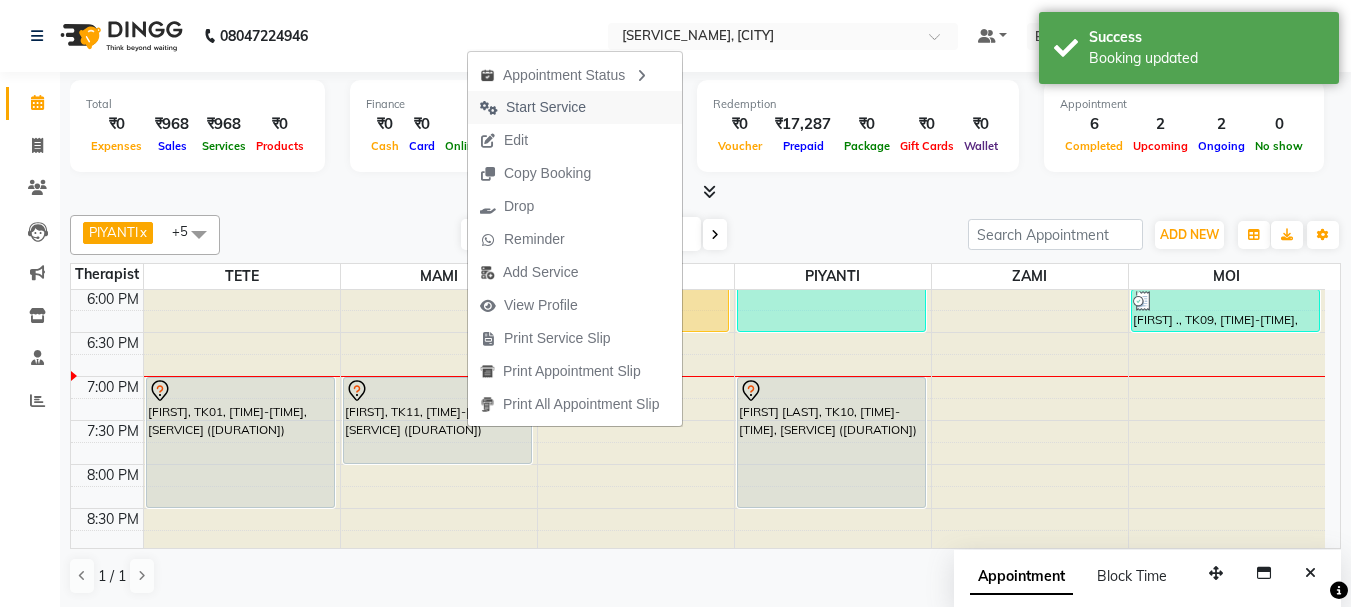 click on "Start Service" at bounding box center [546, 107] 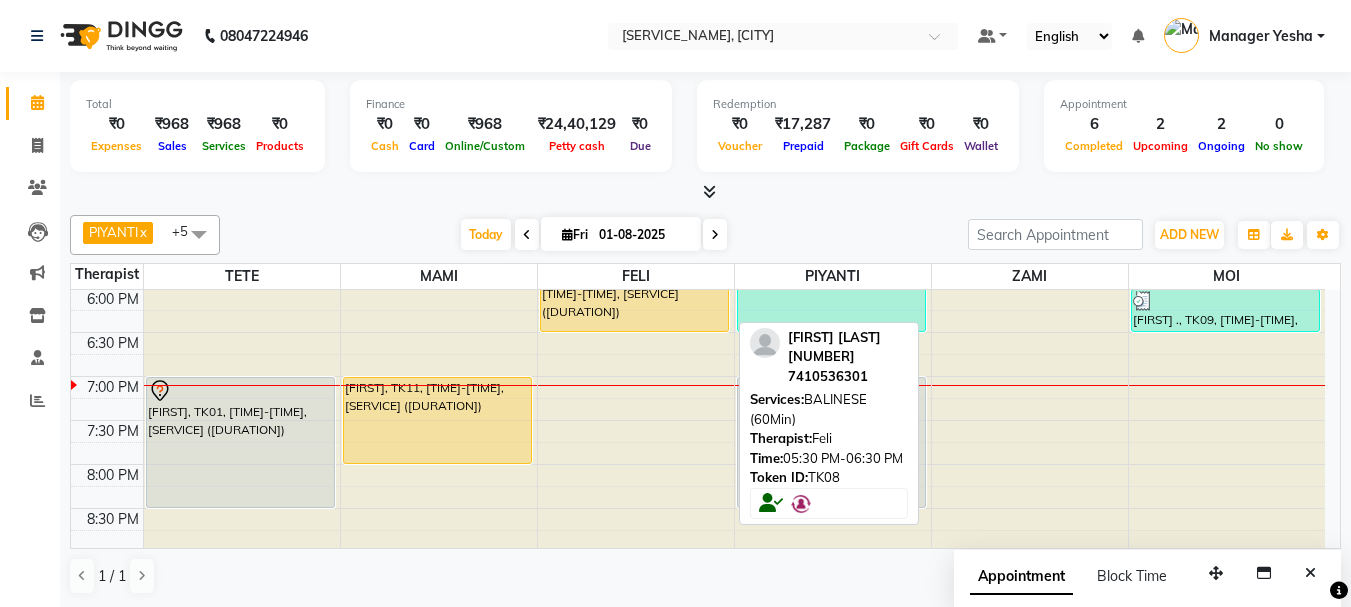 click on "[FIRST] [LAST] [NUMBER], TK08, [TIME]-[TIME], [SERVICE] ([DURATION])" at bounding box center (634, 288) 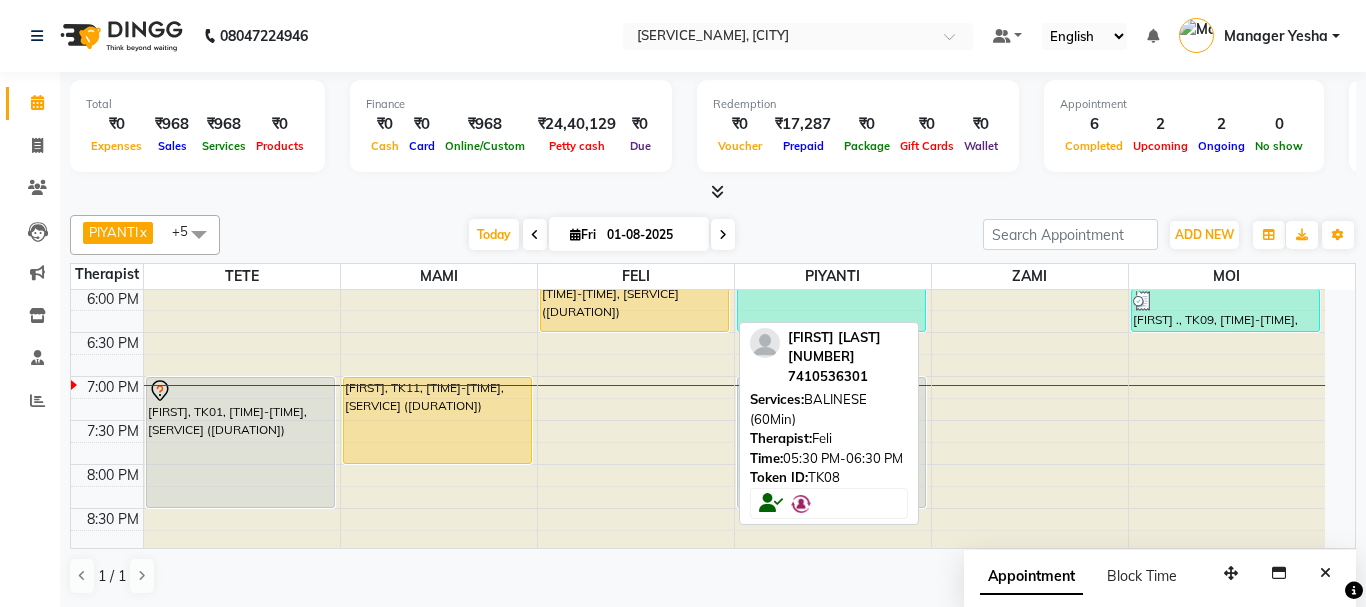 select on "1" 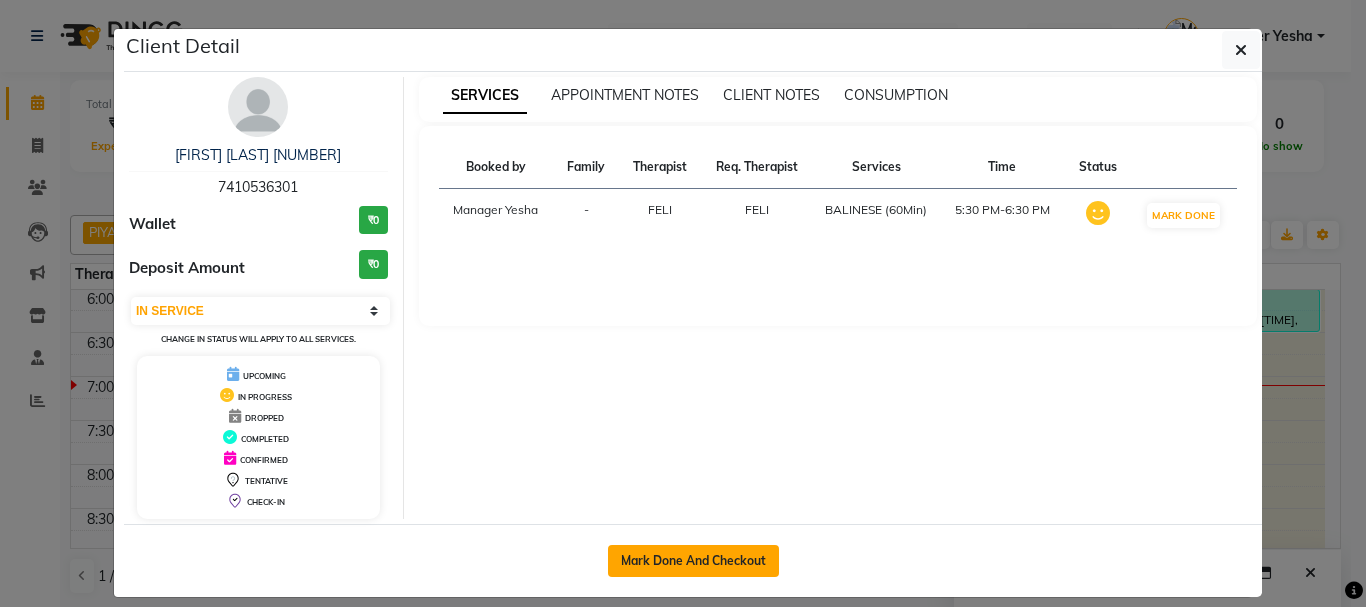 click on "Mark Done And Checkout" 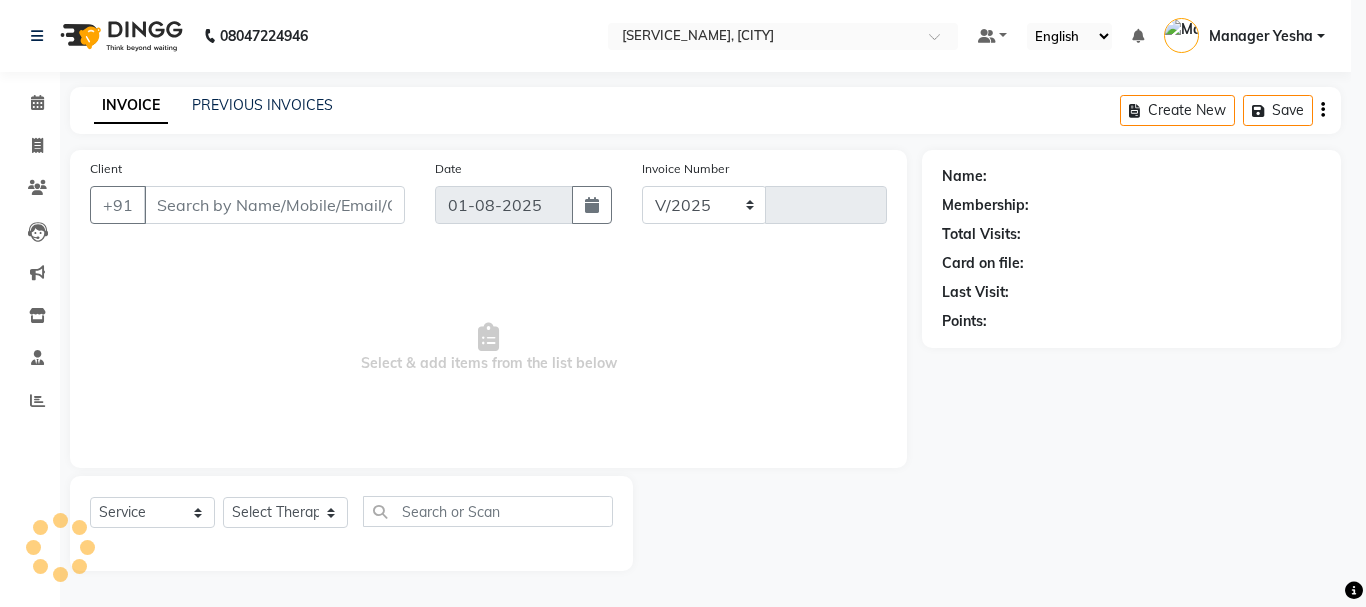 select on "5086" 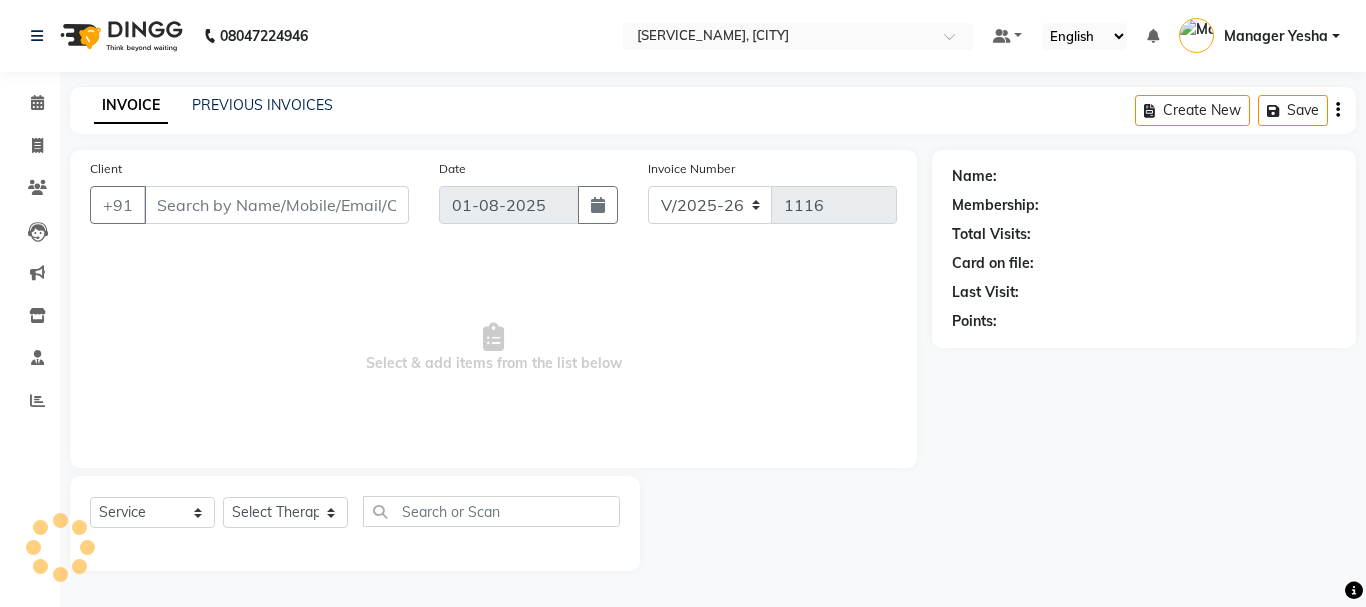 type on "7410536301" 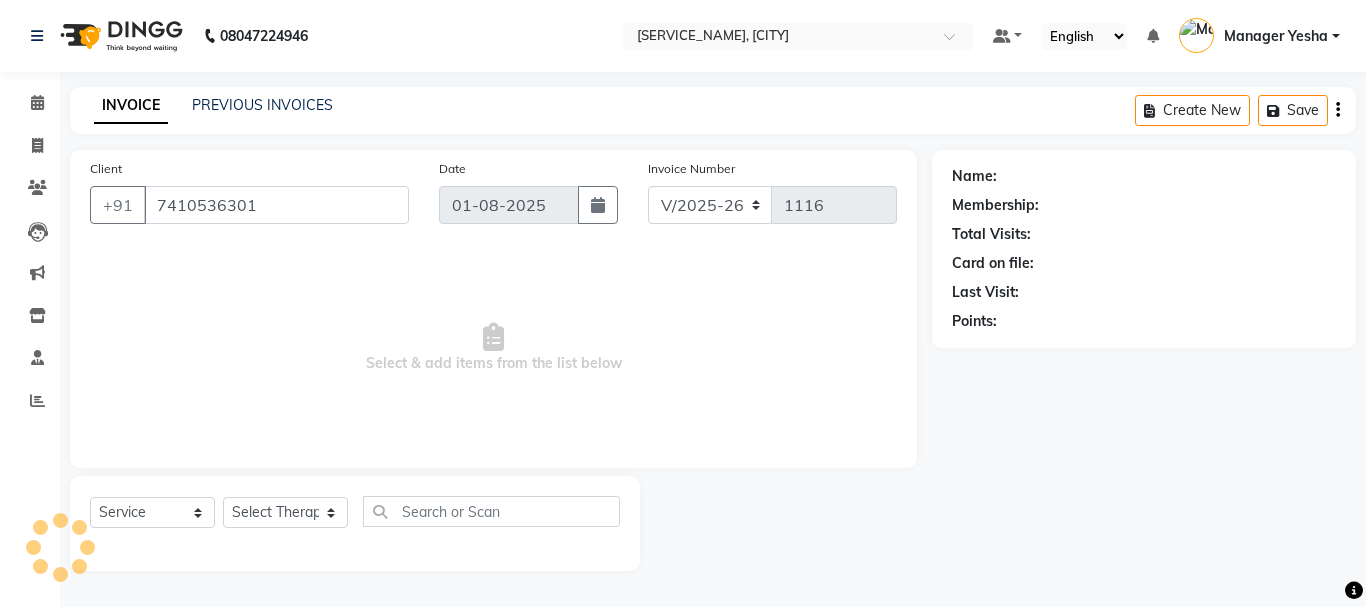 select on "42923" 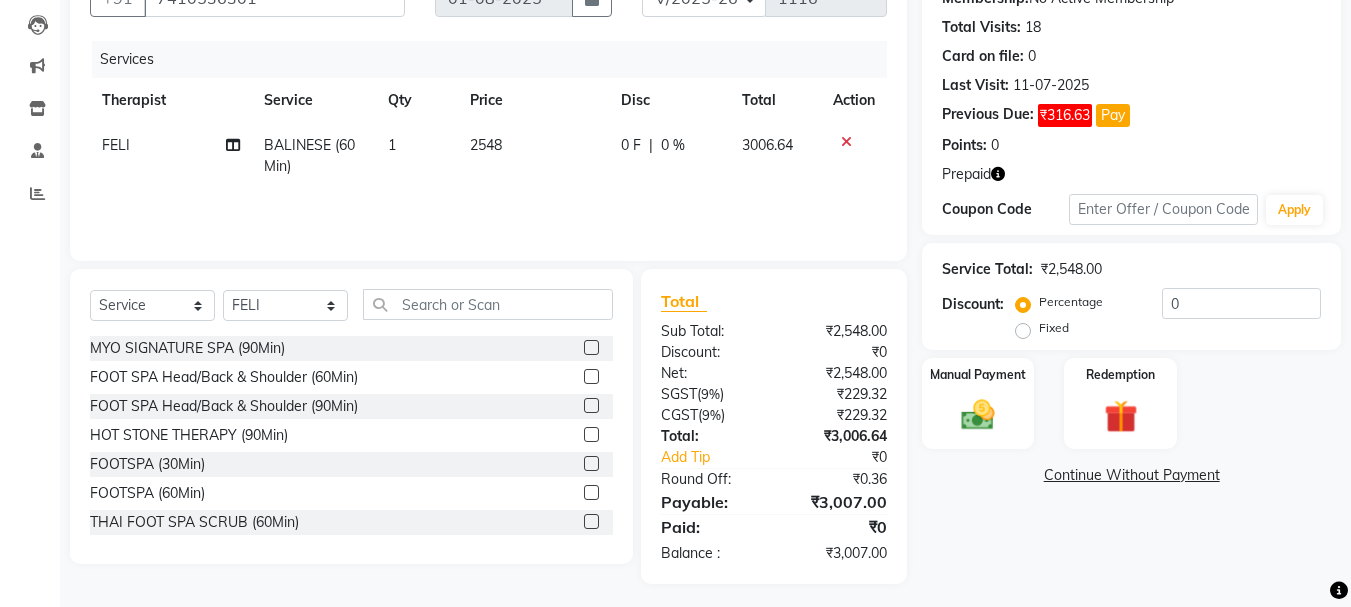 scroll, scrollTop: 214, scrollLeft: 0, axis: vertical 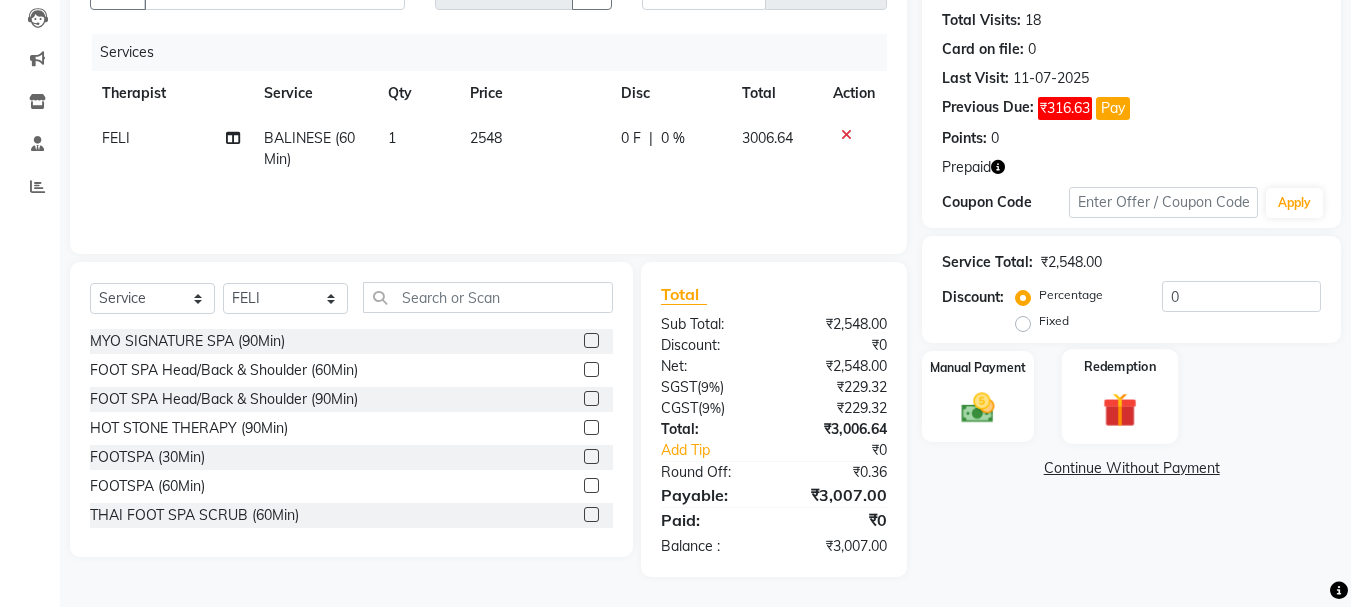 click 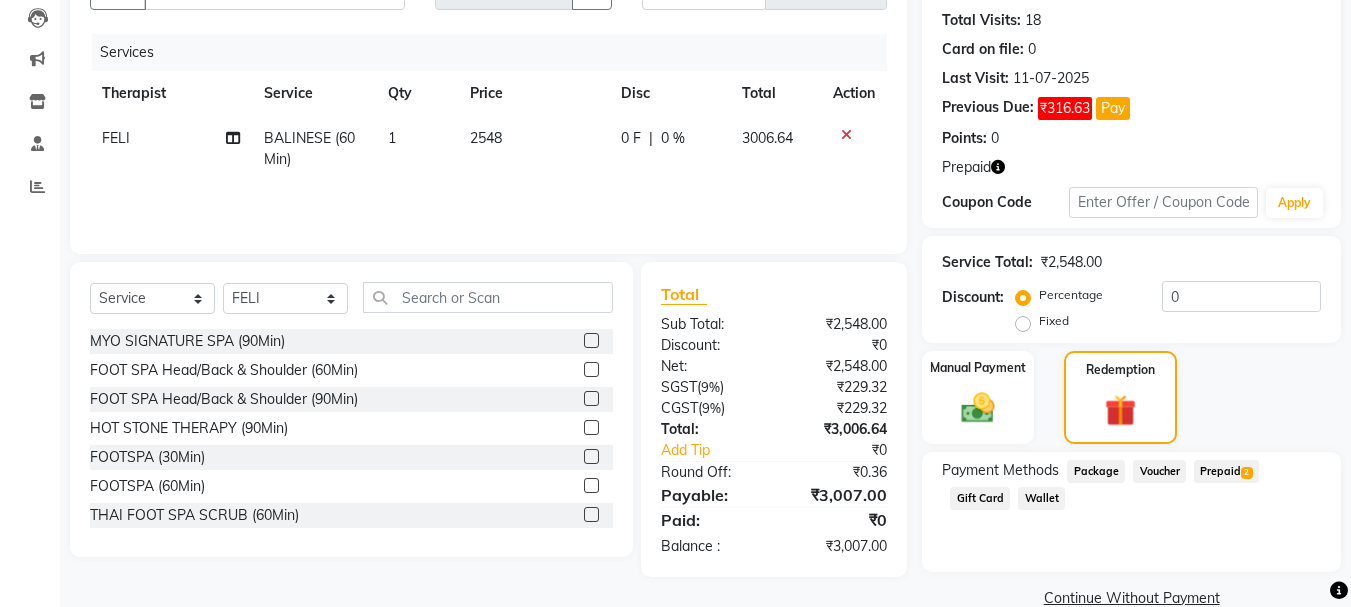 click on "Prepaid  2" 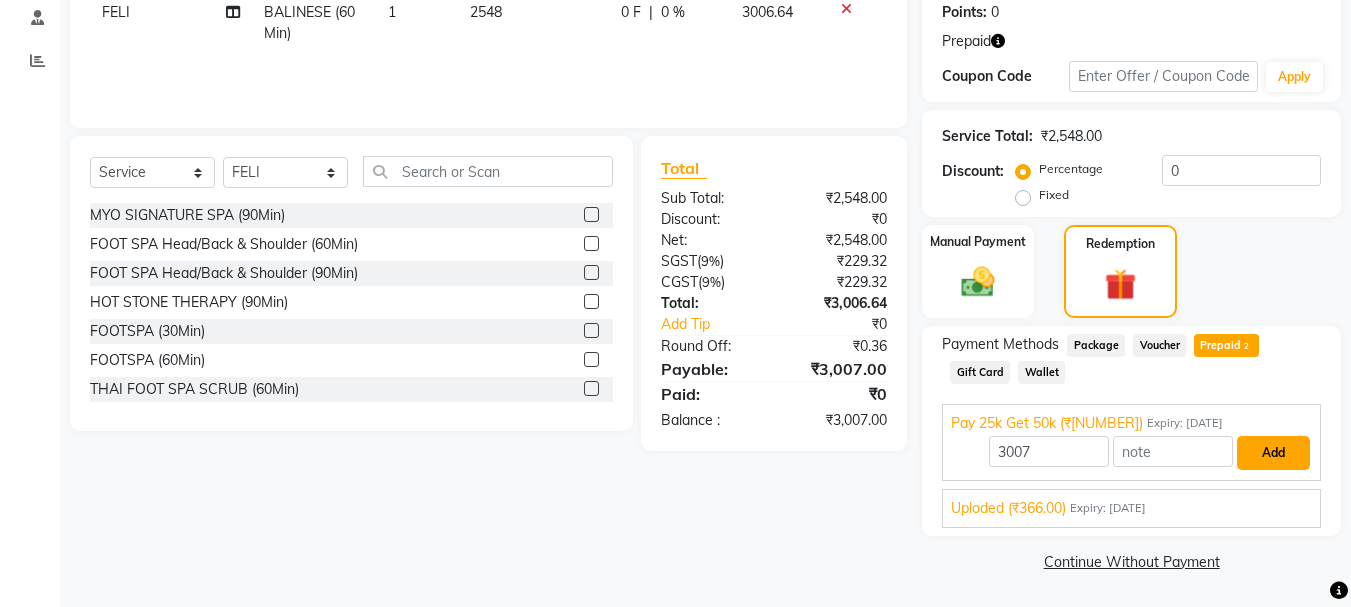click on "Add" at bounding box center [1273, 453] 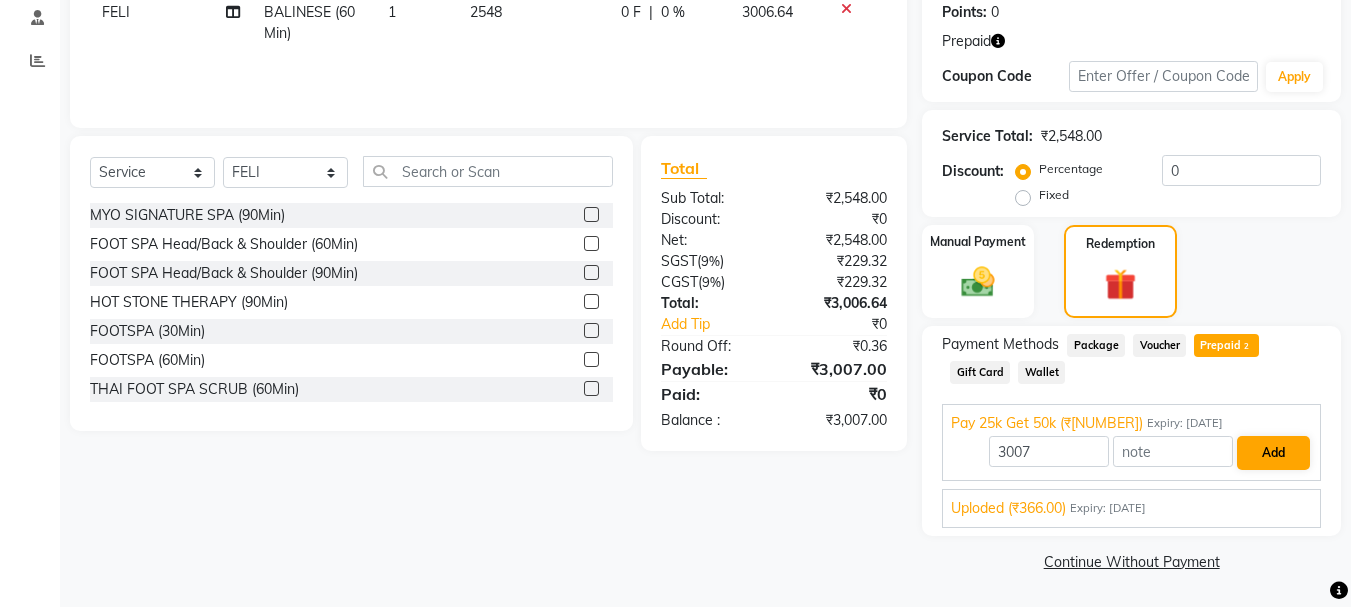 scroll, scrollTop: 267, scrollLeft: 0, axis: vertical 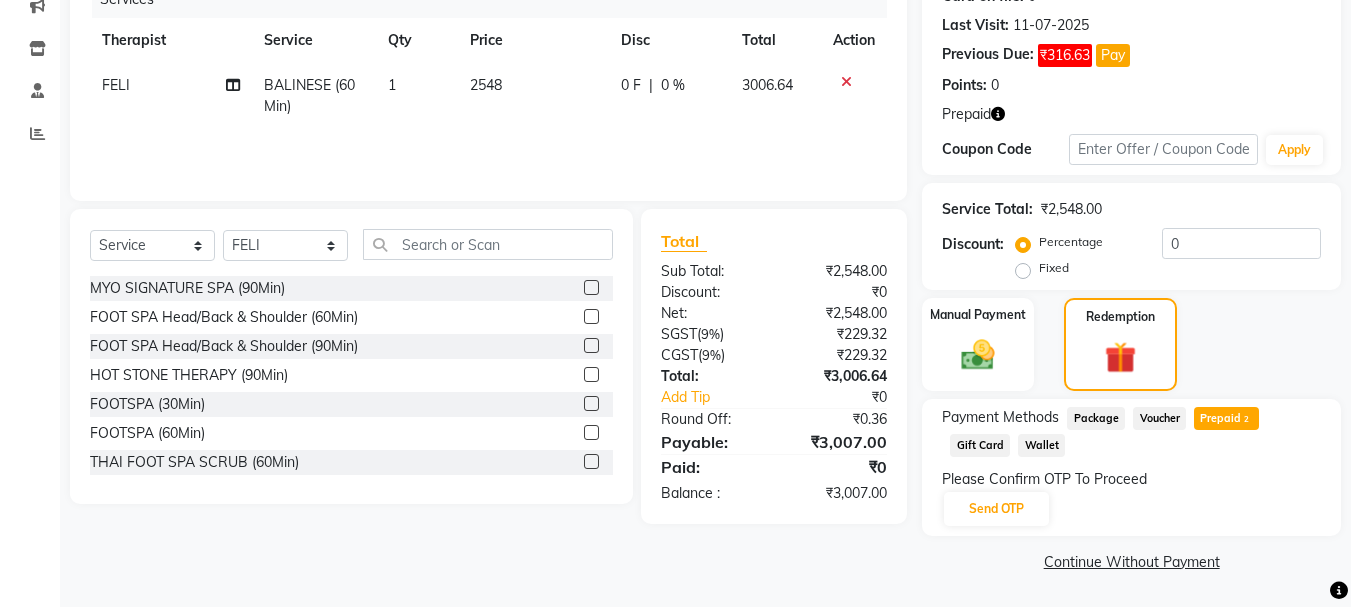 click on "Prepaid  2" 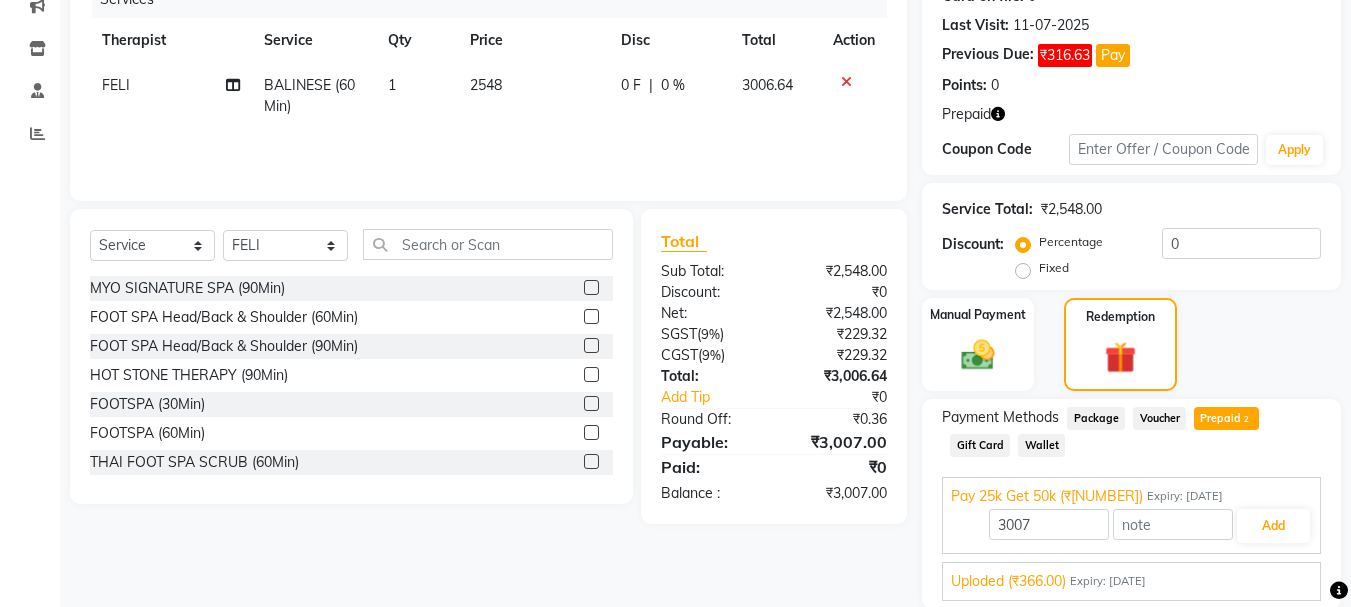 scroll, scrollTop: 340, scrollLeft: 0, axis: vertical 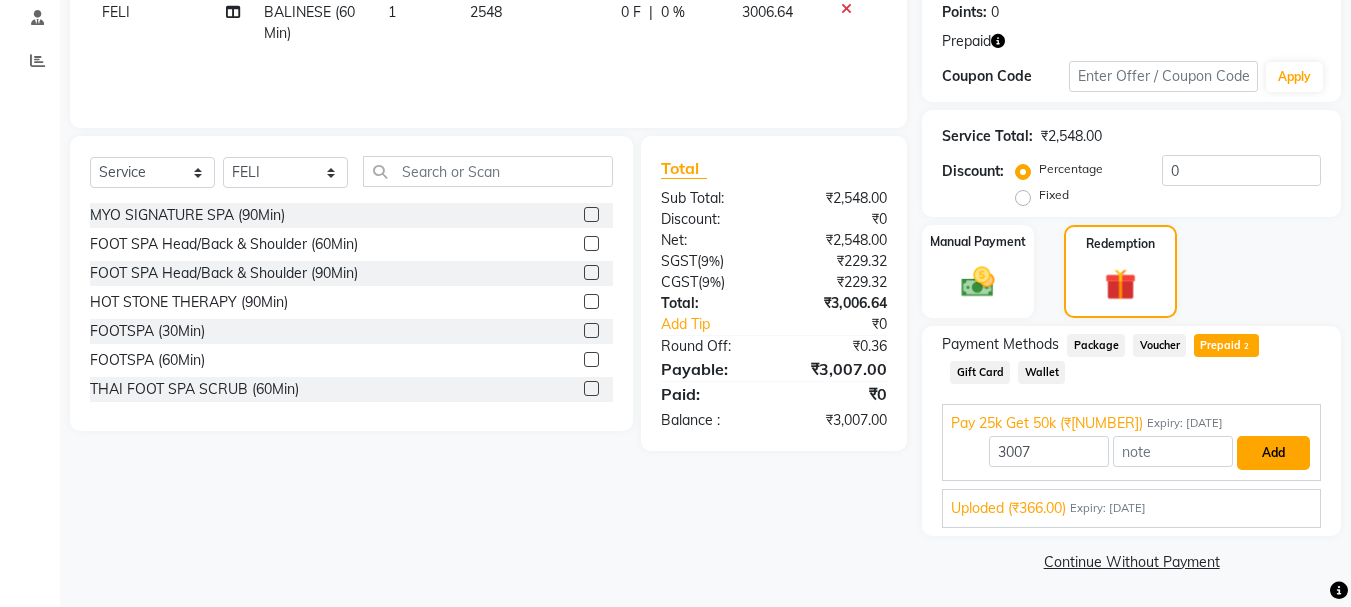 click on "Add" at bounding box center [1273, 453] 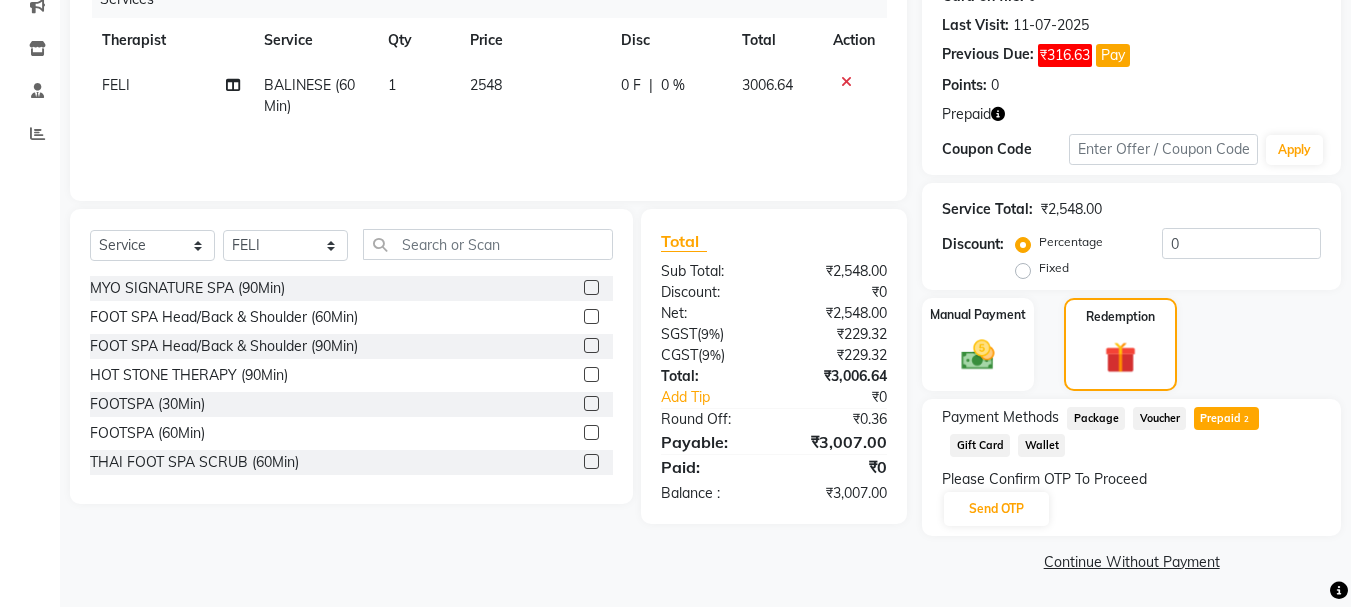 scroll, scrollTop: 267, scrollLeft: 0, axis: vertical 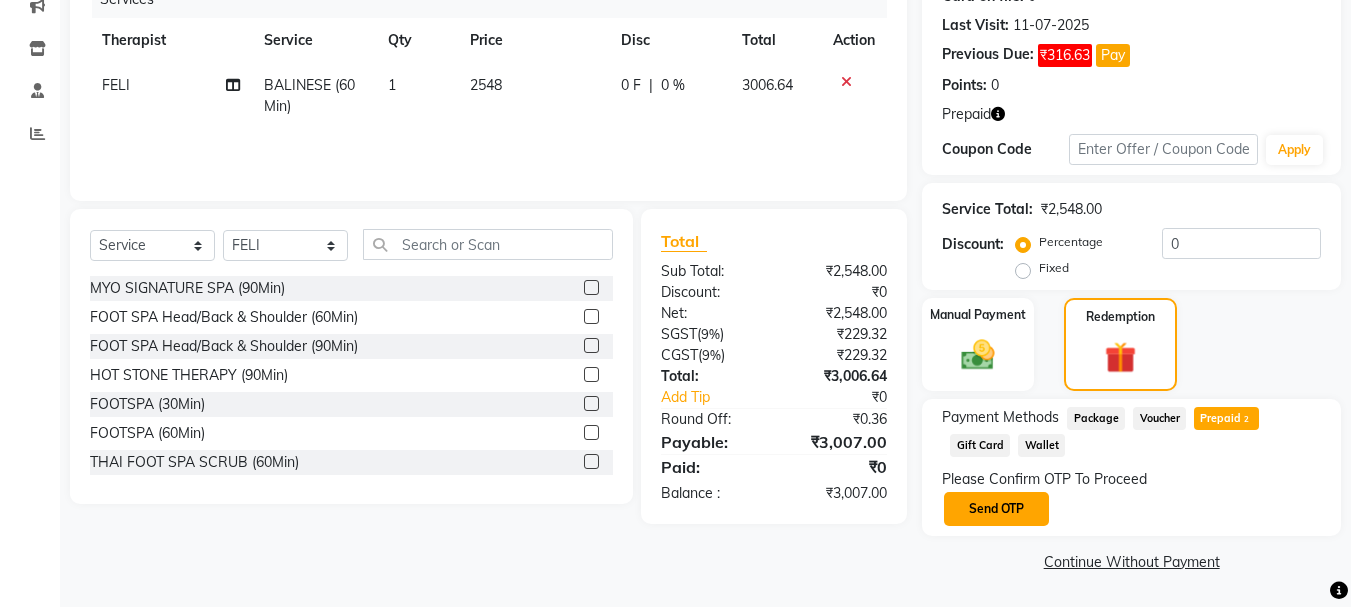 click on "Send OTP" 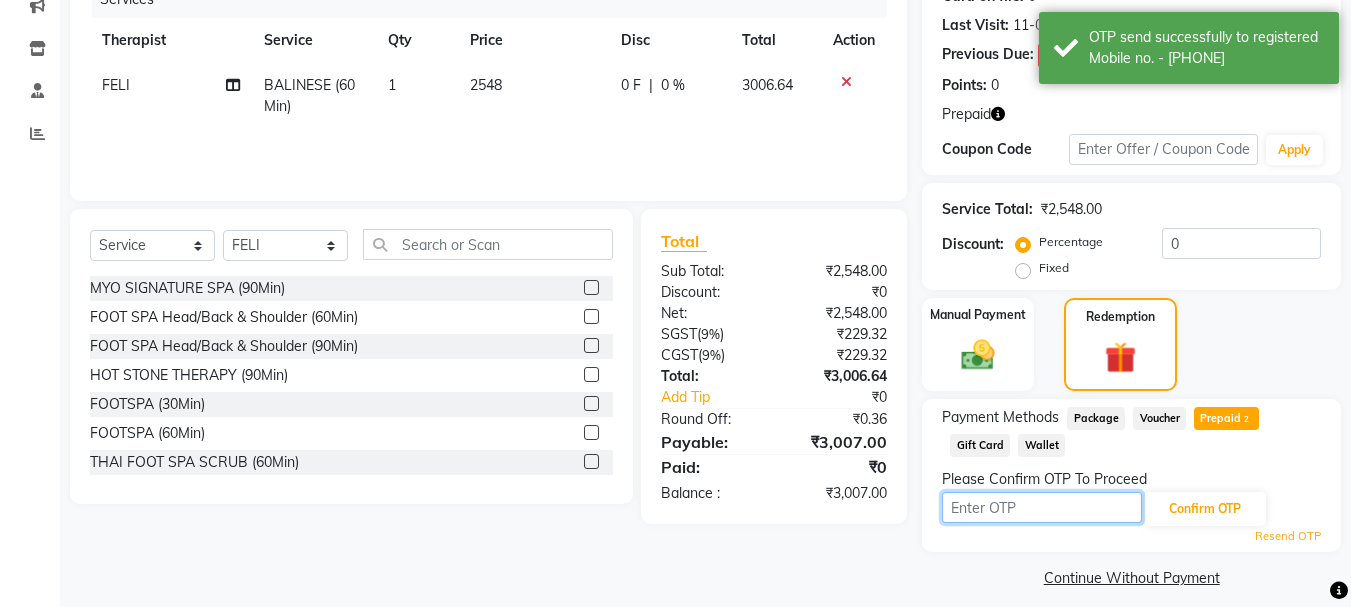 click at bounding box center [1042, 507] 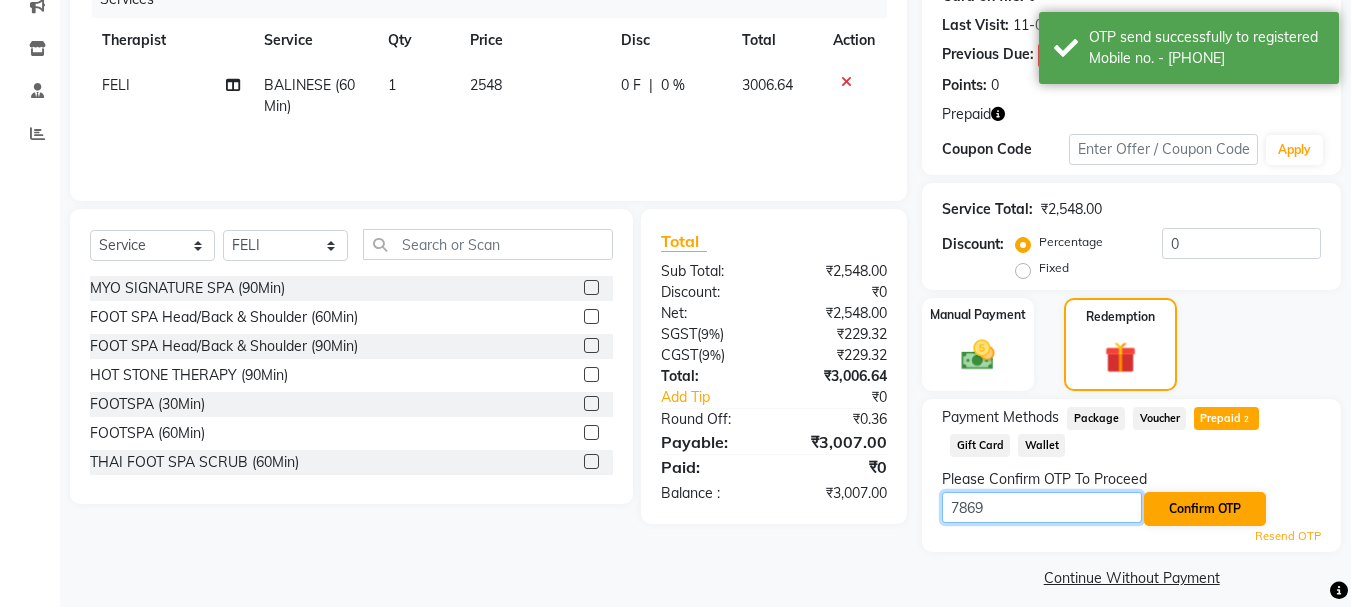 type on "7869" 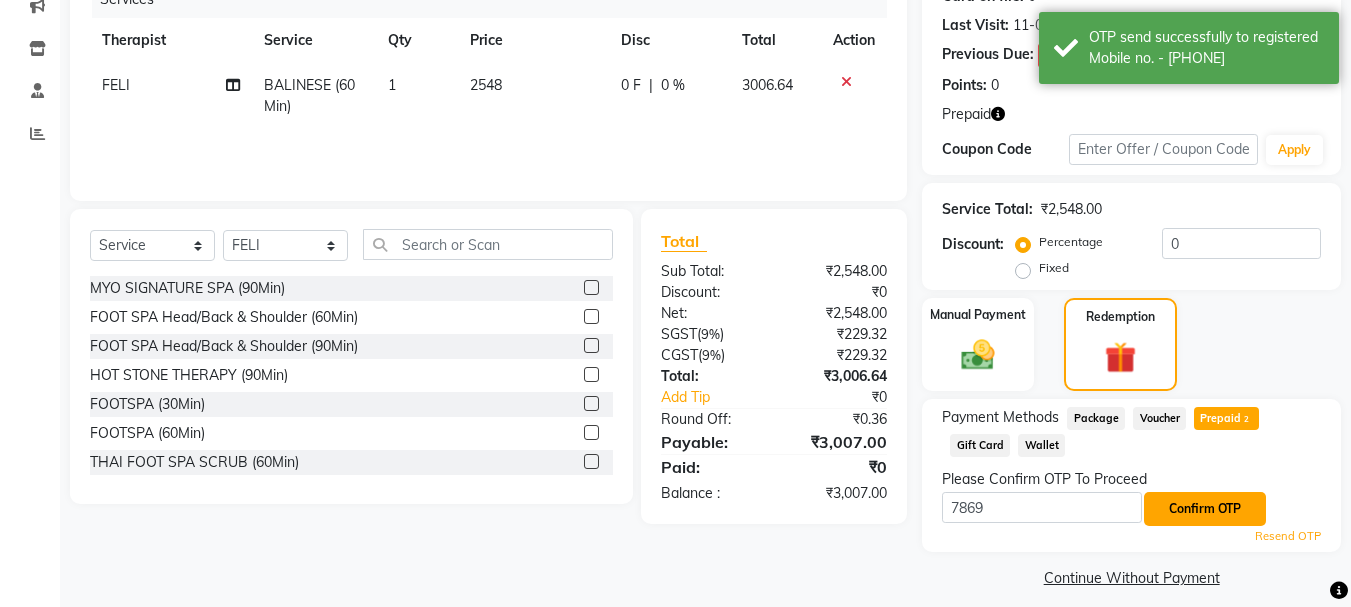 click on "Confirm OTP" 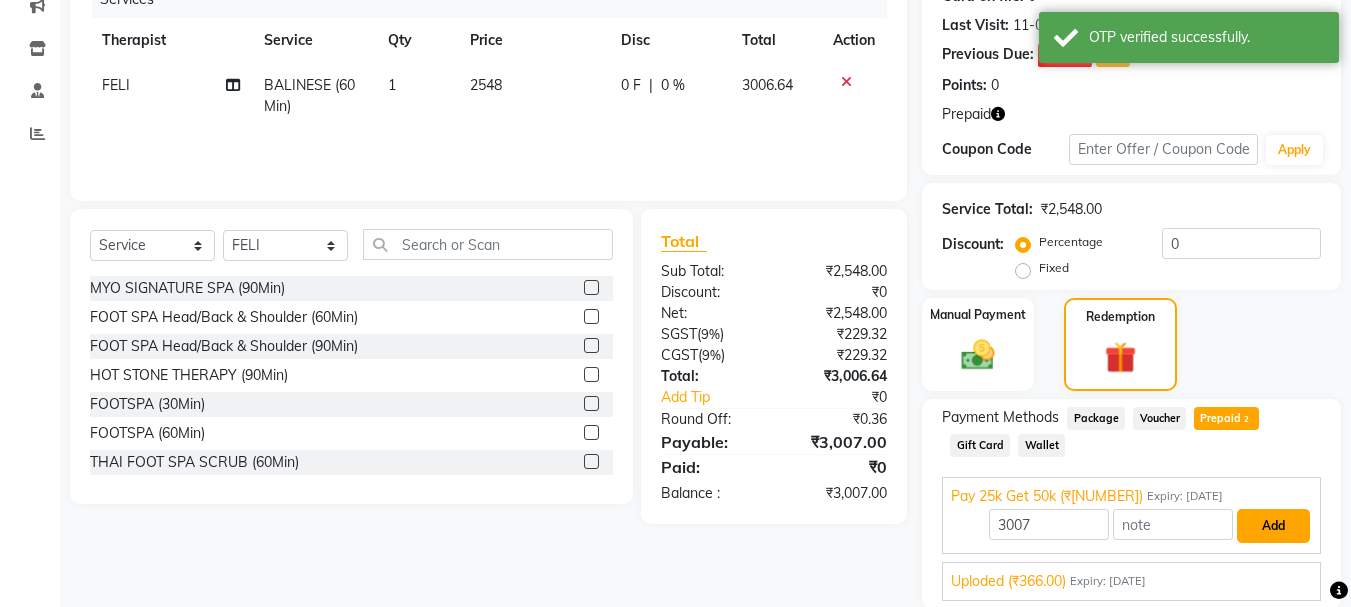 click on "Add" at bounding box center (1273, 526) 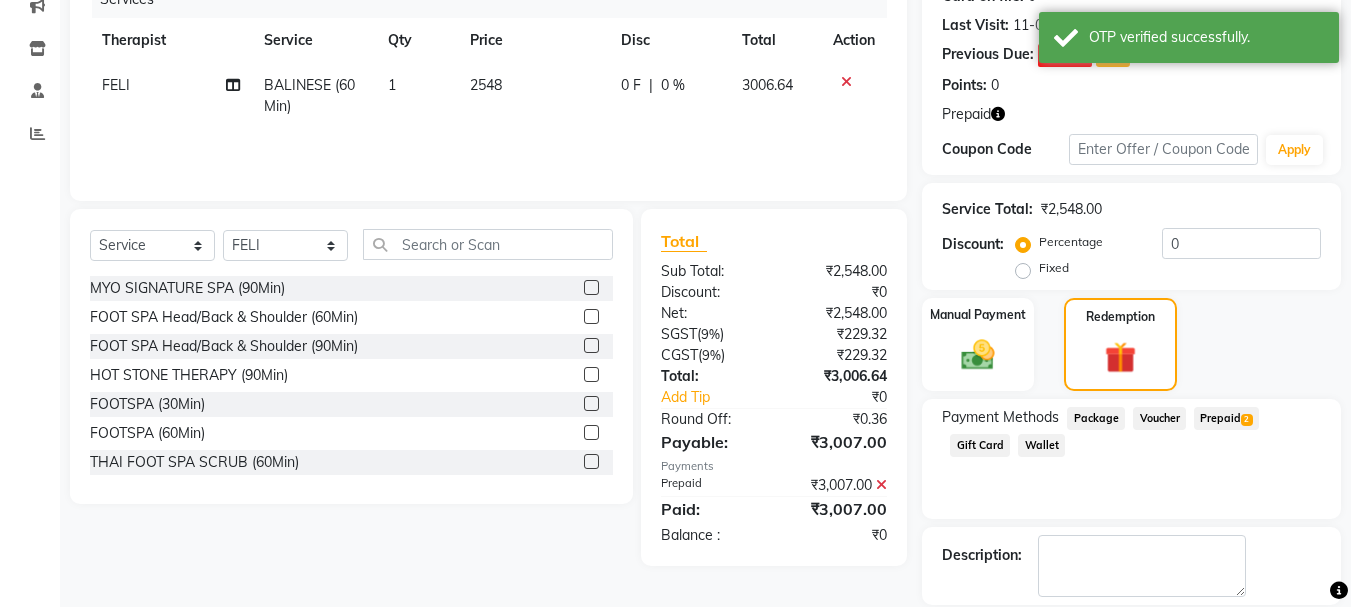 scroll, scrollTop: 363, scrollLeft: 0, axis: vertical 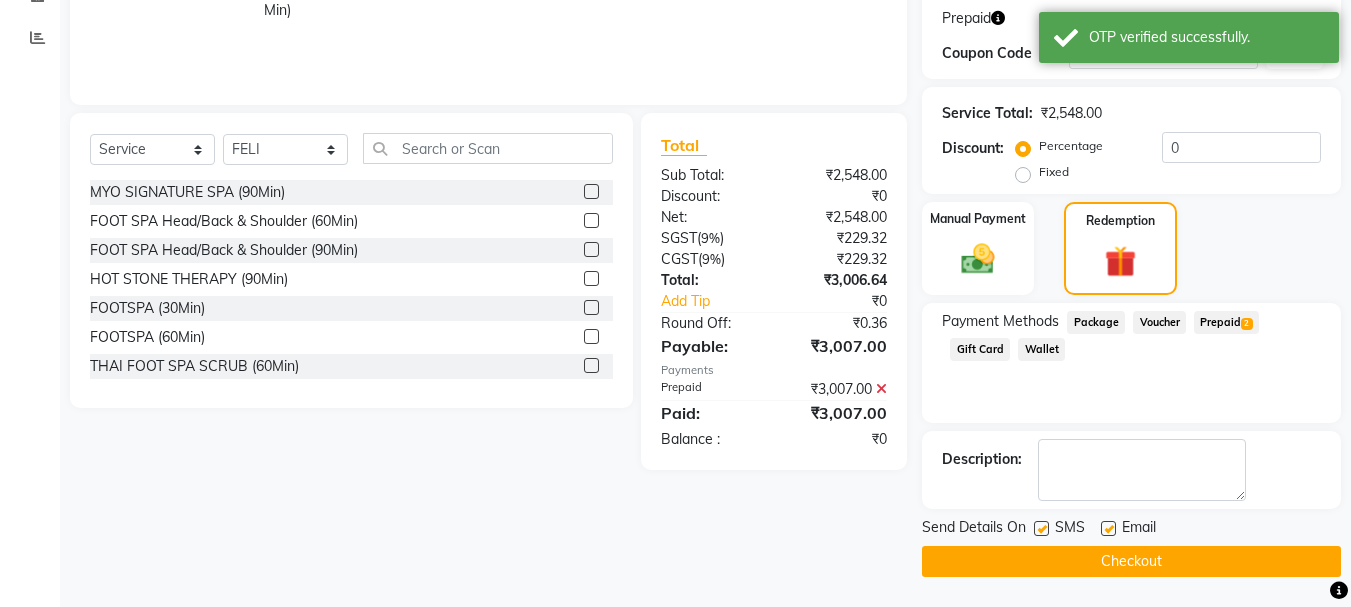 click on "Email" 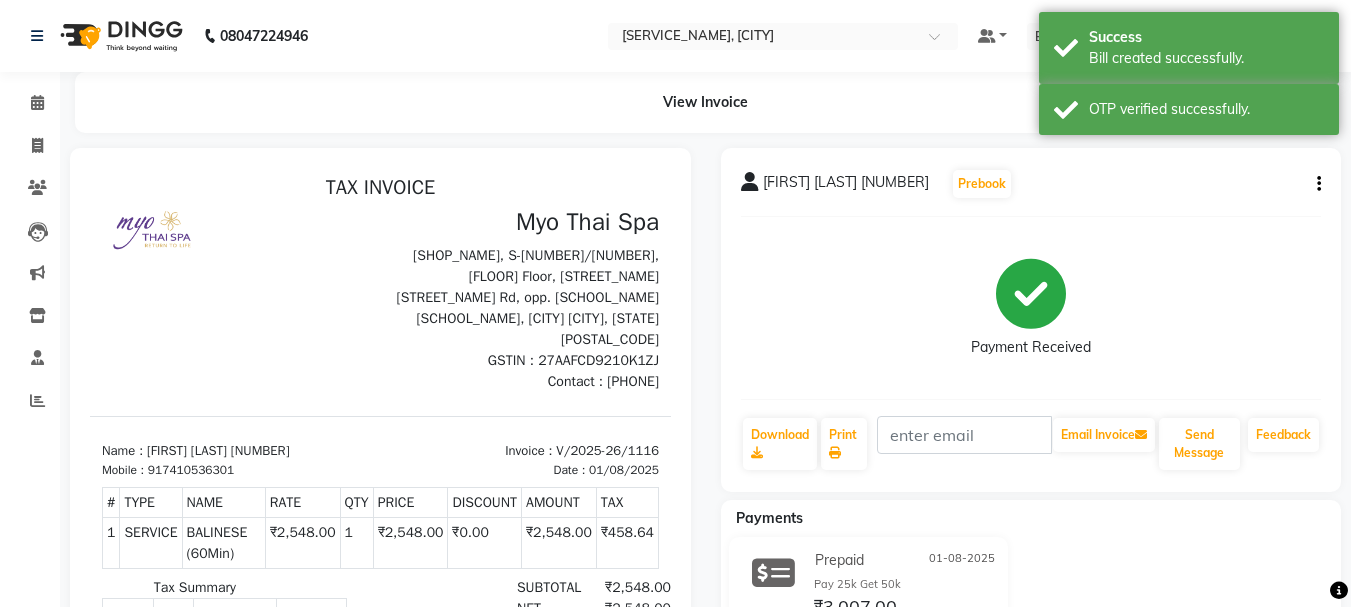 scroll, scrollTop: 0, scrollLeft: 0, axis: both 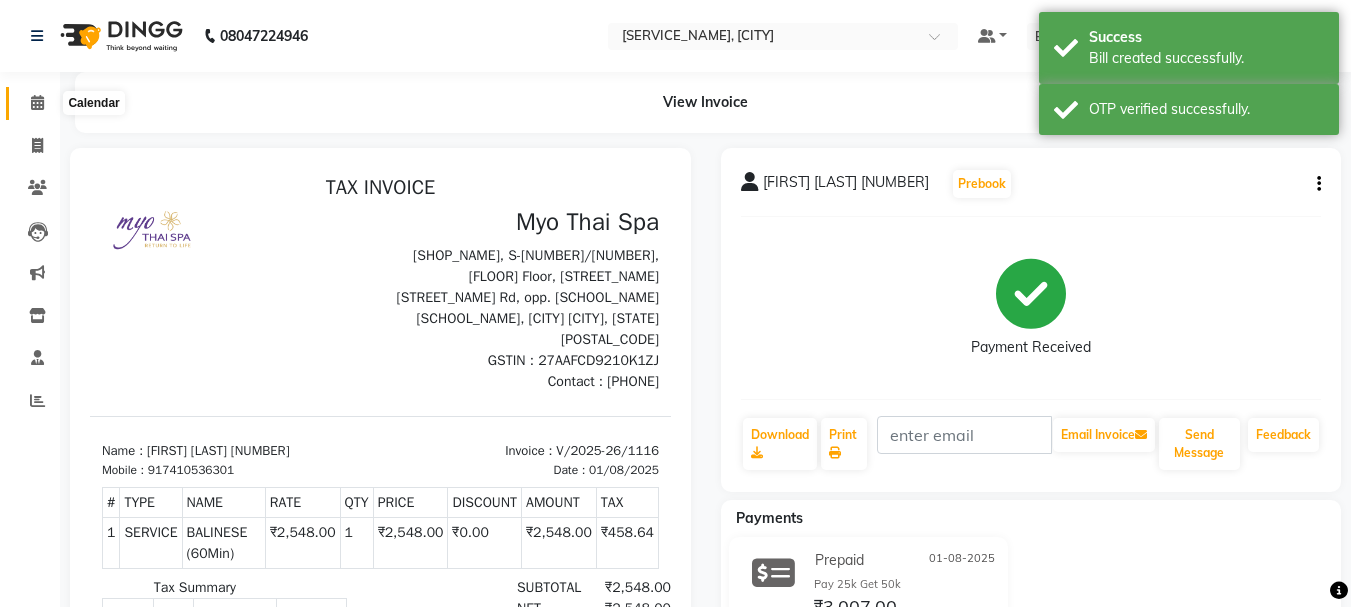 click 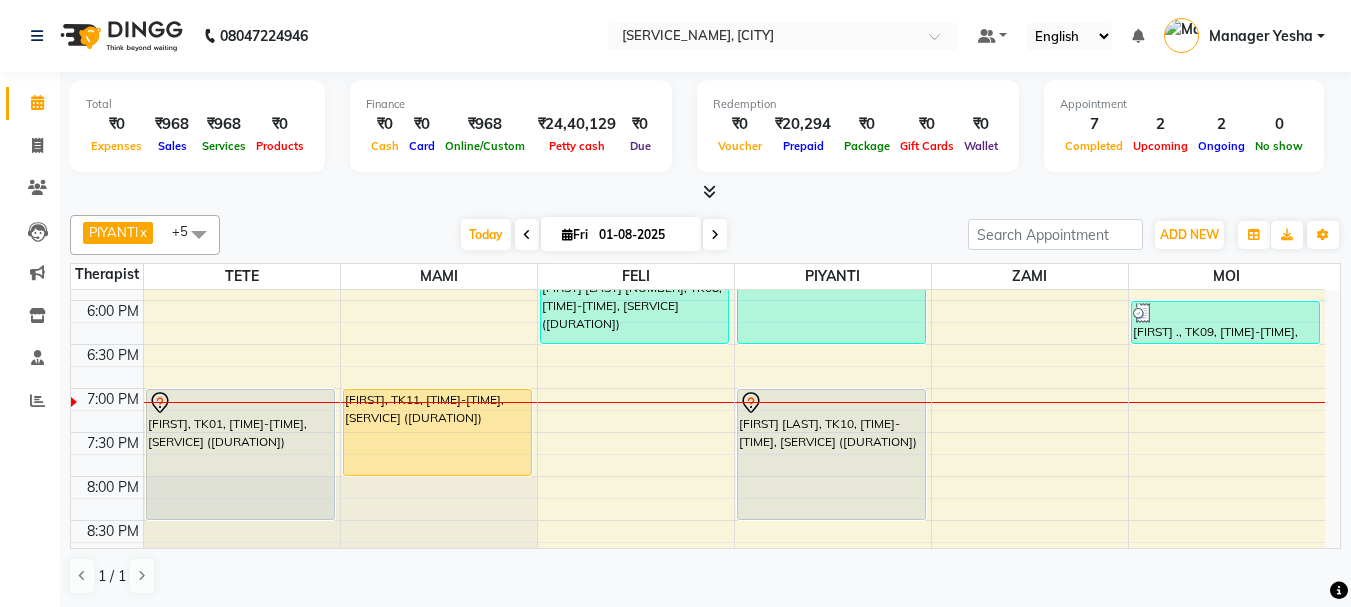 scroll, scrollTop: 800, scrollLeft: 0, axis: vertical 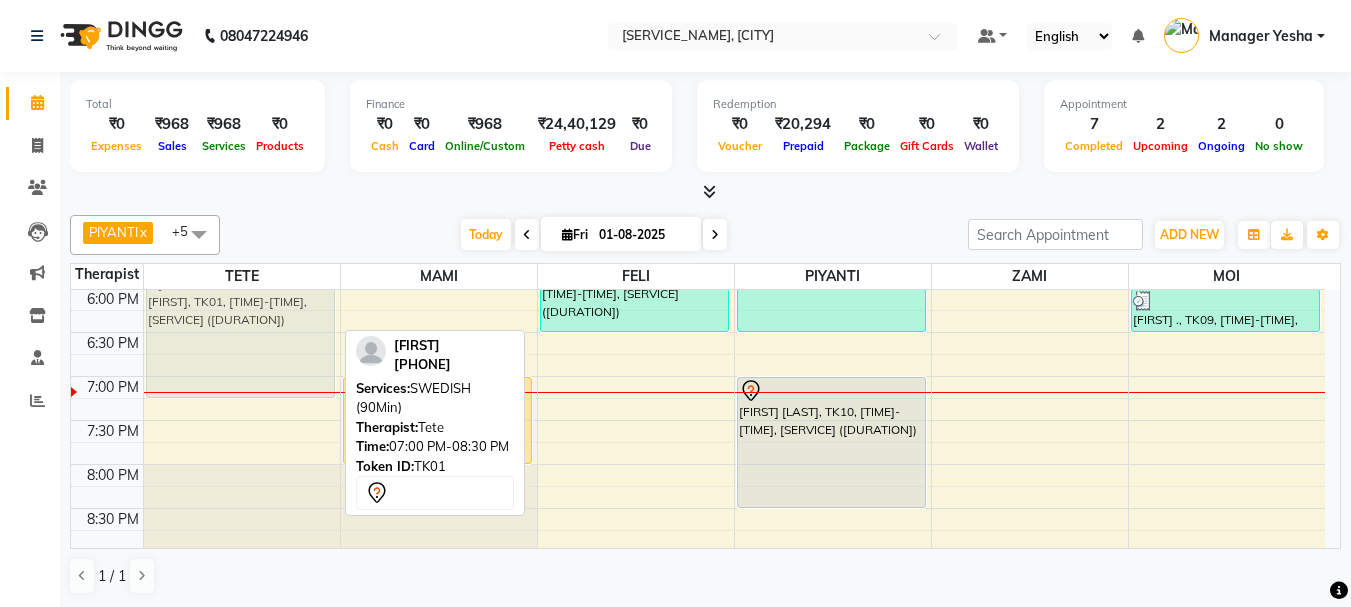 drag, startPoint x: 252, startPoint y: 425, endPoint x: 256, endPoint y: 325, distance: 100.07997 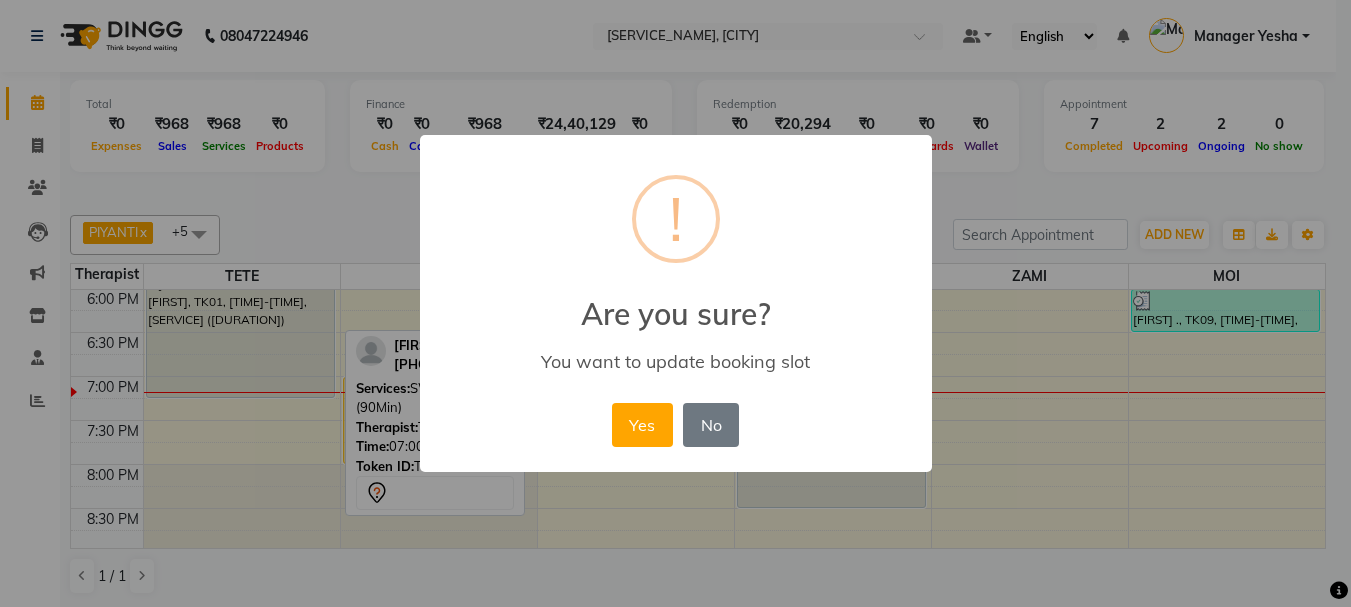 scroll, scrollTop: 791, scrollLeft: 0, axis: vertical 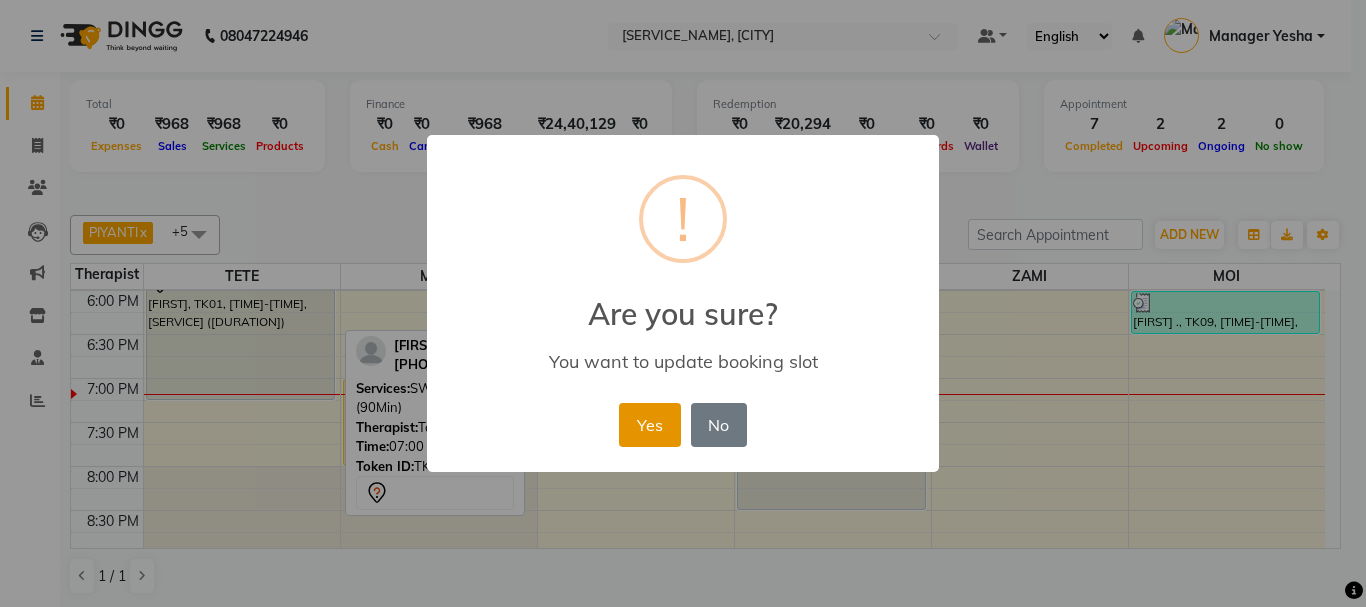 click on "Yes" at bounding box center [649, 425] 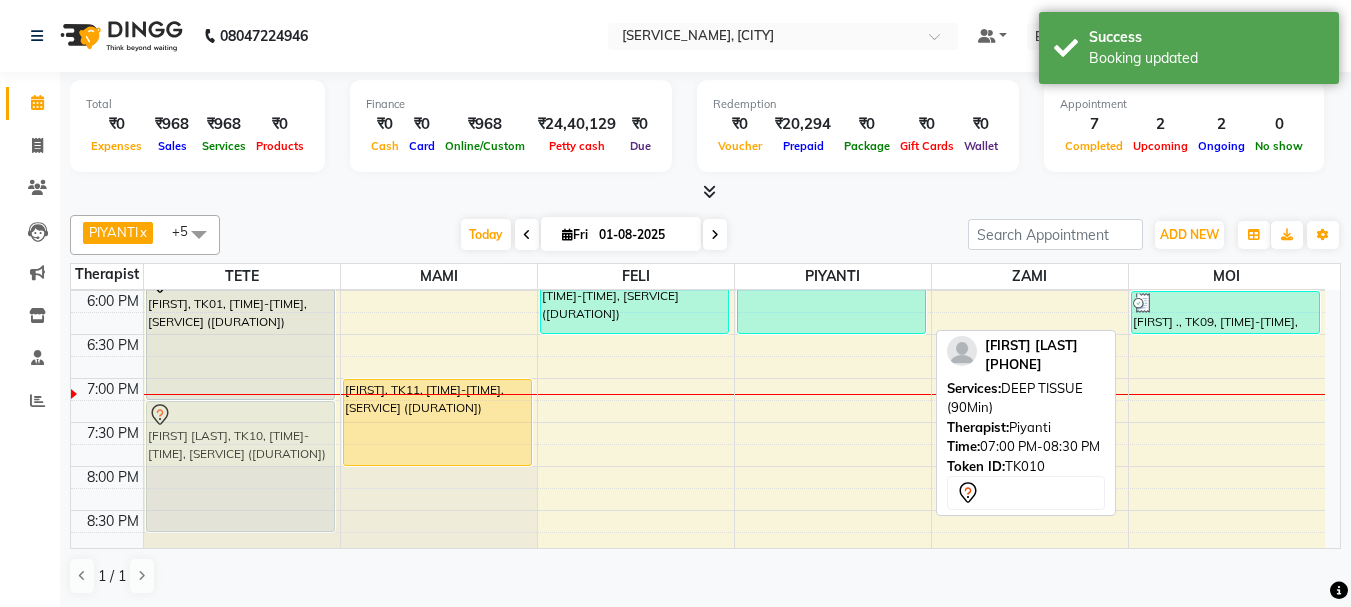 drag, startPoint x: 825, startPoint y: 454, endPoint x: 269, endPoint y: 463, distance: 556.0728 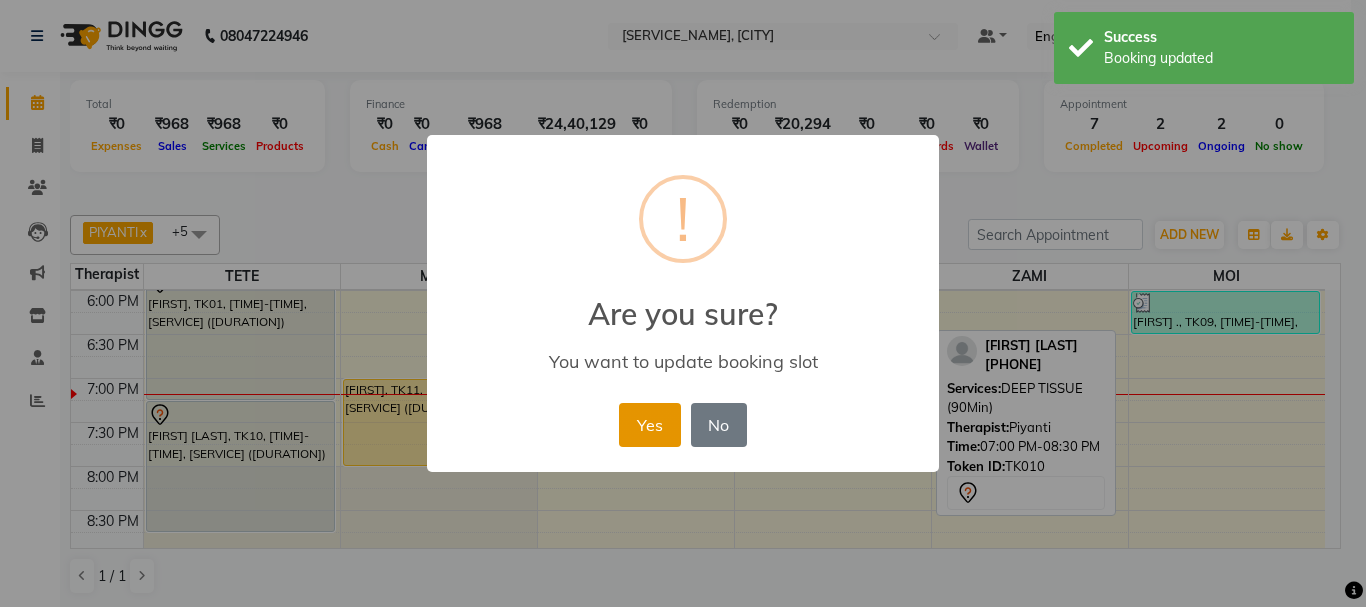 click on "Yes" at bounding box center (649, 425) 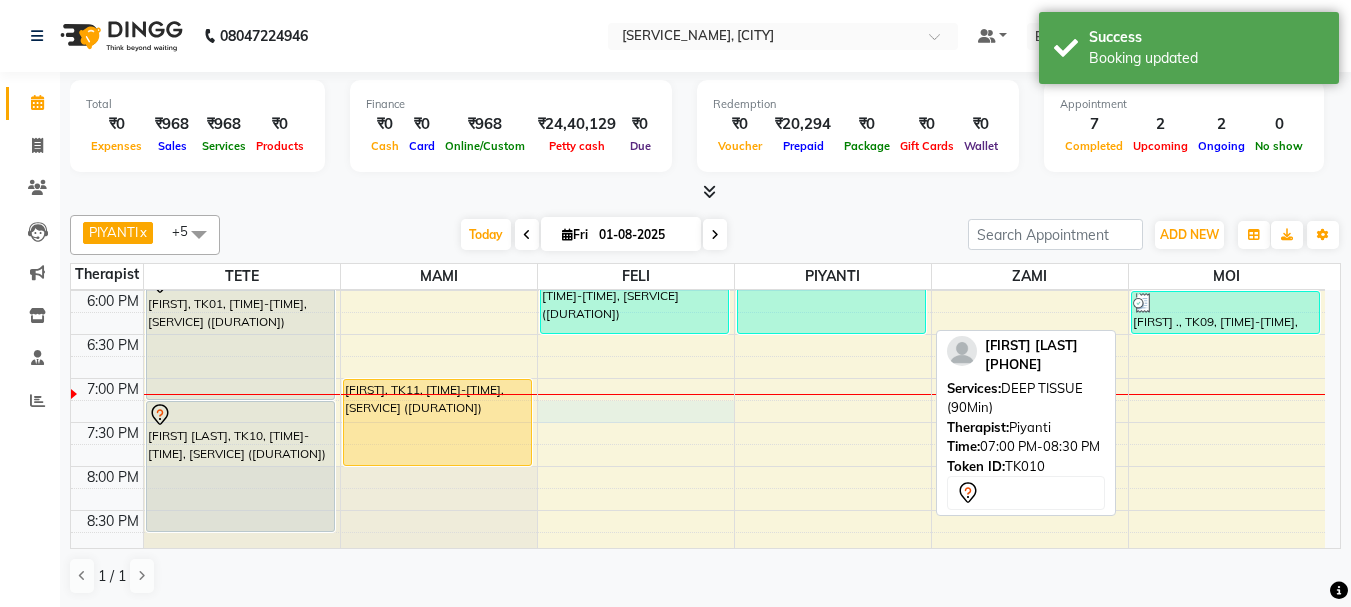 click on "[NUMBER][FIRST] [LAST], TK03, [TIME]-[TIME], [SERVICE]             [FIRST], TK01, [TIME]-[TIME], [SERVICE]             [FIRST] [LAST], TK10, [TIME]-[TIME], [SERVICE]    [FIRST], TK11, [TIME]-[TIME], [SERVICE]     [NUMBER][FIRST] [LAST], TK04, [TIME]-[TIME], [SERVICE]     [FIRST] [NUMBER], TK06, [TIME]-[TIME], [SERVICE]     [FIRST] [LAST] [NUMBER], TK08, [TIME]-[TIME], [SERVICE]     [NUMBER][FIRST] [LAST], TK04, [TIME]-[TIME], [SERVICE]     [FIRST] [NUMBER], TK02, [TIME]-[TIME], [SERVICE]    [FIRST], TK07, [TIME]-[TIME], [SERVICE]     [FIRST] [LAST] ., TK09, [TIME]-[TIME], [SERVICE]" at bounding box center (698, 114) 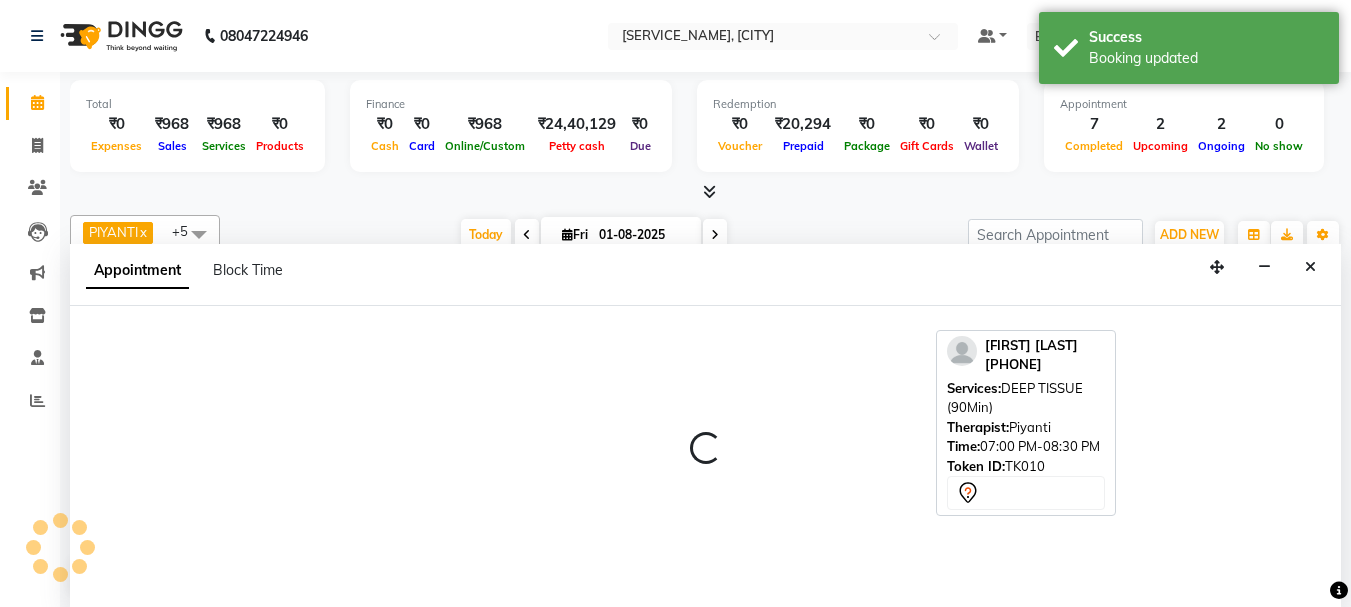 select on "42923" 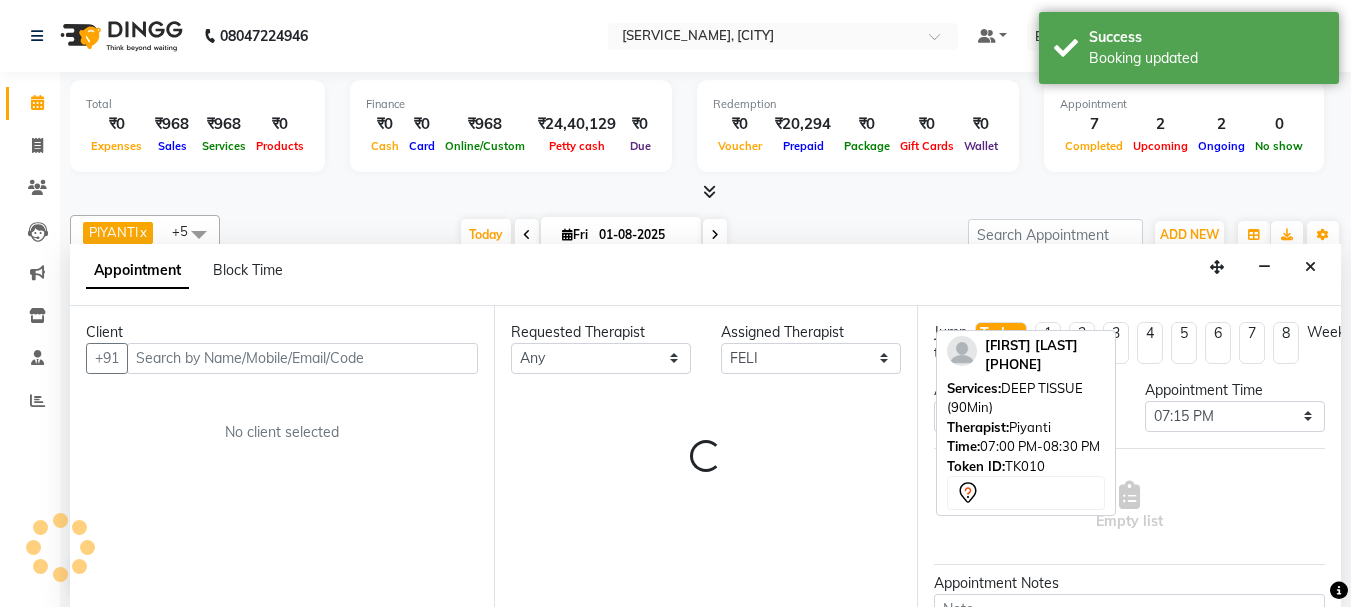 scroll, scrollTop: 1, scrollLeft: 0, axis: vertical 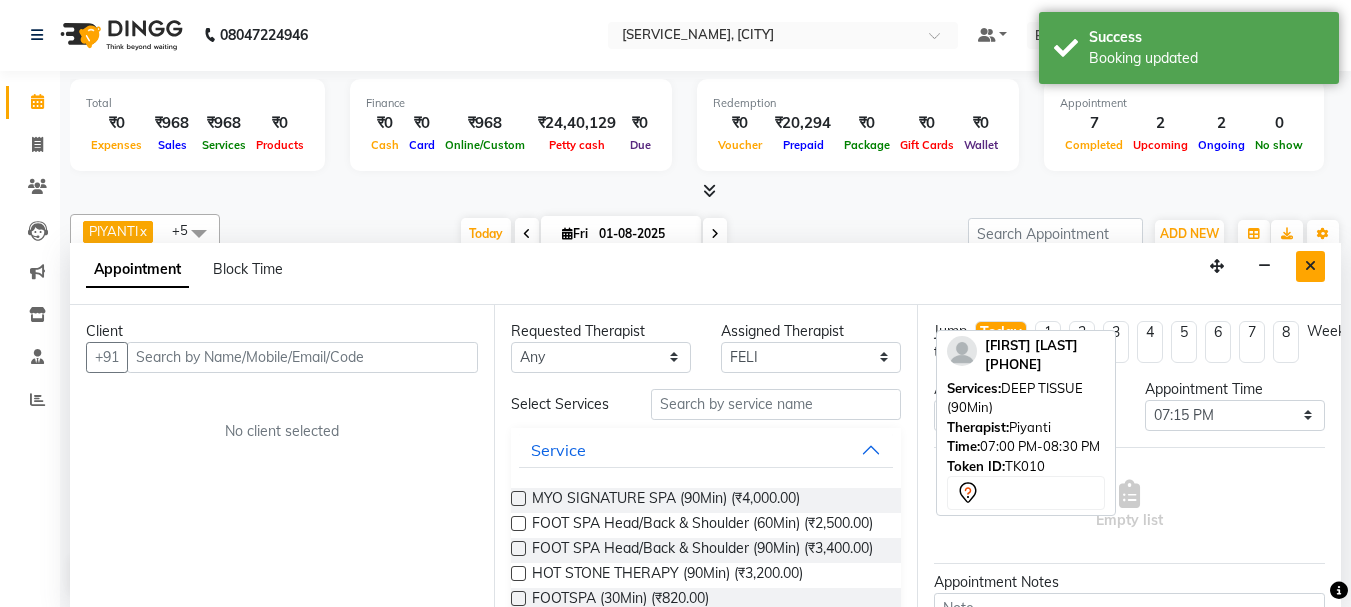 click at bounding box center [1310, 266] 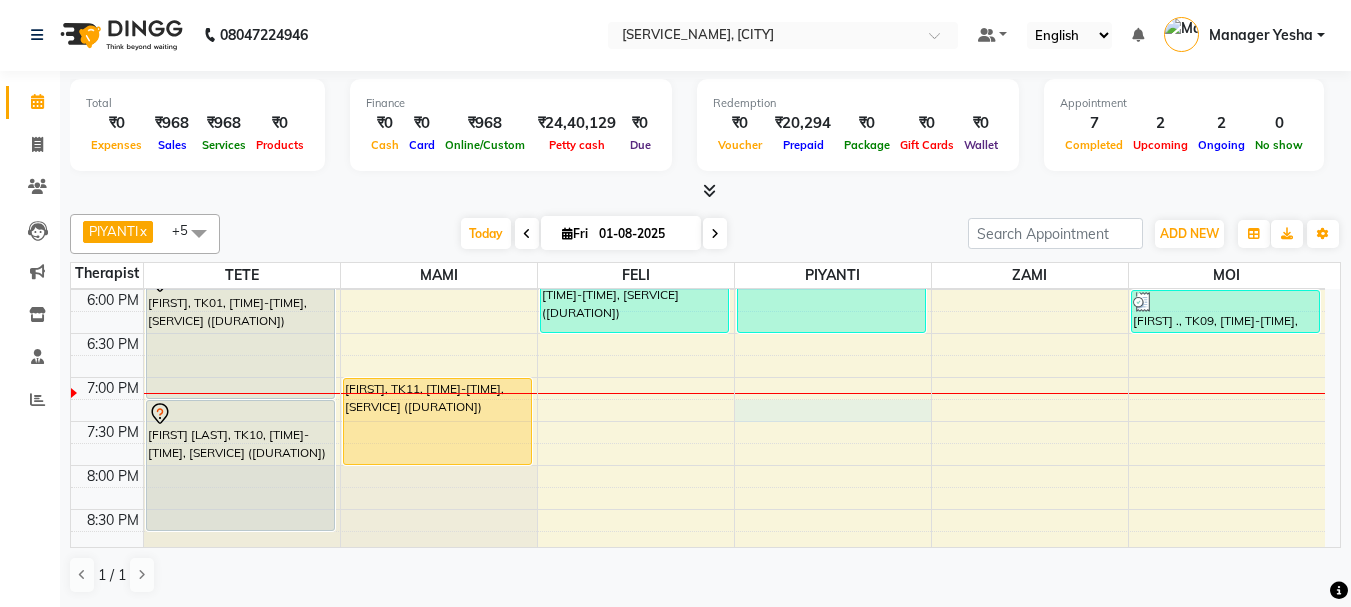 click on "[NUMBER][FIRST] [LAST], TK03, [TIME]-[TIME], [SERVICE]             [FIRST], TK01, [TIME]-[TIME], [SERVICE]             [FIRST] [LAST], TK10, [TIME]-[TIME], [SERVICE]    [FIRST], TK11, [TIME]-[TIME], [SERVICE]     [NUMBER][FIRST] [LAST], TK04, [TIME]-[TIME], [SERVICE]     [FIRST] [NUMBER], TK06, [TIME]-[TIME], [SERVICE]     [FIRST] [LAST] [NUMBER], TK08, [TIME]-[TIME], [SERVICE]     [NUMBER][FIRST] [LAST], TK04, [TIME]-[TIME], [SERVICE]     [FIRST] [NUMBER], TK02, [TIME]-[TIME], [SERVICE]    [FIRST], TK07, [TIME]-[TIME], [SERVICE]     [FIRST] [LAST] ., TK09, [TIME]-[TIME], [SERVICE]" at bounding box center (698, 113) 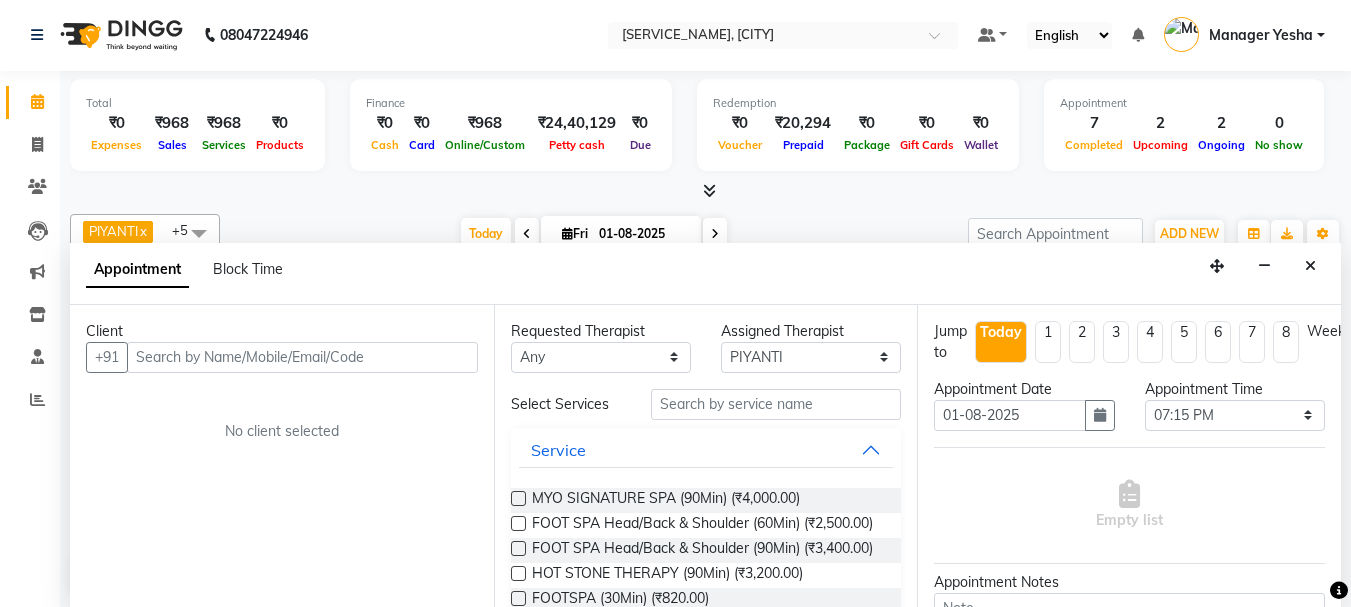 click at bounding box center [302, 357] 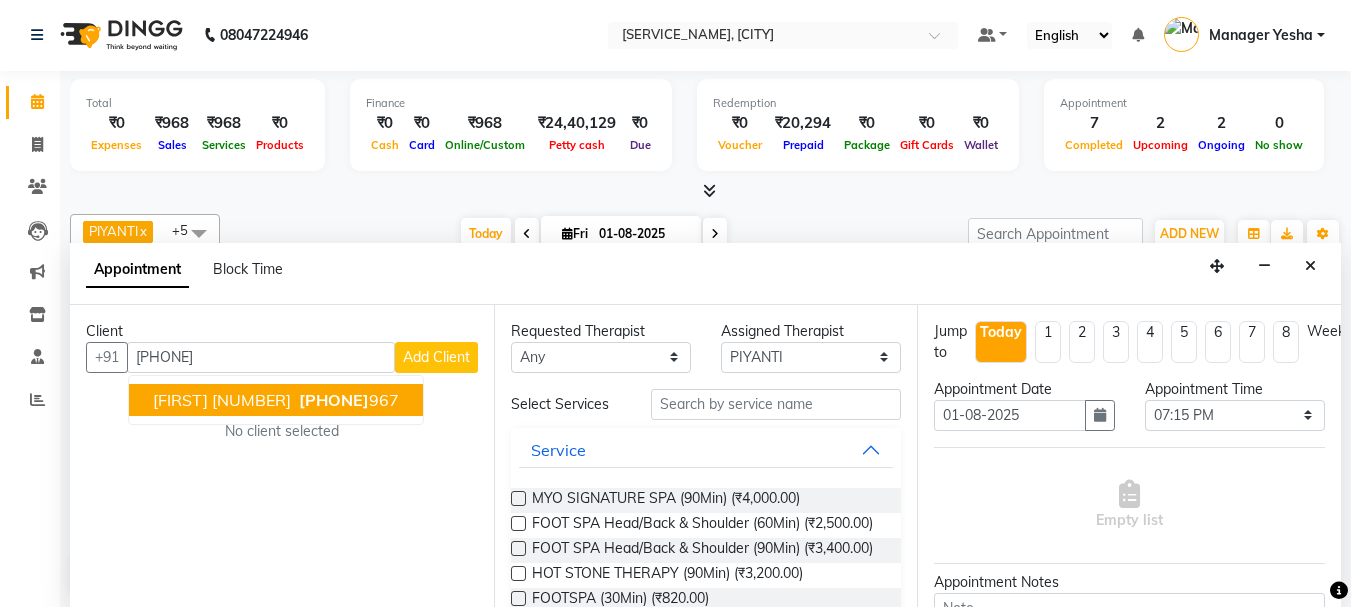 click on "[FIRST] [NUMBER]   [PHONE]" at bounding box center [276, 400] 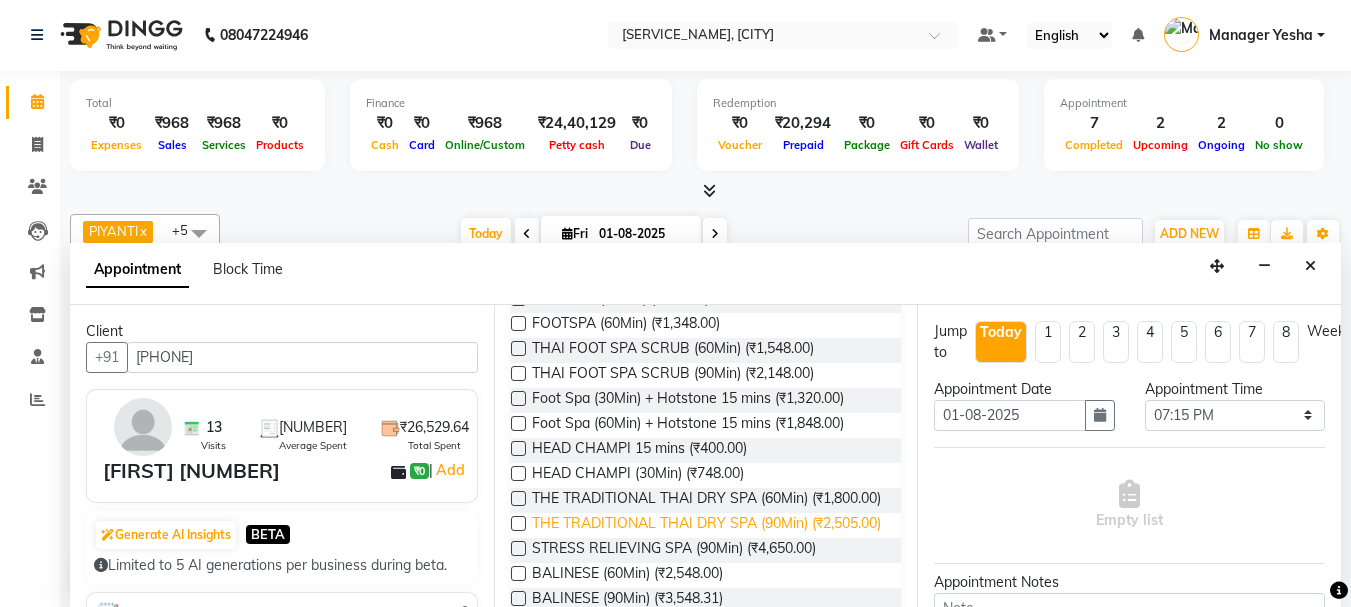 scroll, scrollTop: 200, scrollLeft: 0, axis: vertical 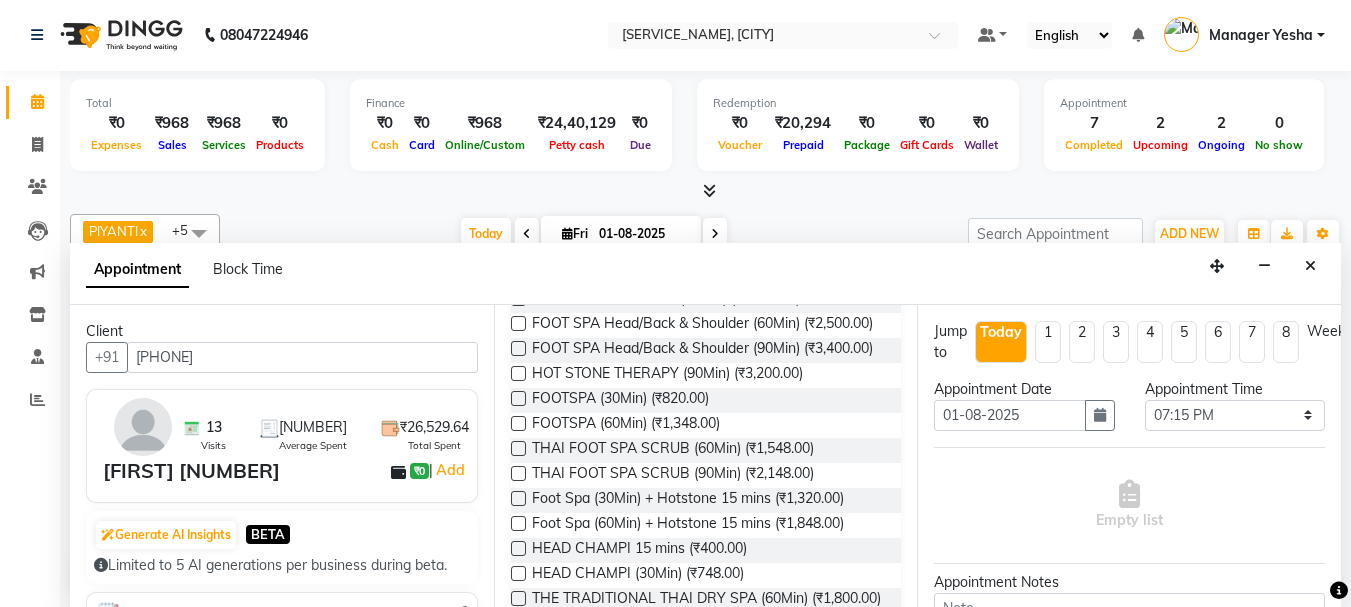 type on "[PHONE]" 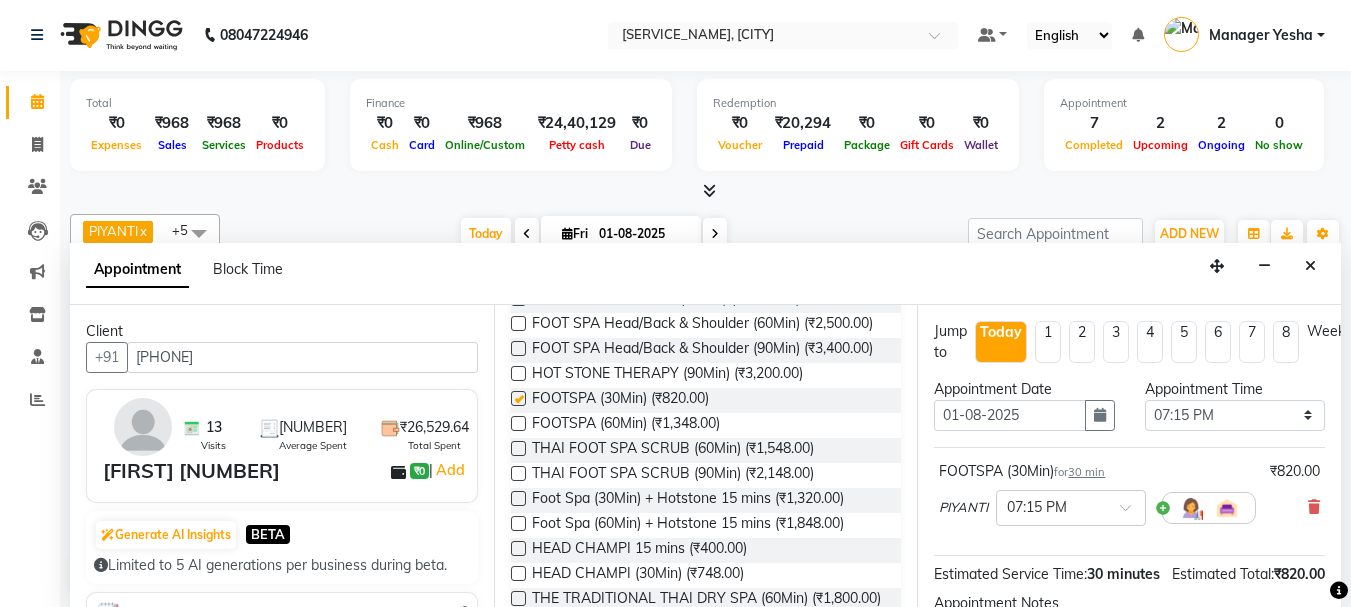 checkbox on "false" 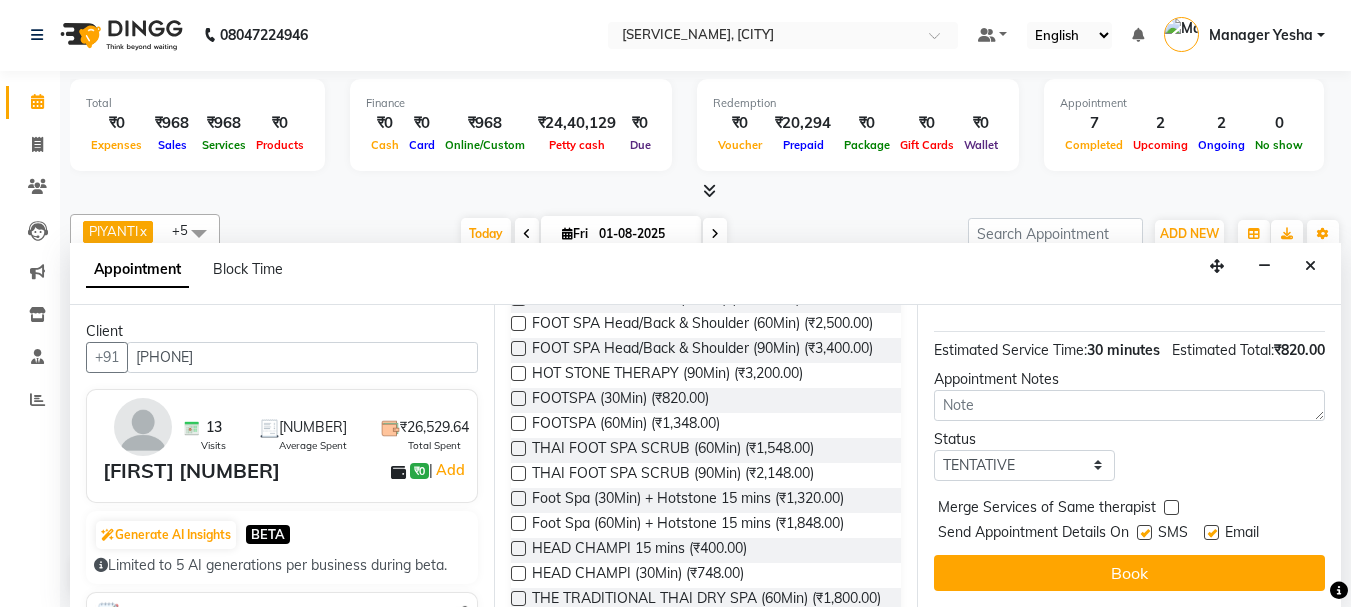scroll, scrollTop: 260, scrollLeft: 0, axis: vertical 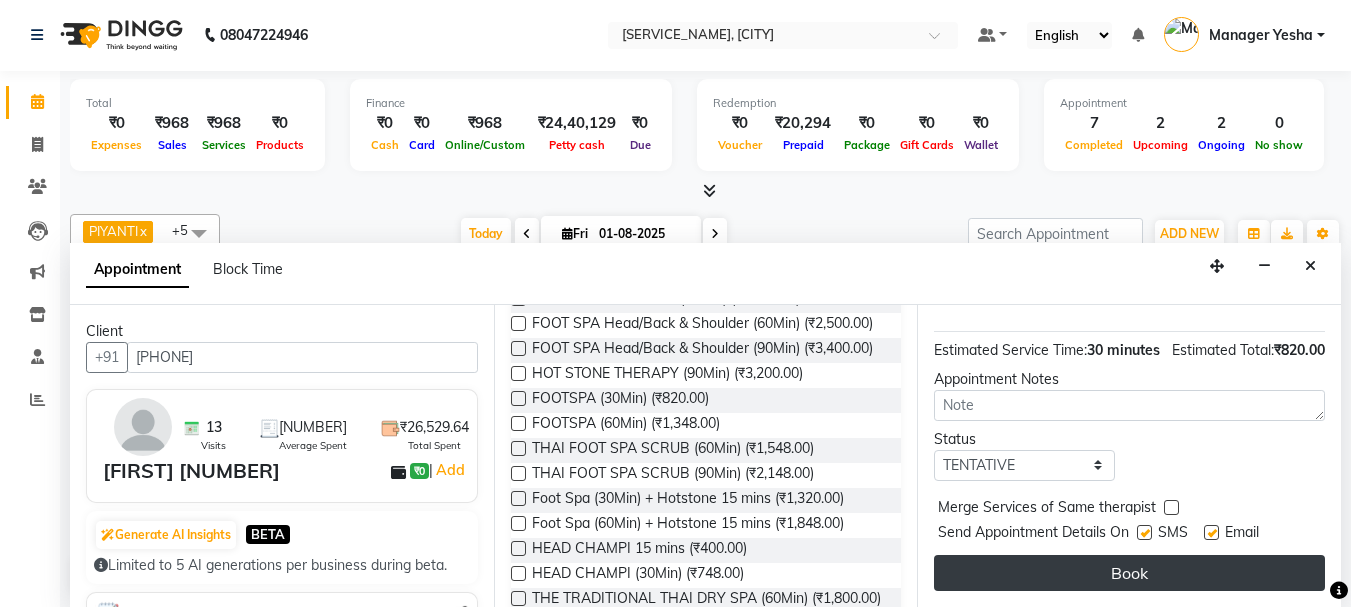 click on "Book" at bounding box center (1129, 573) 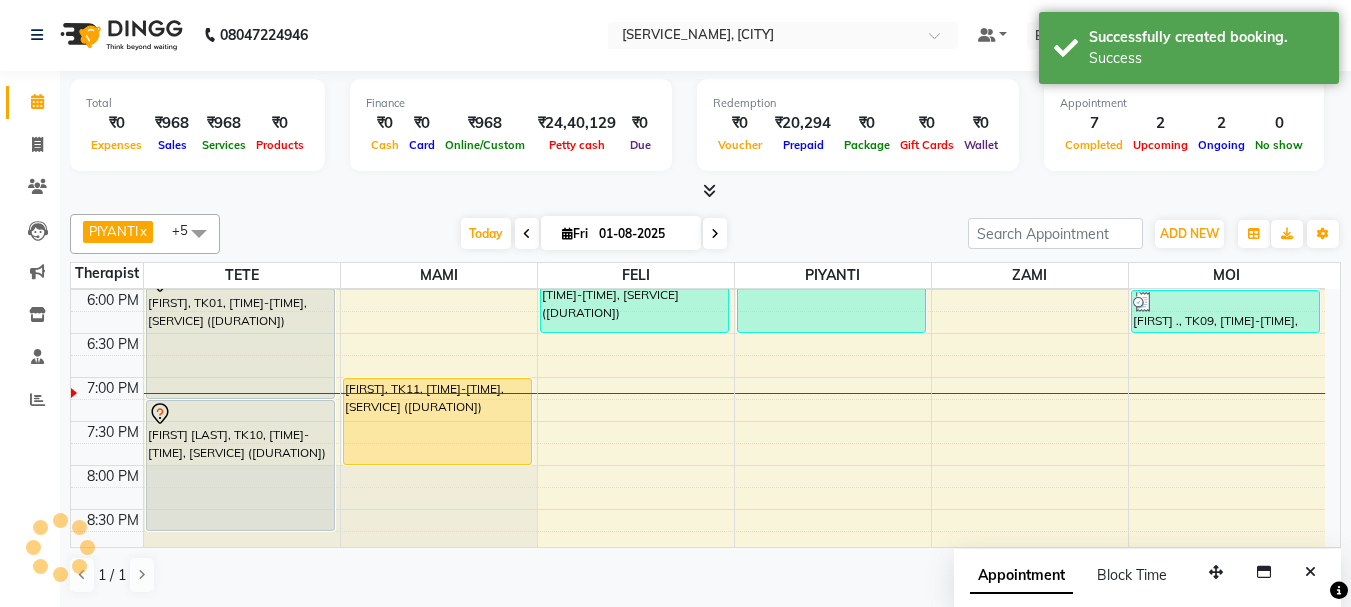 scroll, scrollTop: 0, scrollLeft: 0, axis: both 